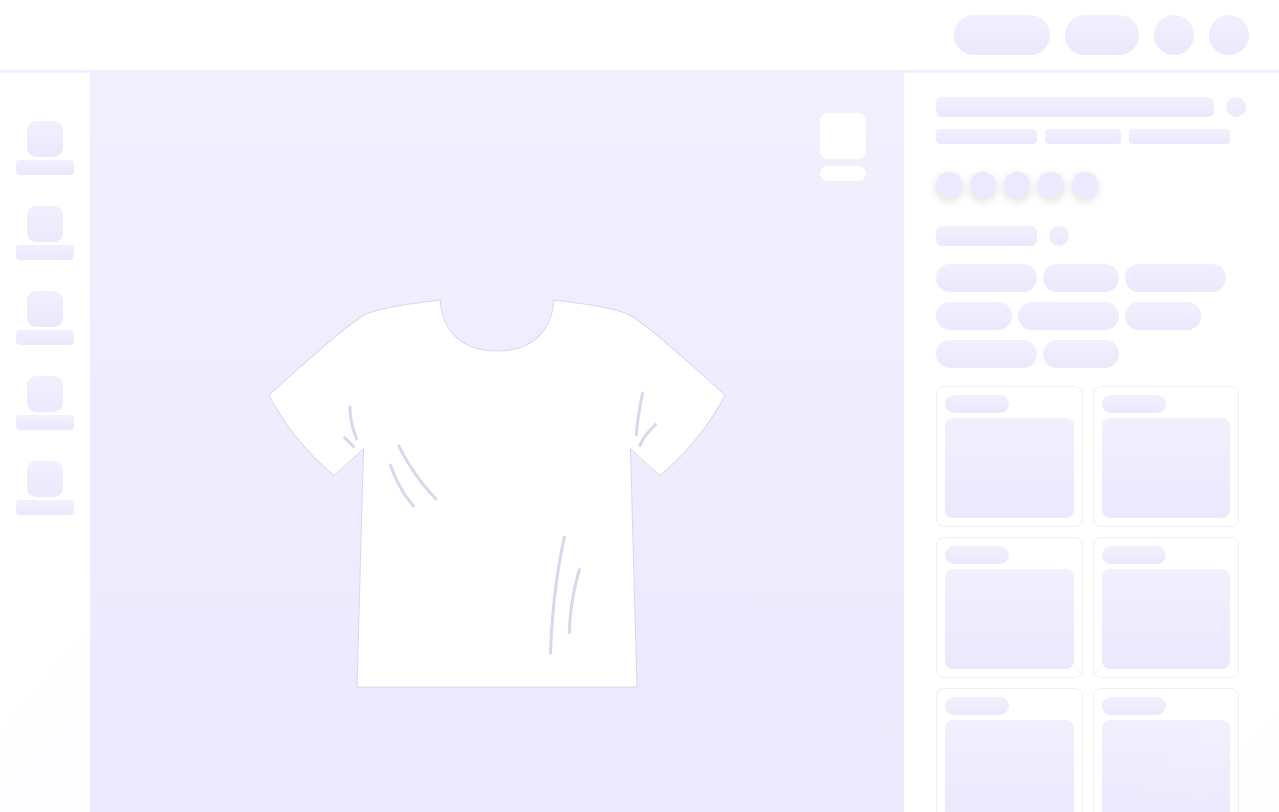 scroll, scrollTop: 0, scrollLeft: 0, axis: both 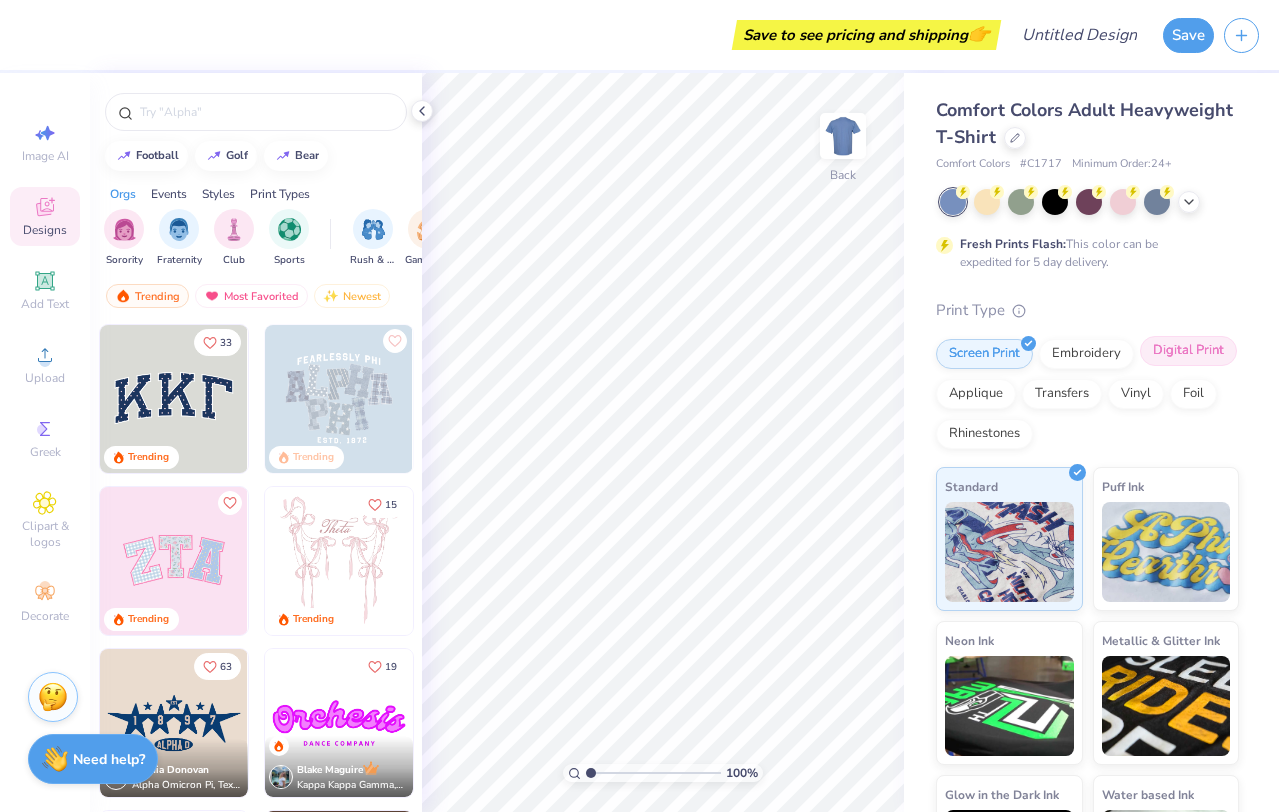 click on "Digital Print" at bounding box center [1188, 351] 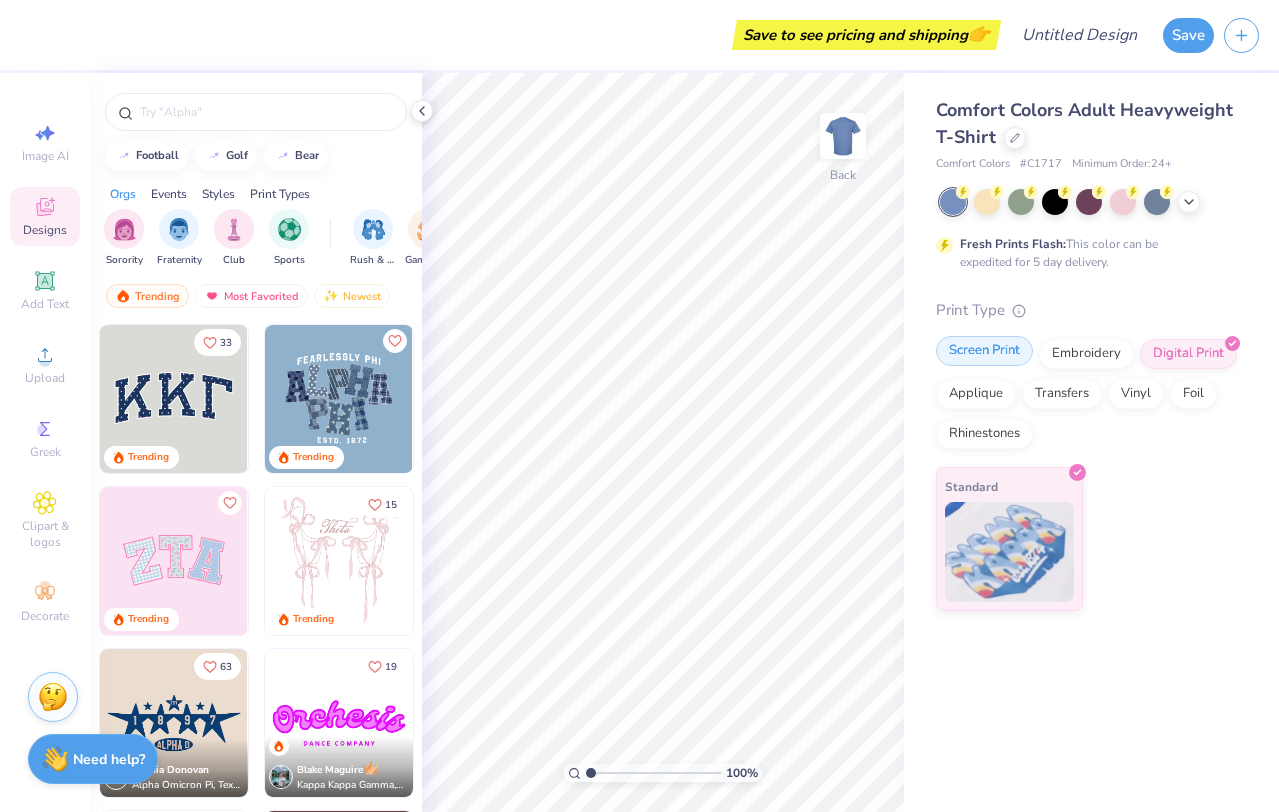 click on "Screen Print" at bounding box center (984, 351) 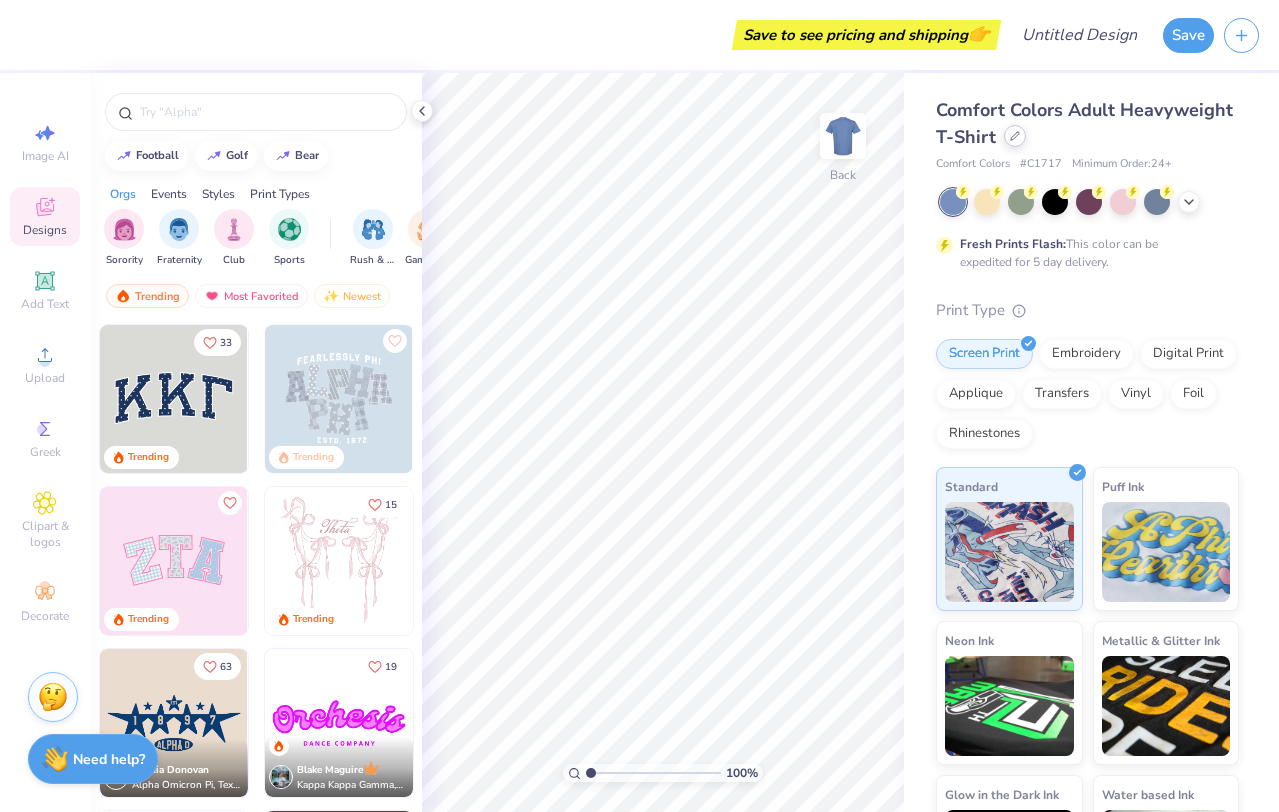 click at bounding box center [1015, 136] 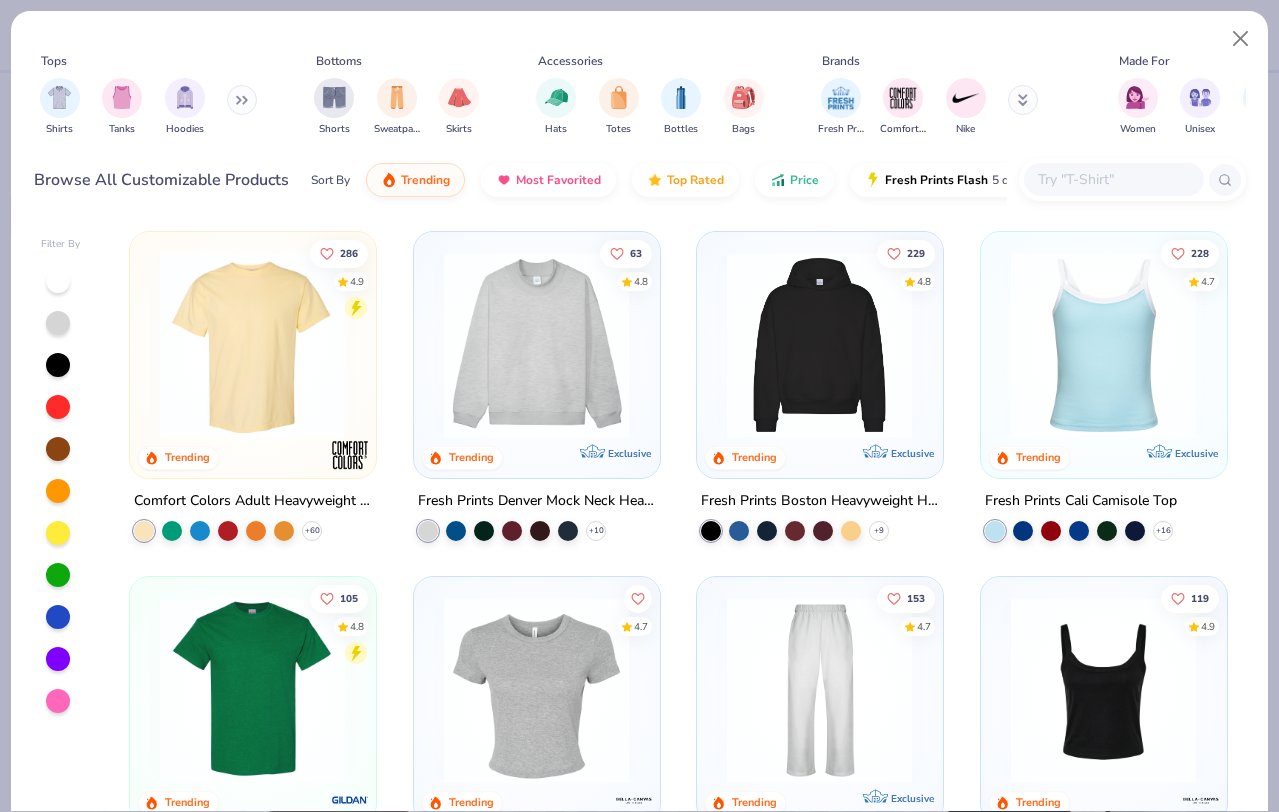 click at bounding box center (819, 345) 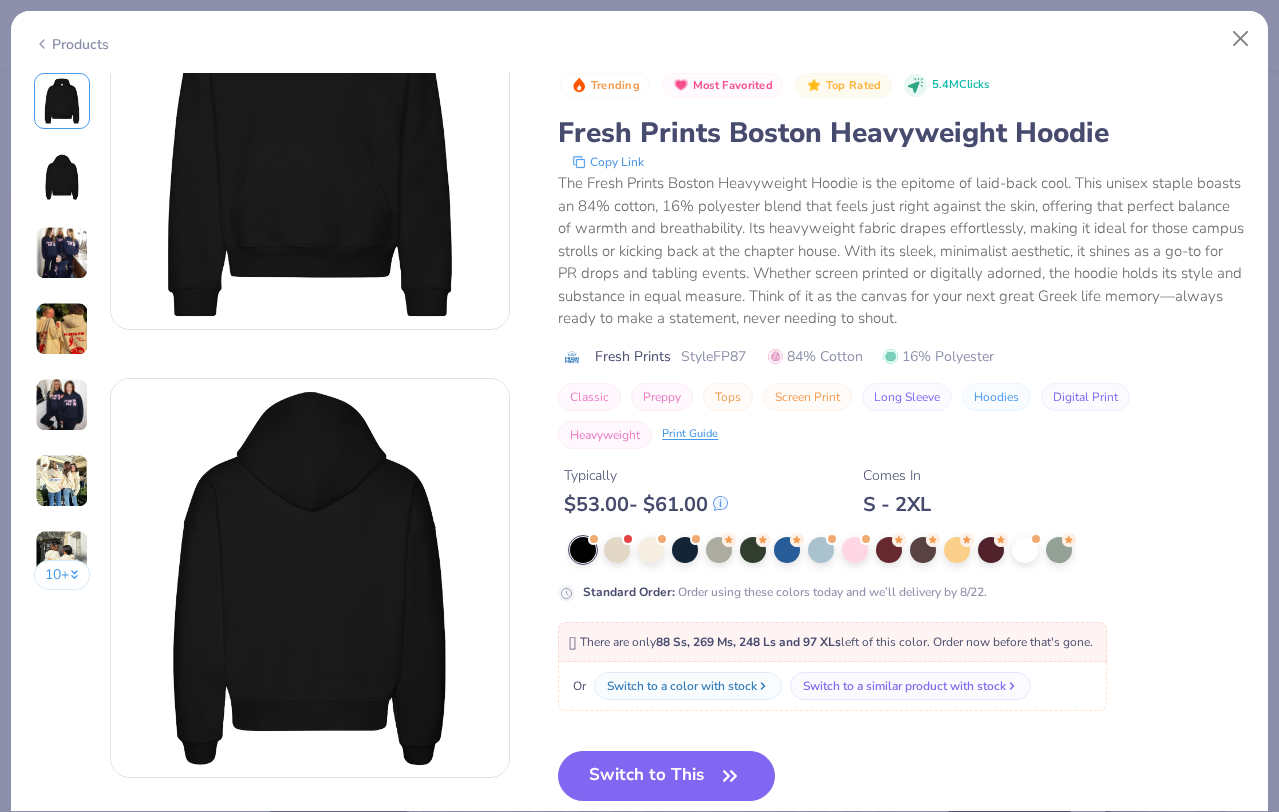 scroll, scrollTop: 146, scrollLeft: 0, axis: vertical 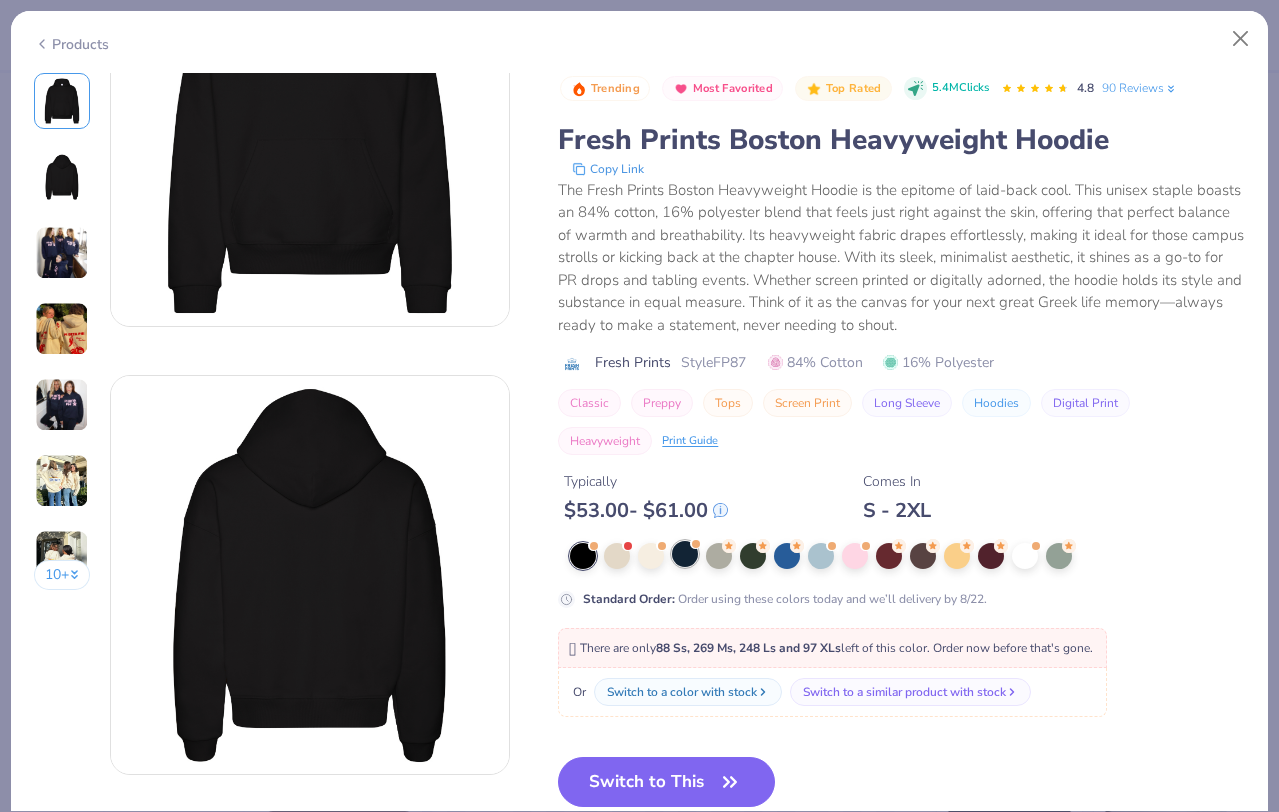 click at bounding box center (685, 554) 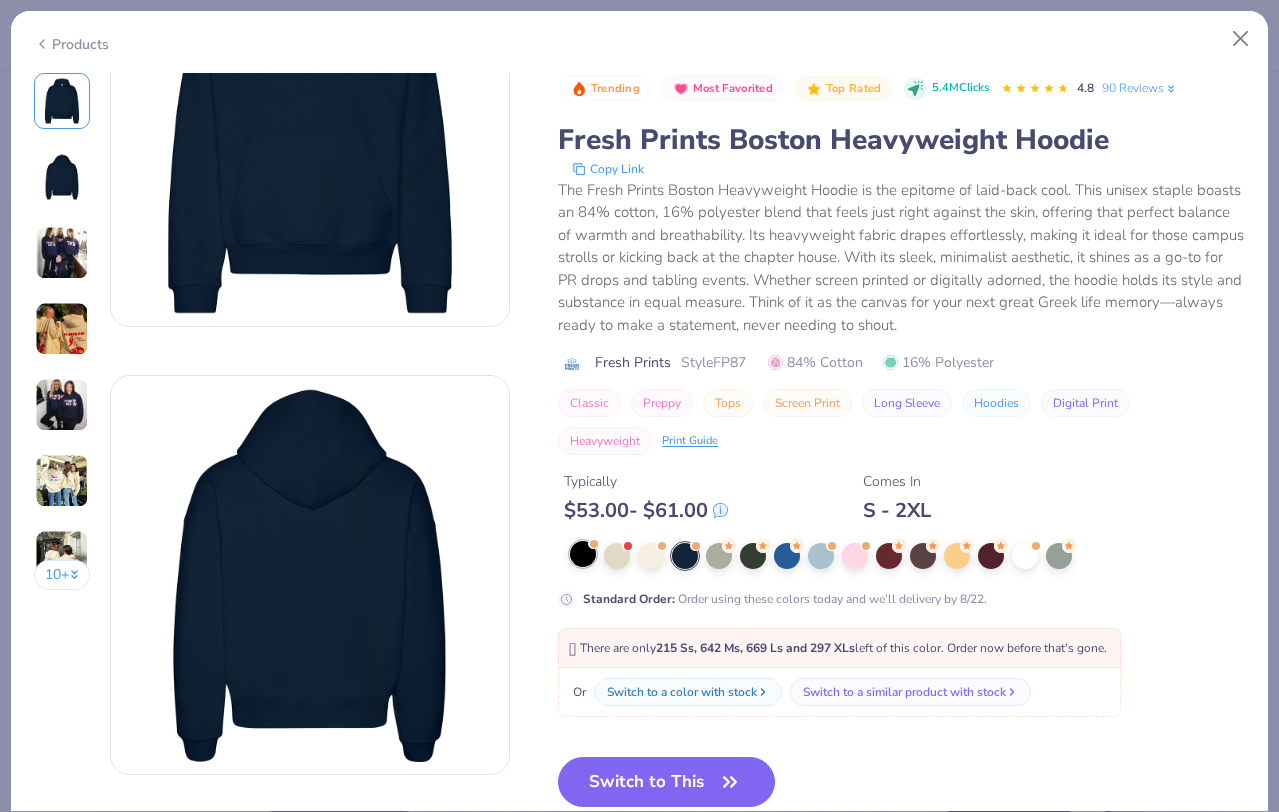 click at bounding box center (583, 554) 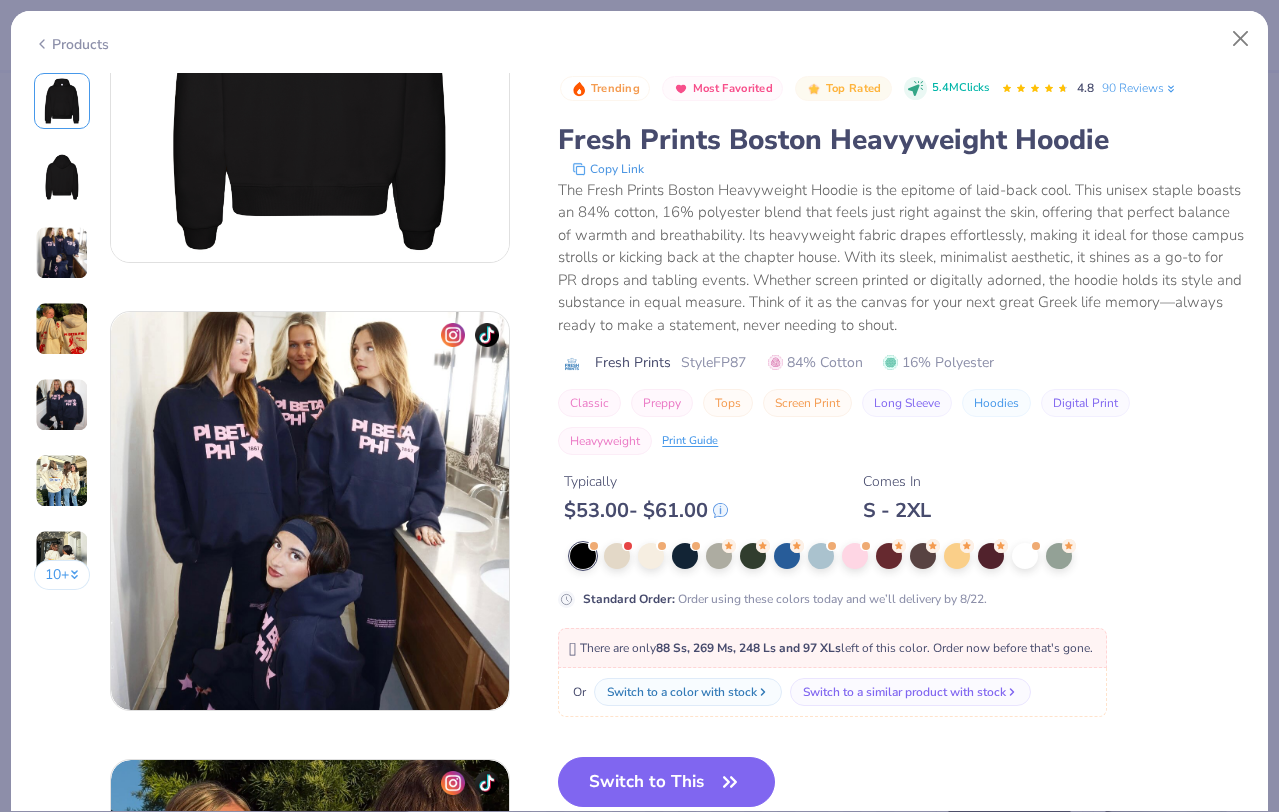 scroll, scrollTop: 0, scrollLeft: 0, axis: both 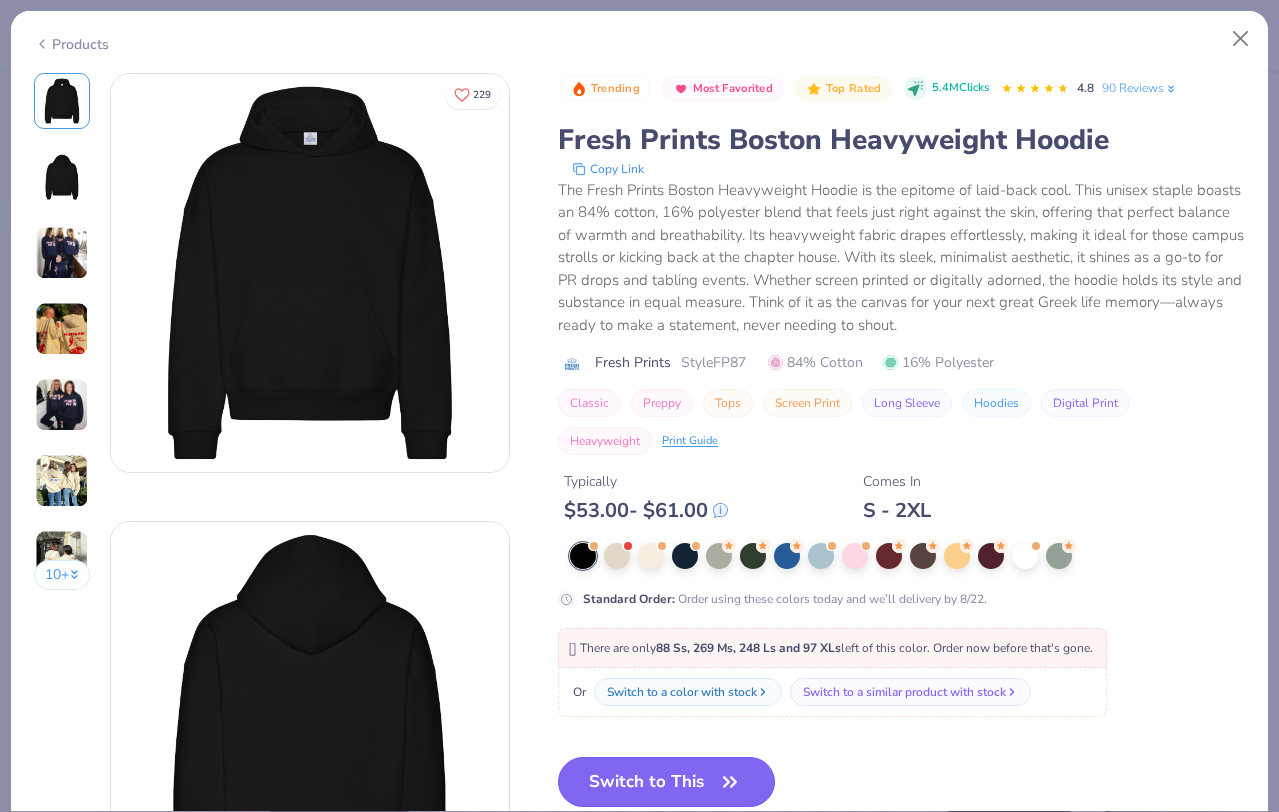 click on "Switch to This" at bounding box center [666, 782] 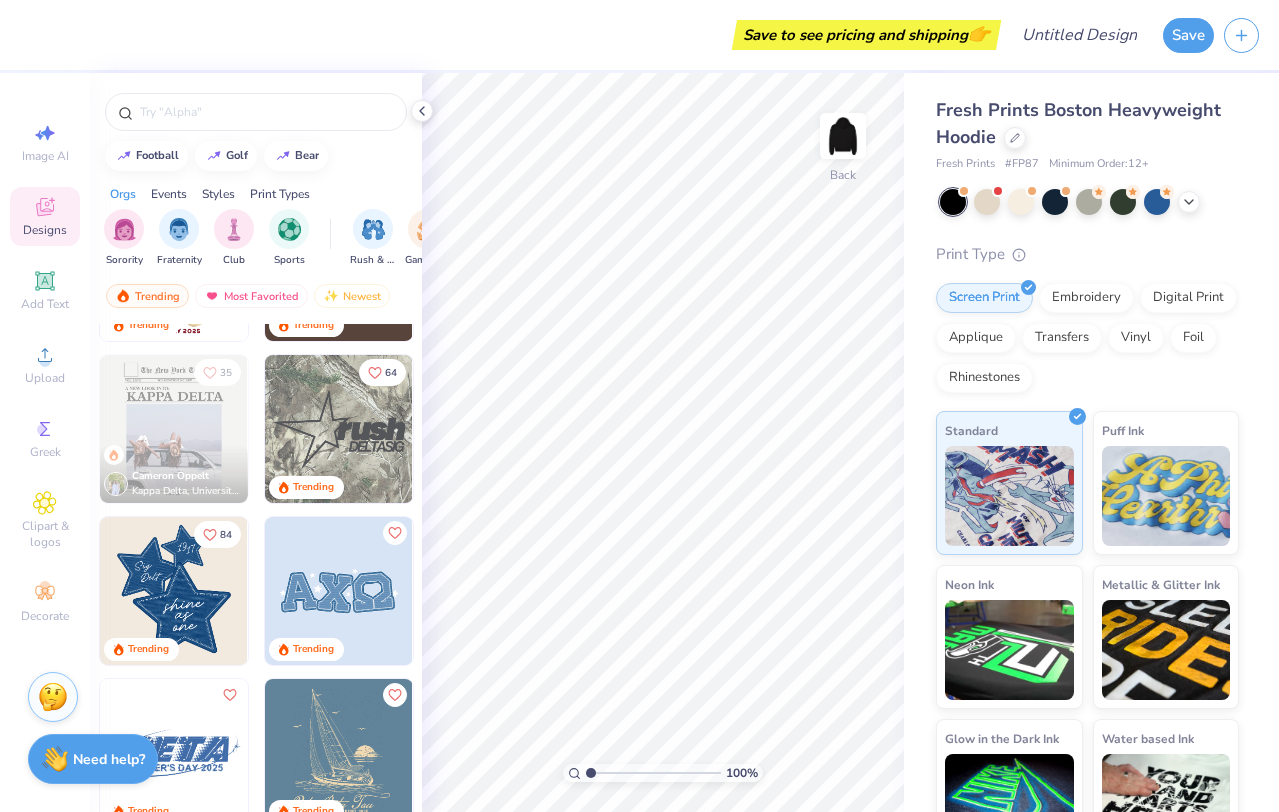 scroll, scrollTop: 940, scrollLeft: 0, axis: vertical 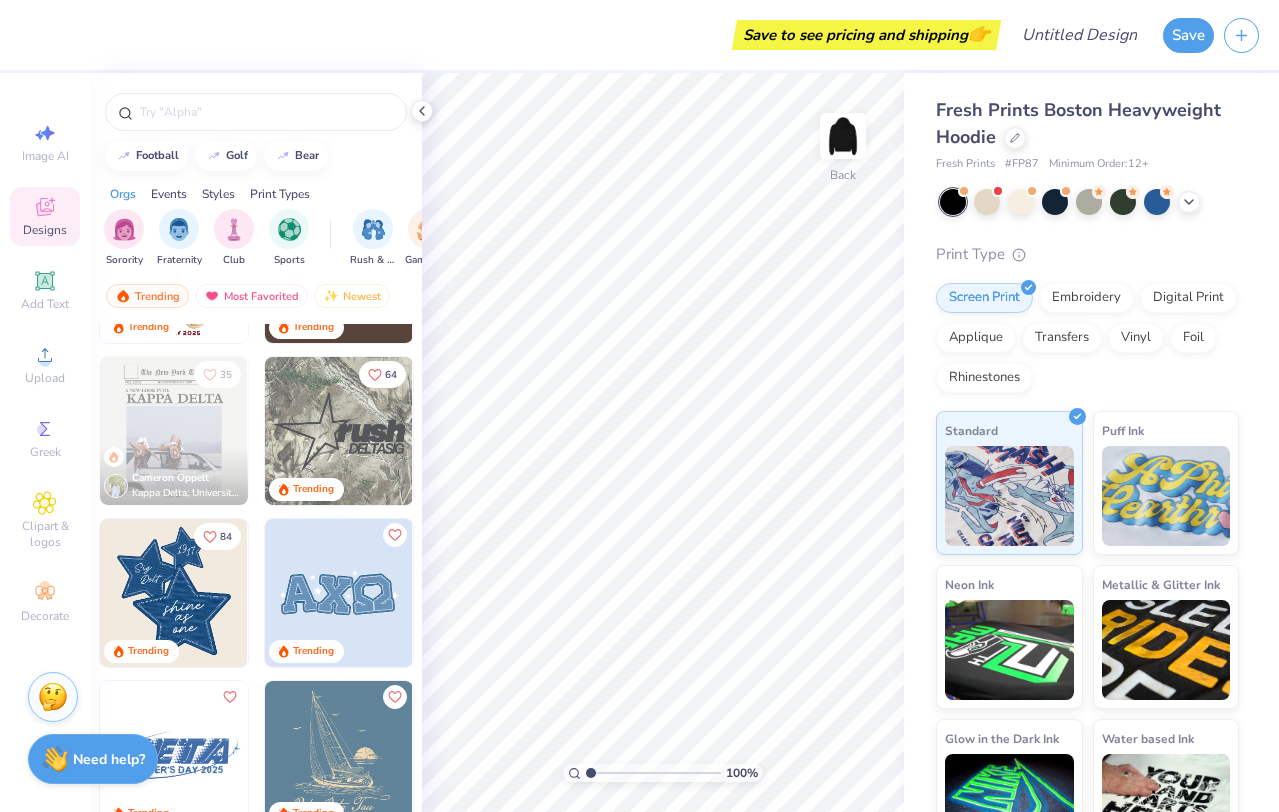 click at bounding box center (339, 593) 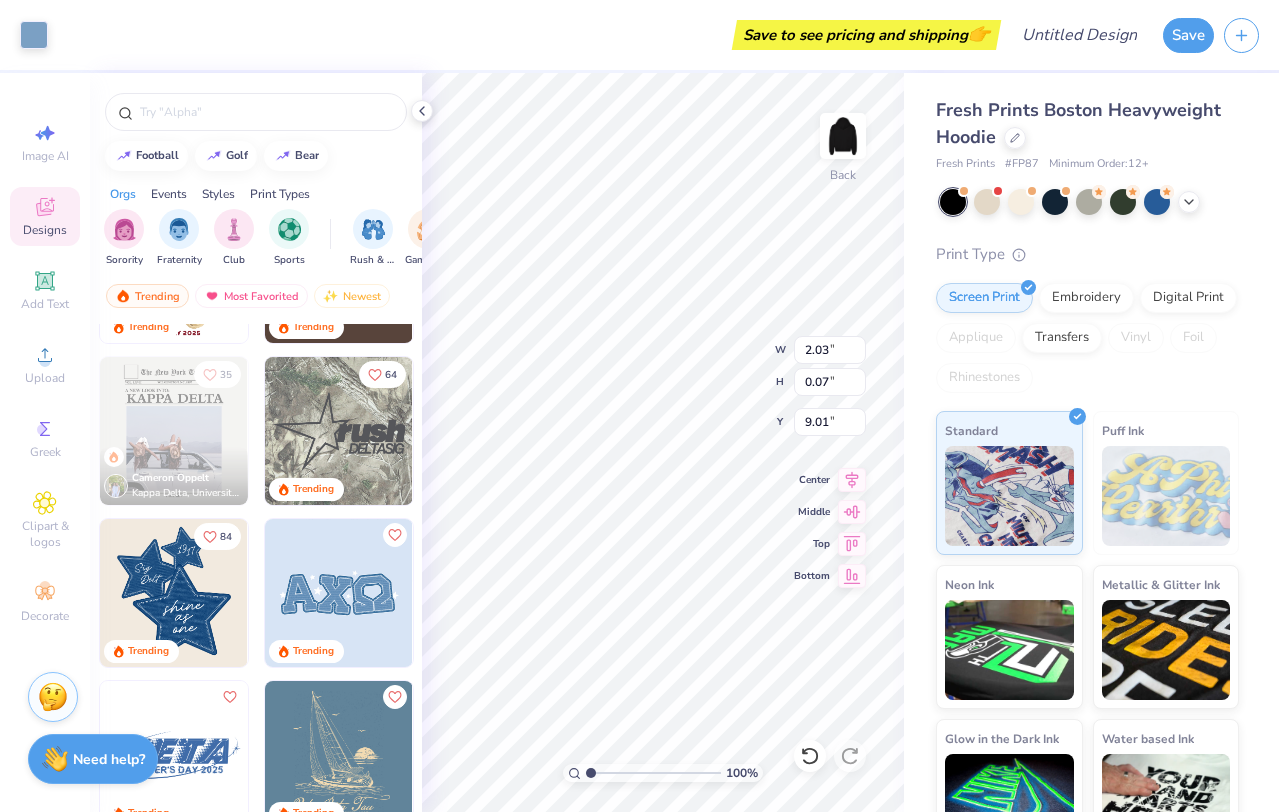 type on "2.03" 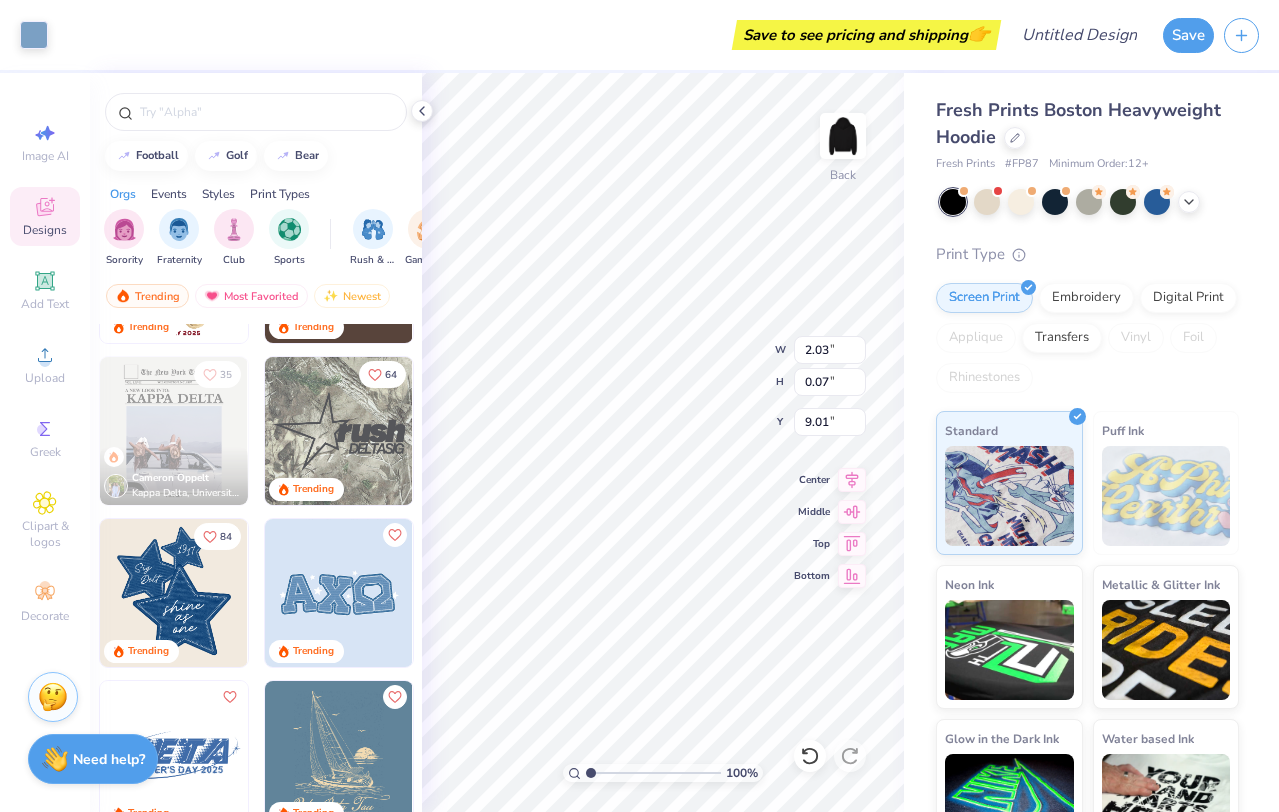 type on "0.07" 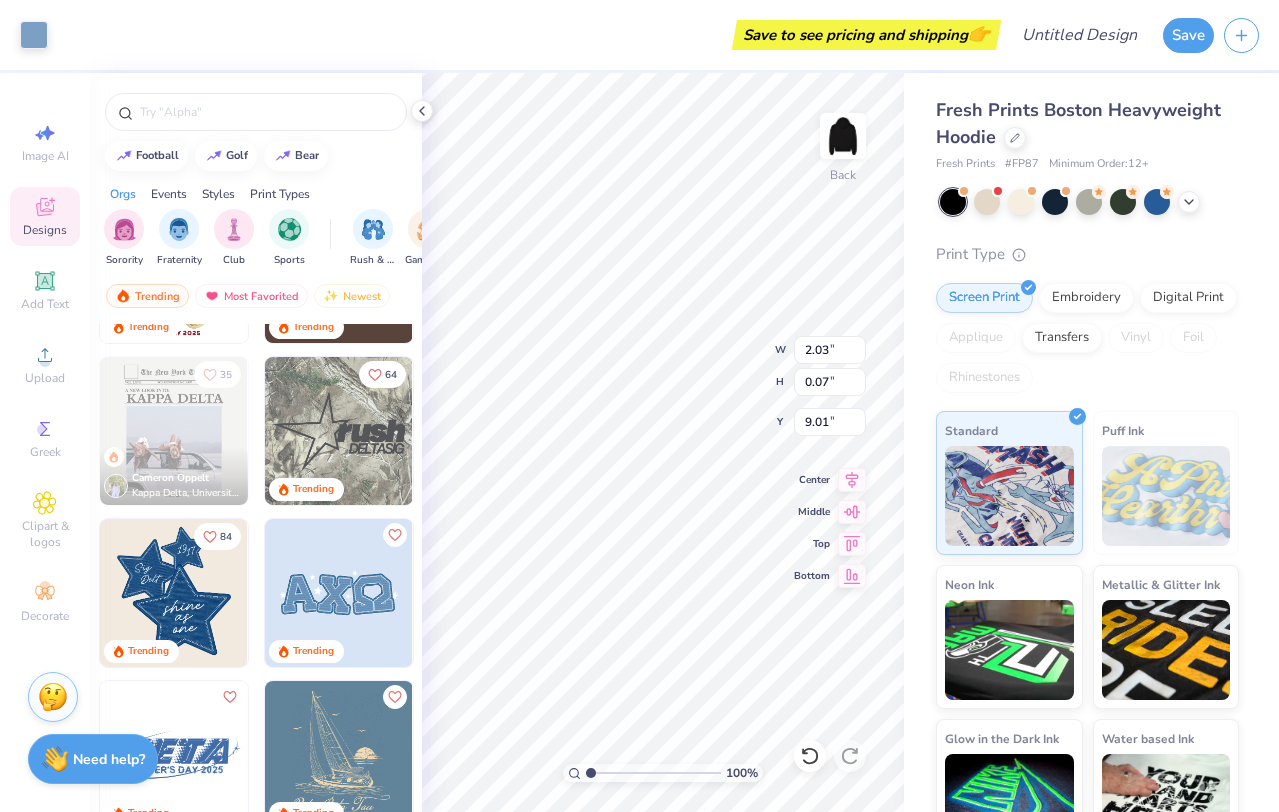 type on "9.01" 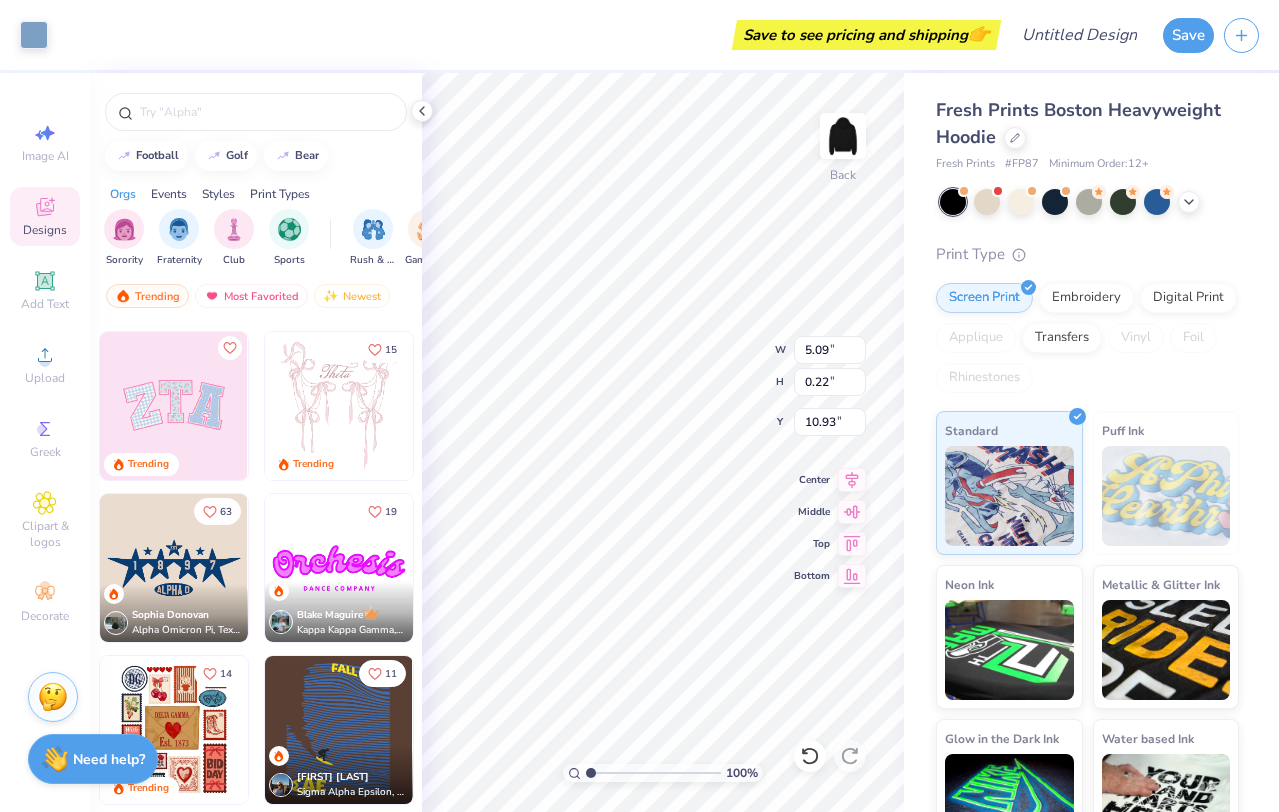scroll, scrollTop: 0, scrollLeft: 0, axis: both 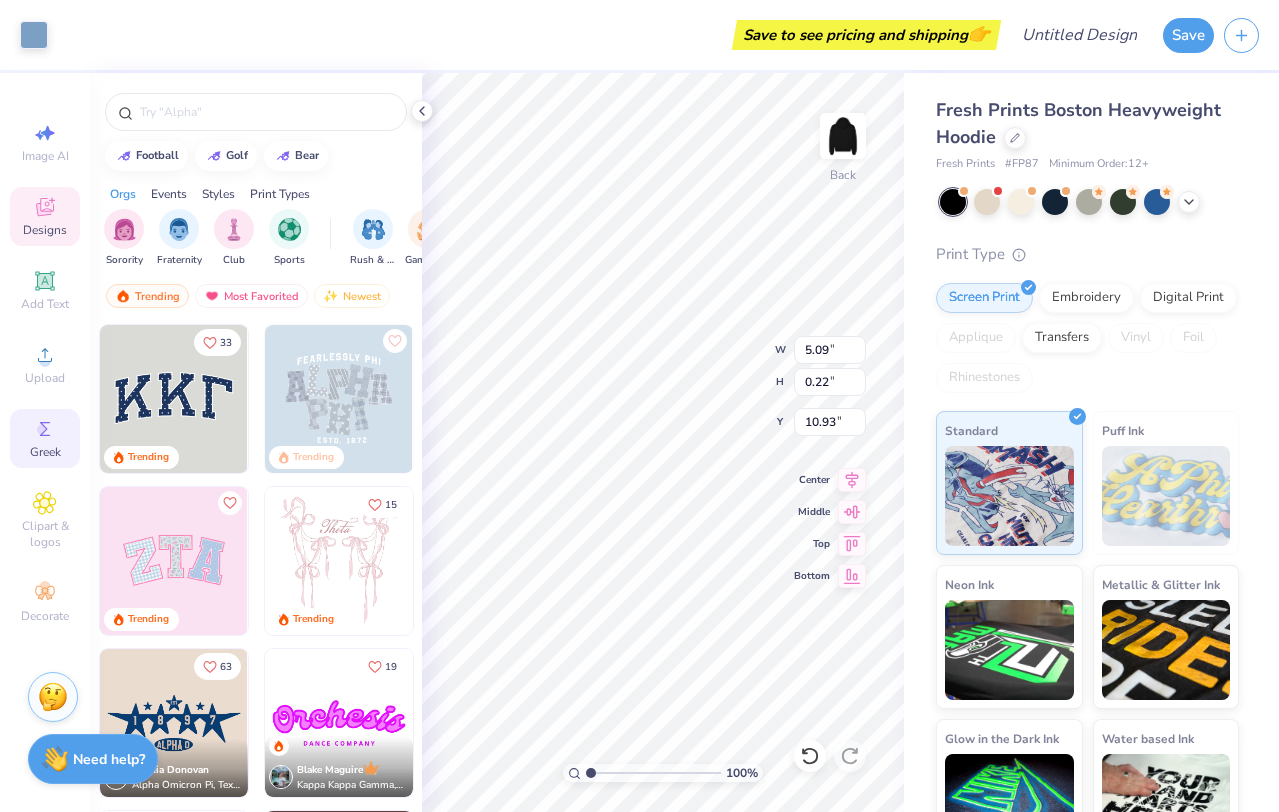 click on "Greek" at bounding box center (45, 452) 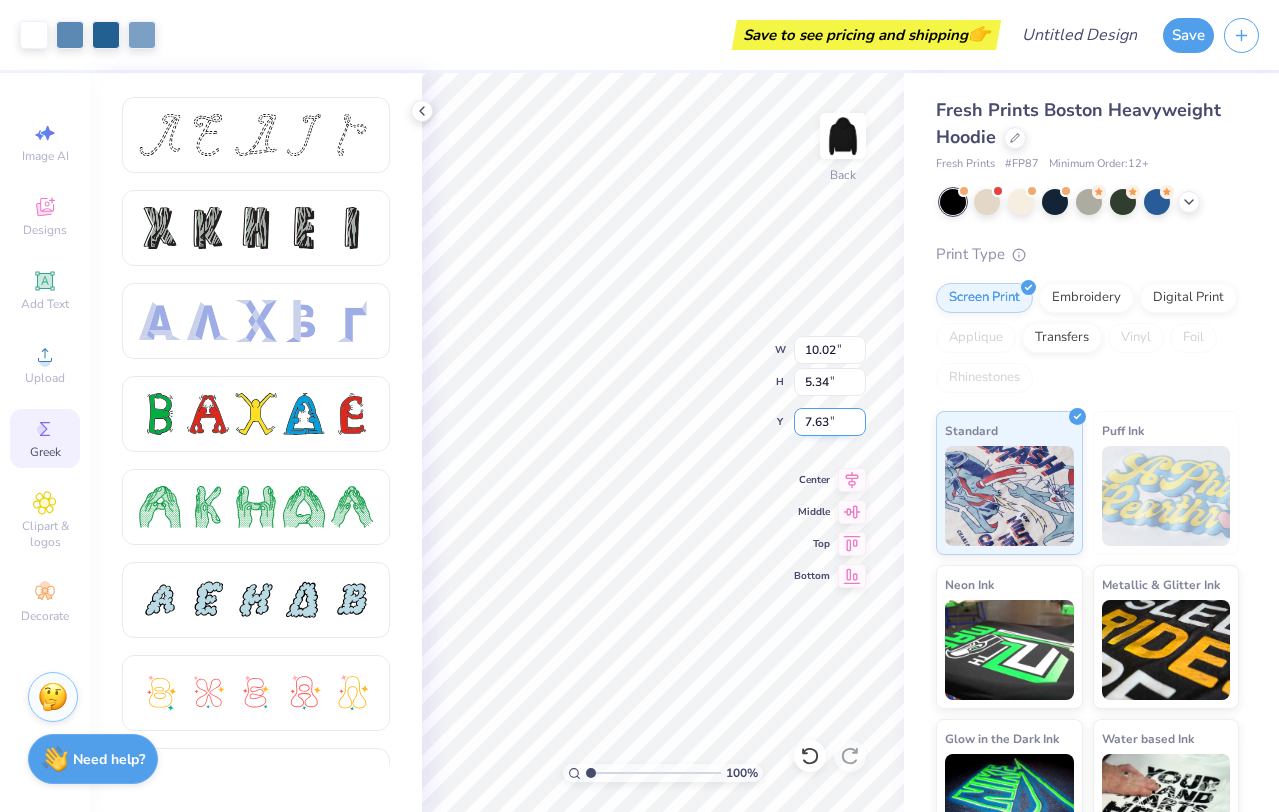 type on "10.02" 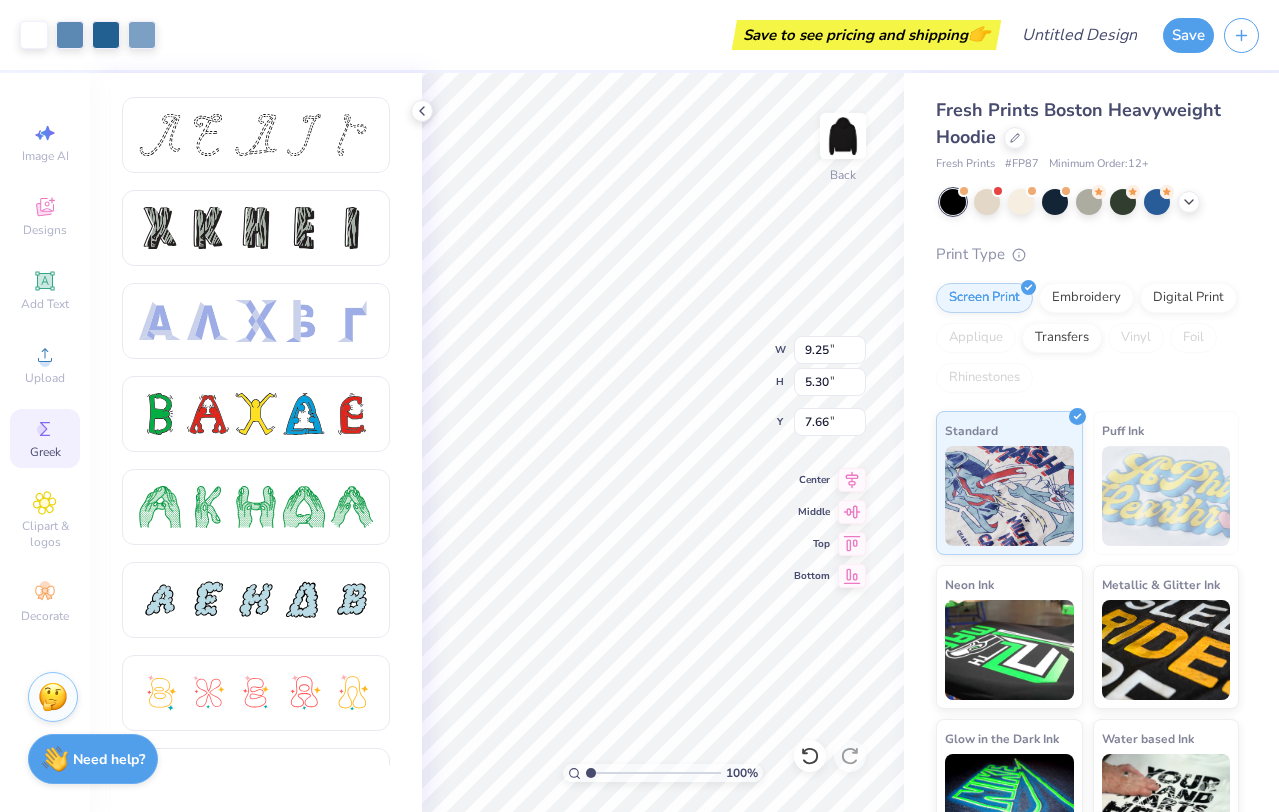 click on "100  % Back W 9.25 9.25 " H 5.30 5.30 " Y 7.66 7.66 " Center Middle Top Bottom" at bounding box center (663, 442) 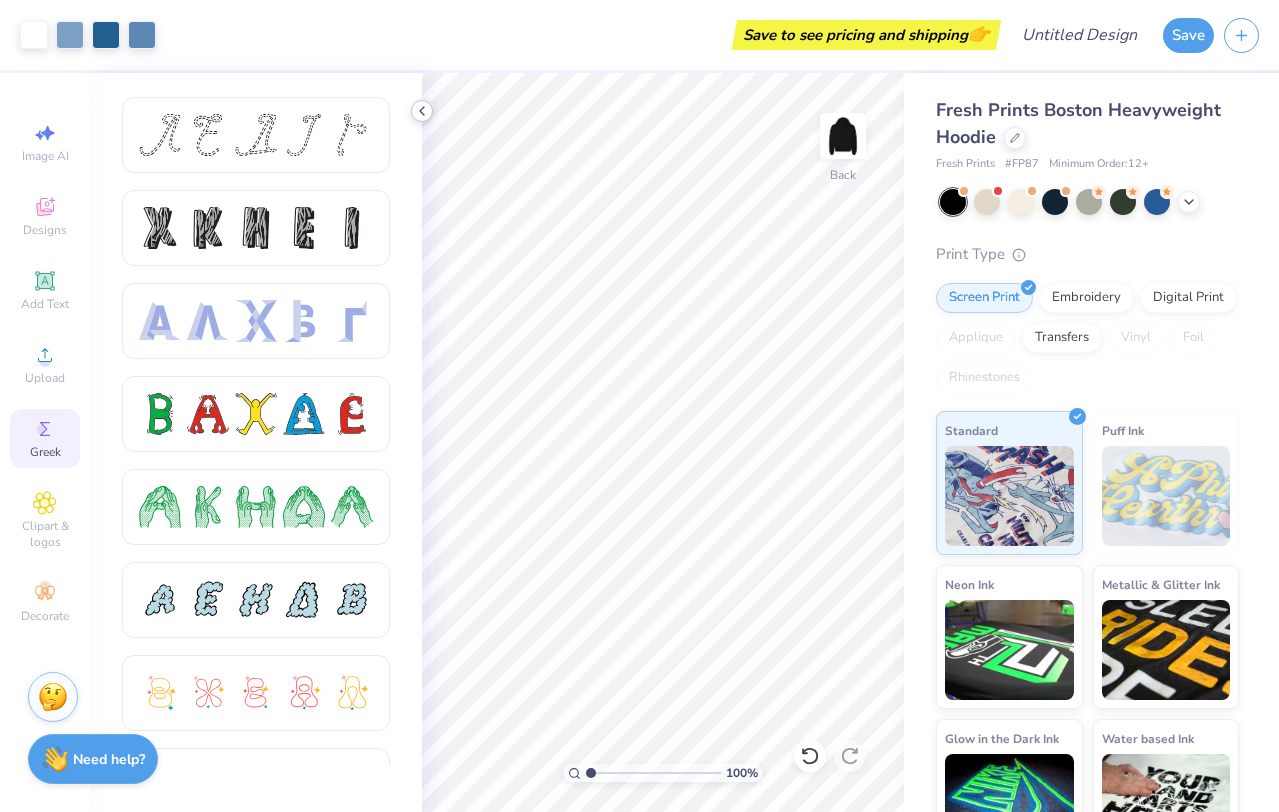 click 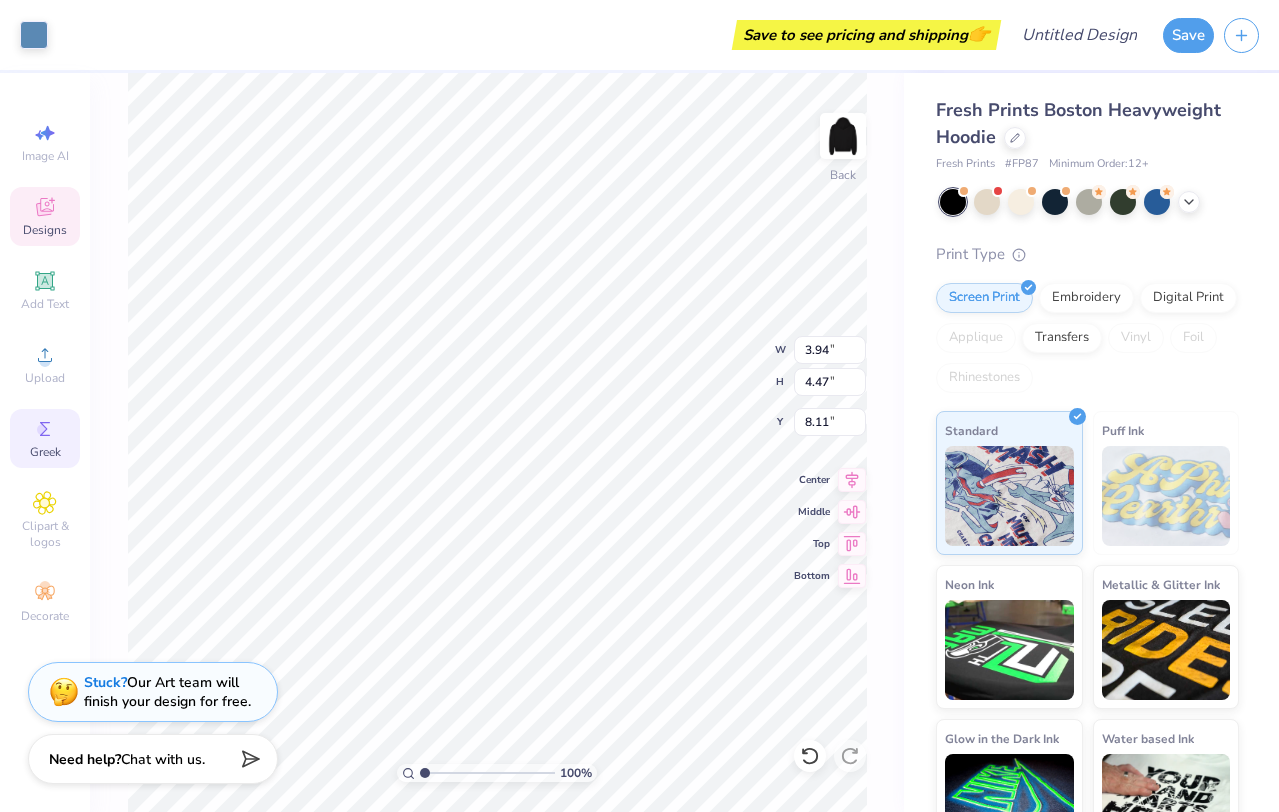 type on "3.94" 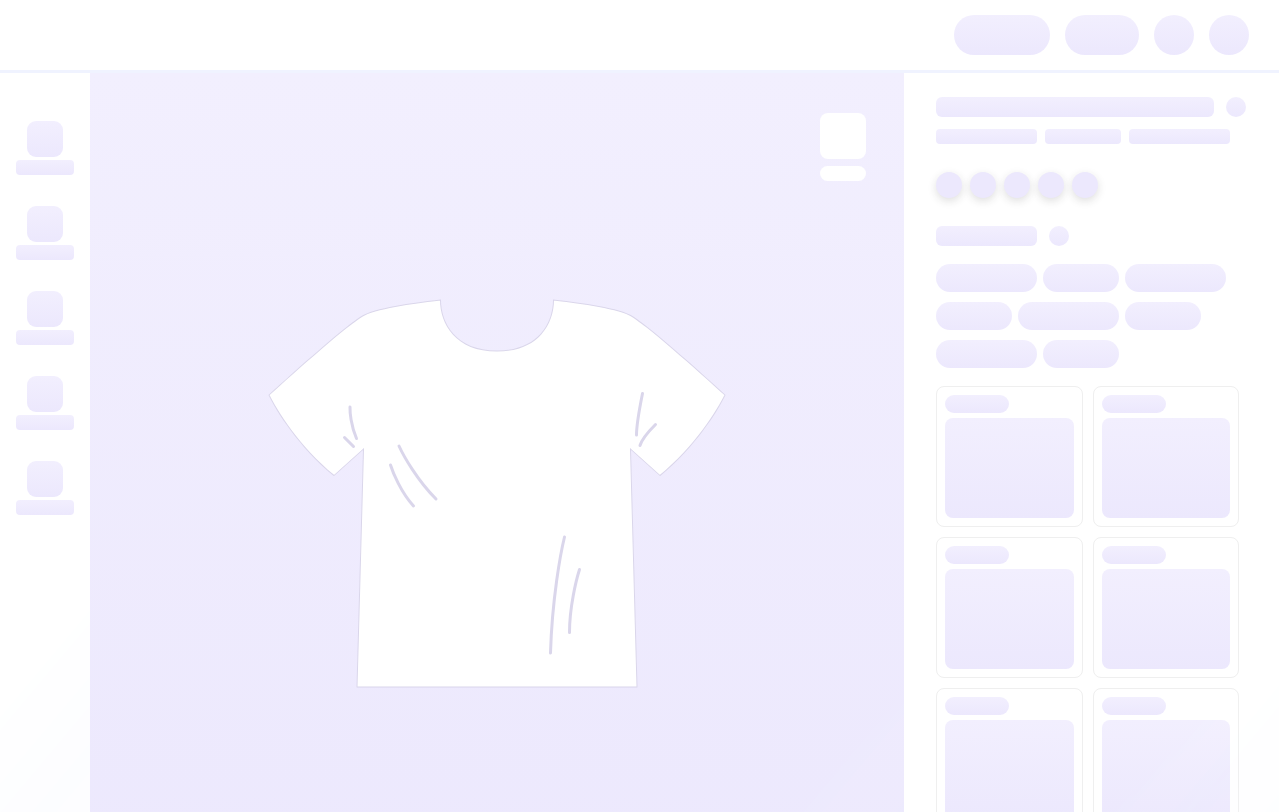 scroll, scrollTop: 0, scrollLeft: 0, axis: both 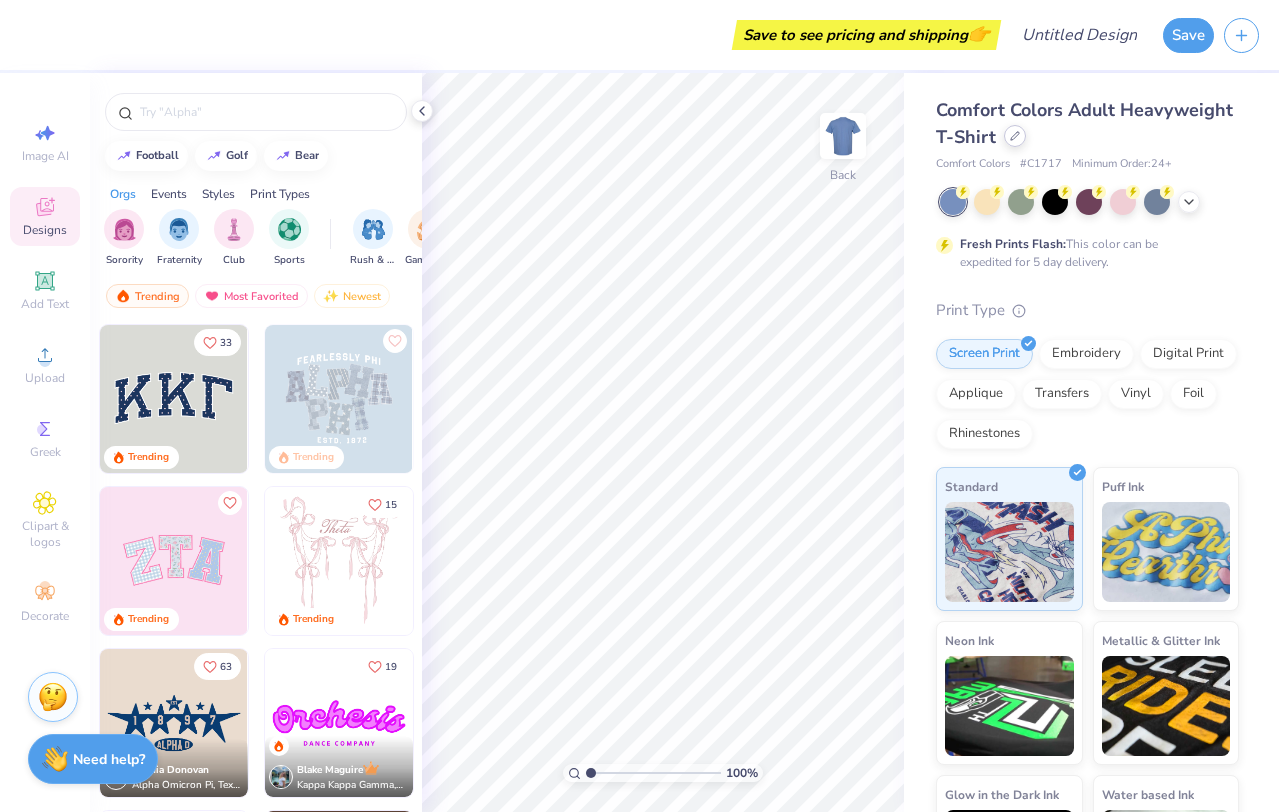 click 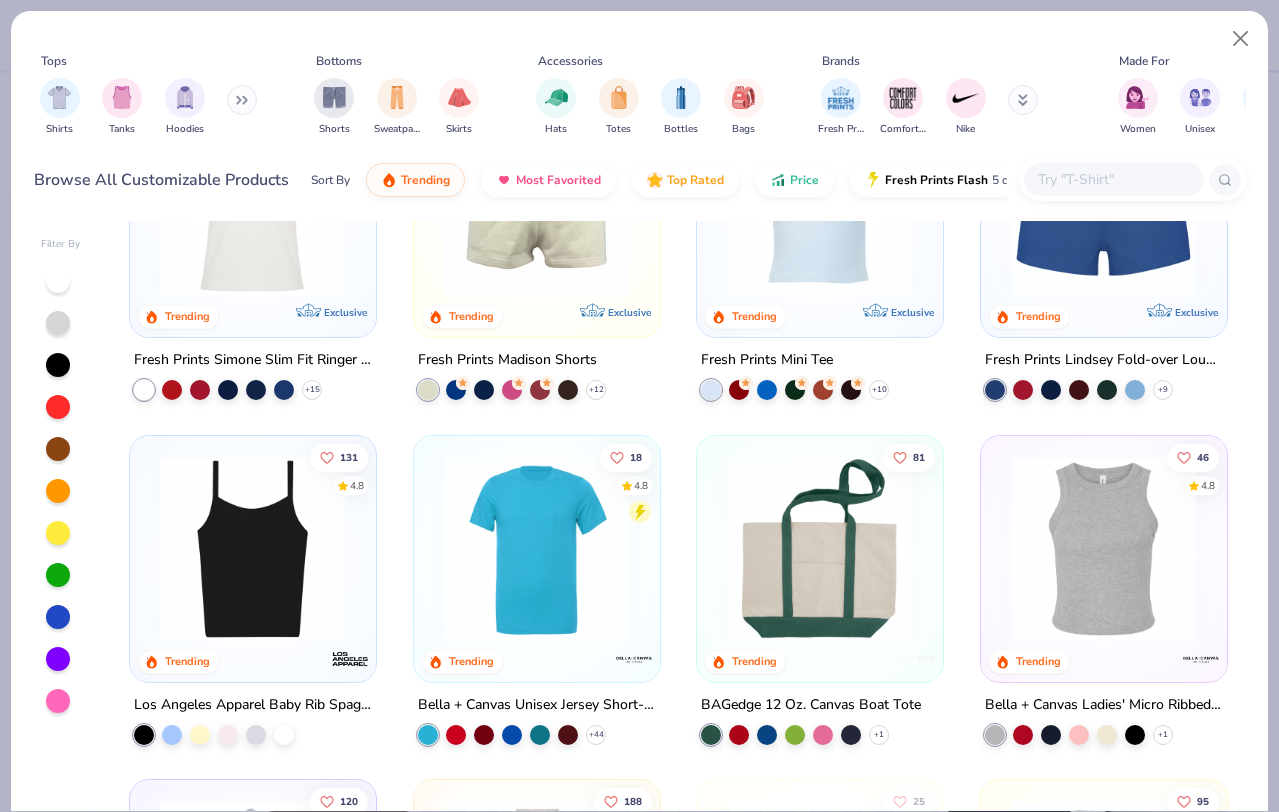 scroll, scrollTop: 0, scrollLeft: 0, axis: both 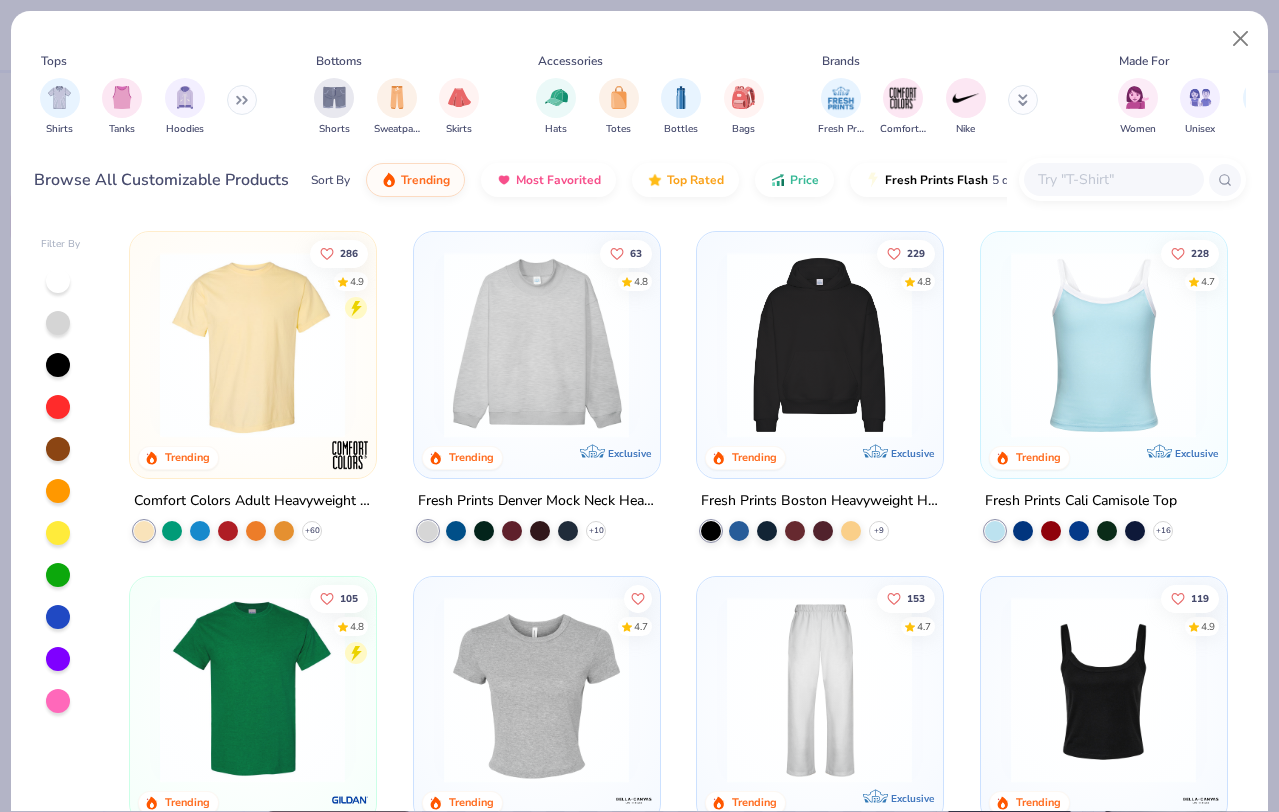 click at bounding box center (819, 345) 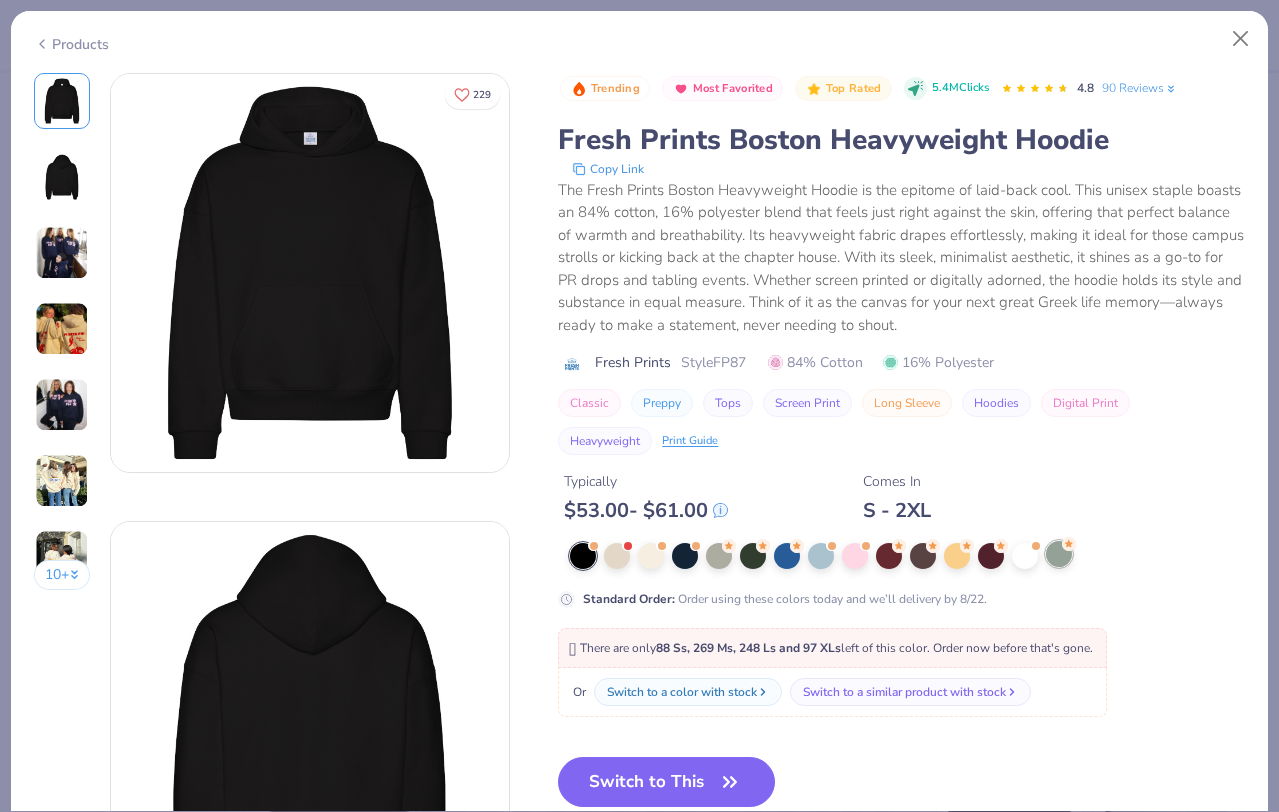 click at bounding box center (1059, 554) 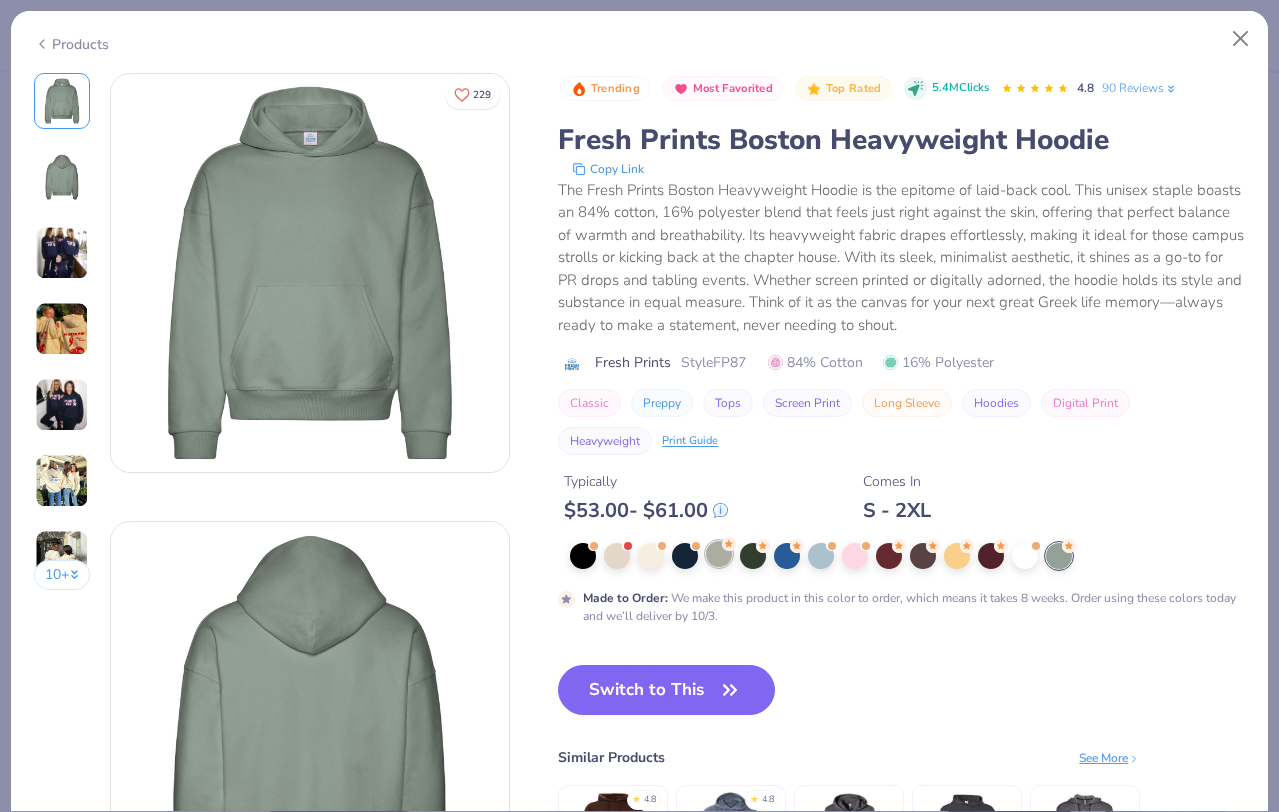 click at bounding box center [719, 554] 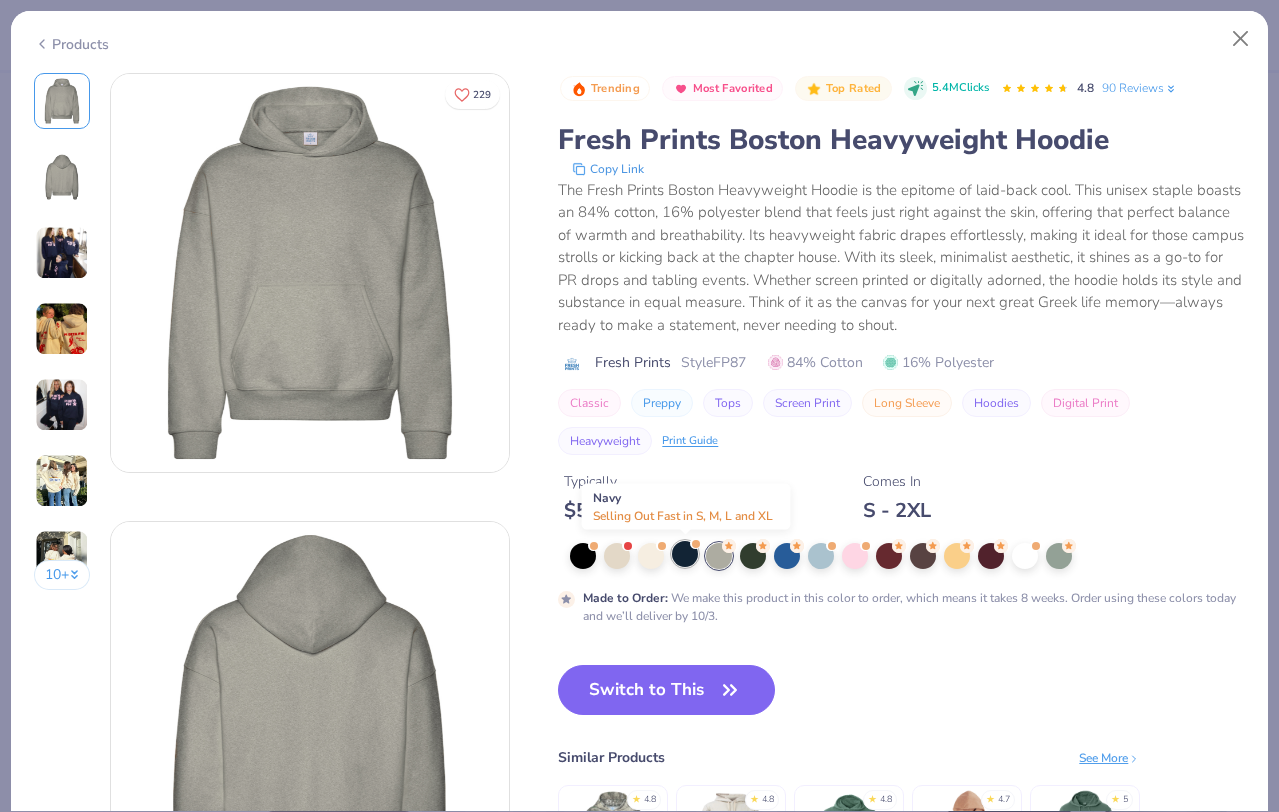 click at bounding box center [685, 554] 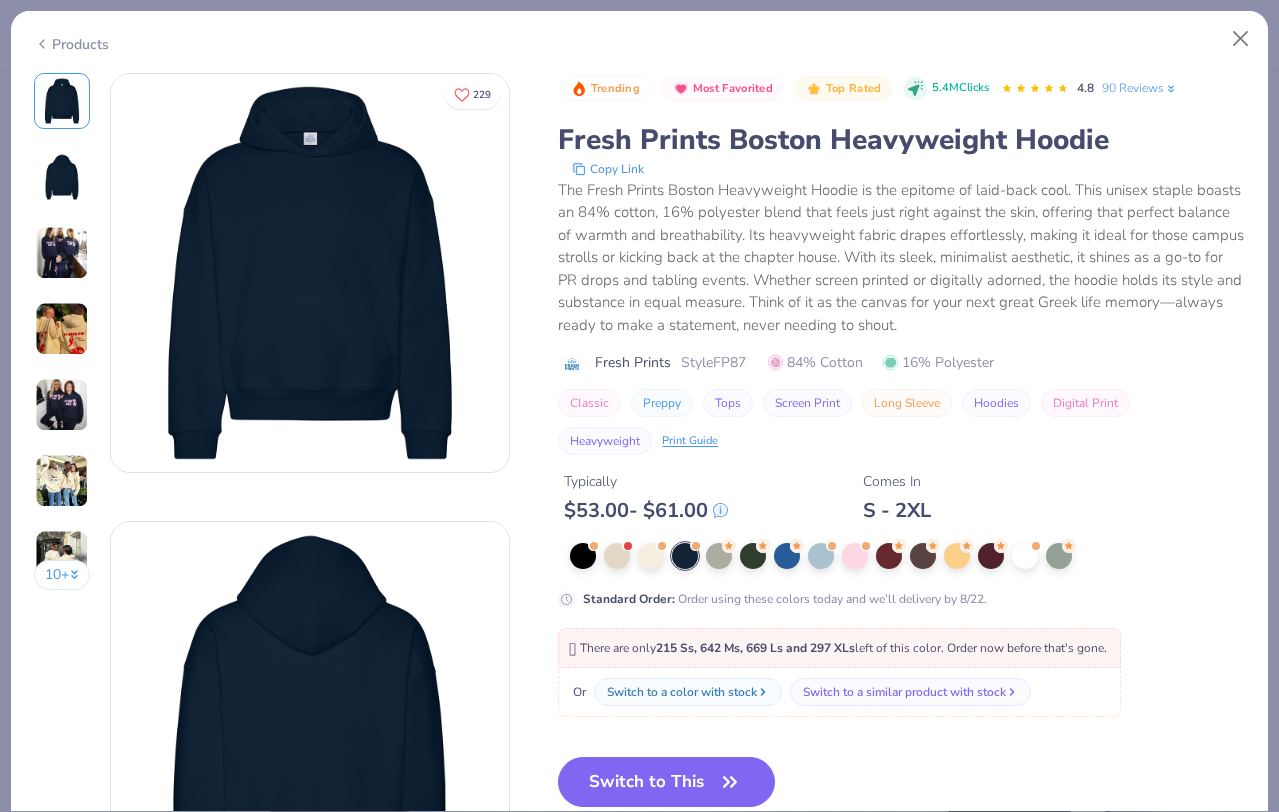 click at bounding box center (907, 556) 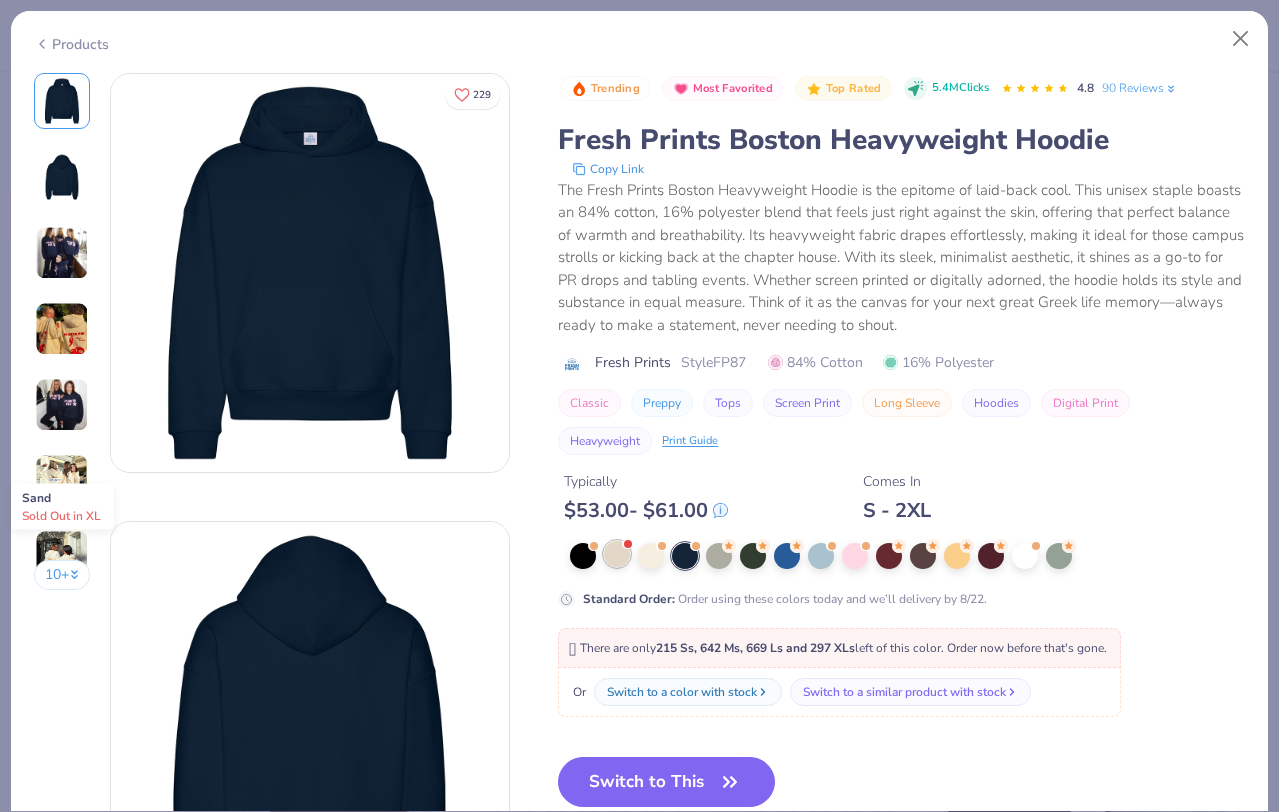 click at bounding box center [617, 554] 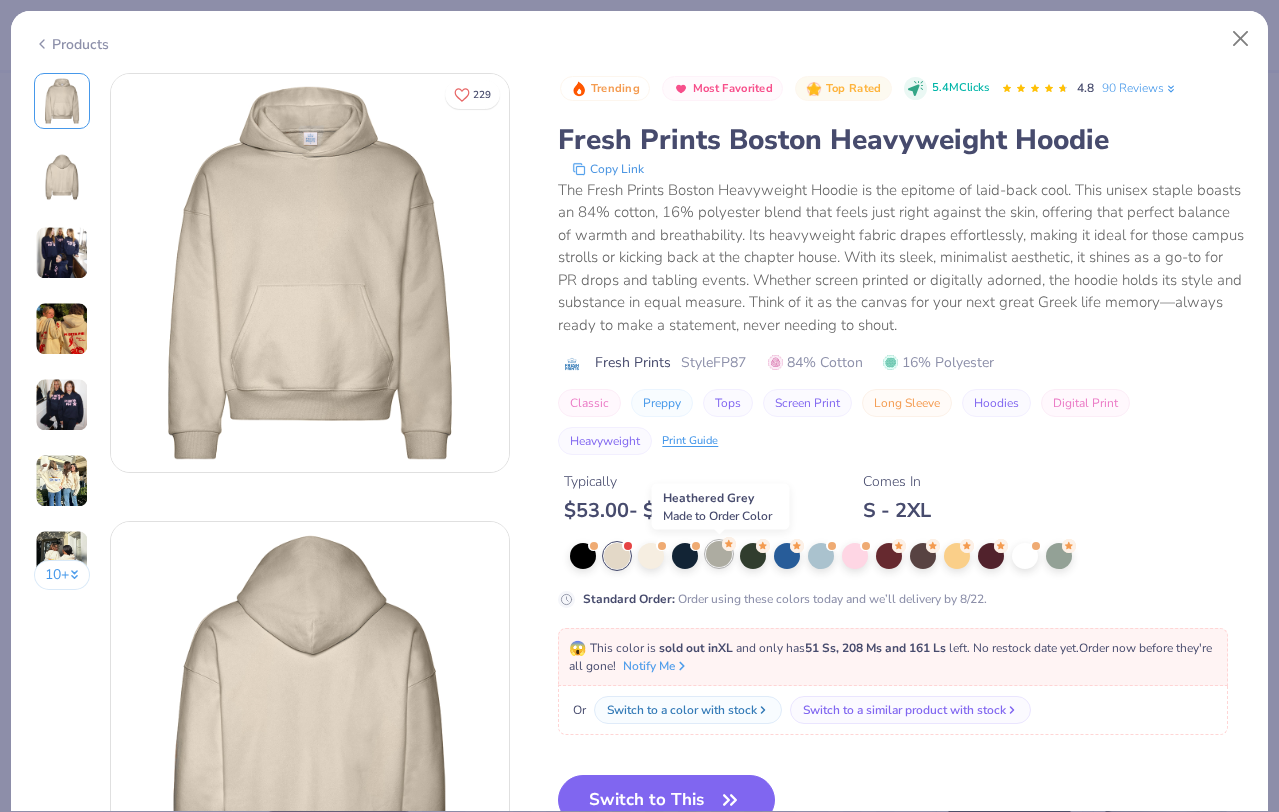 click at bounding box center [719, 554] 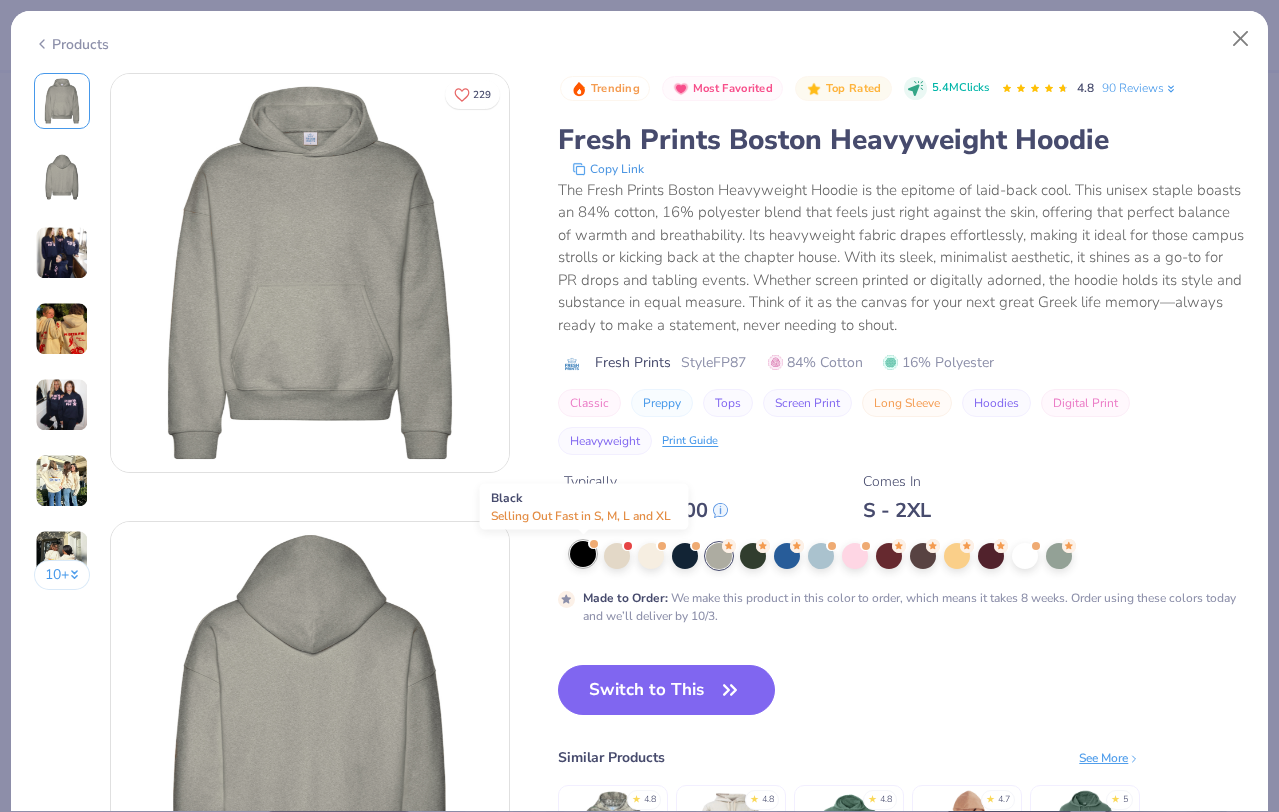 click at bounding box center [583, 554] 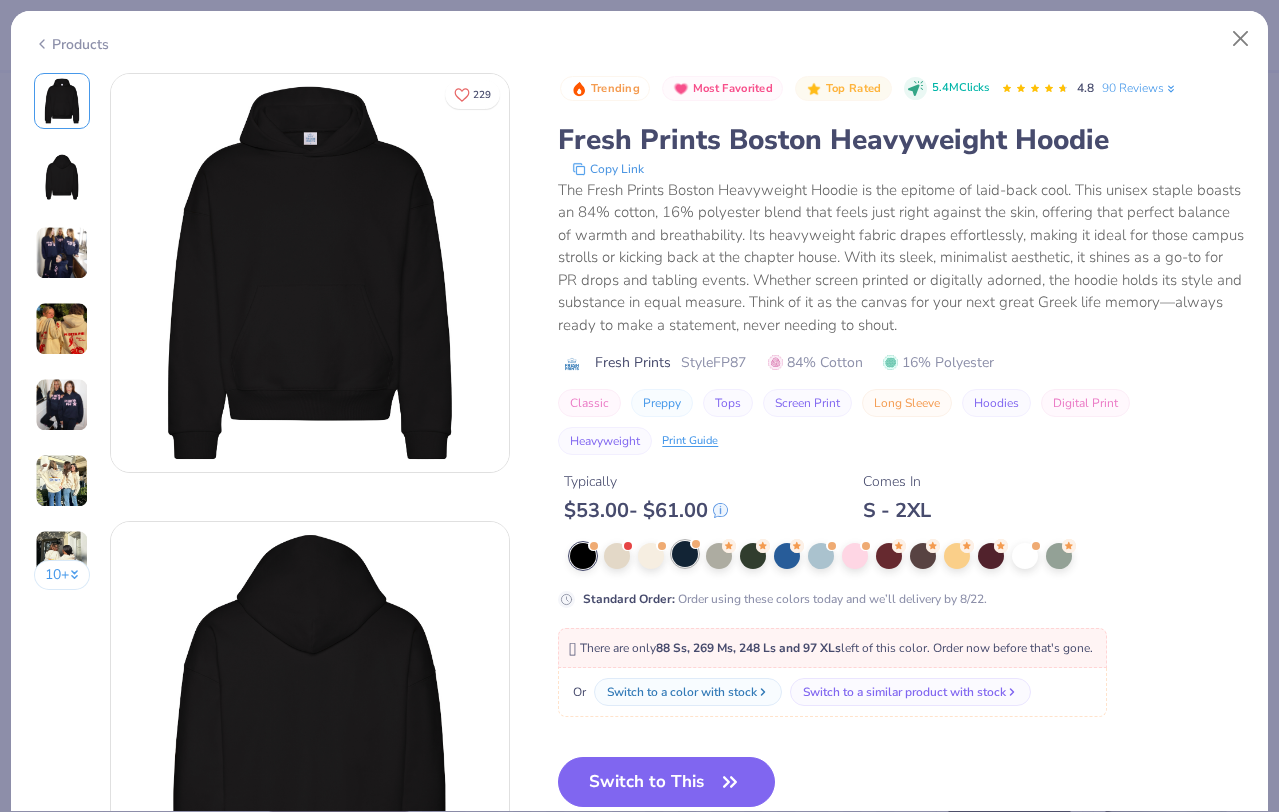 click at bounding box center (685, 554) 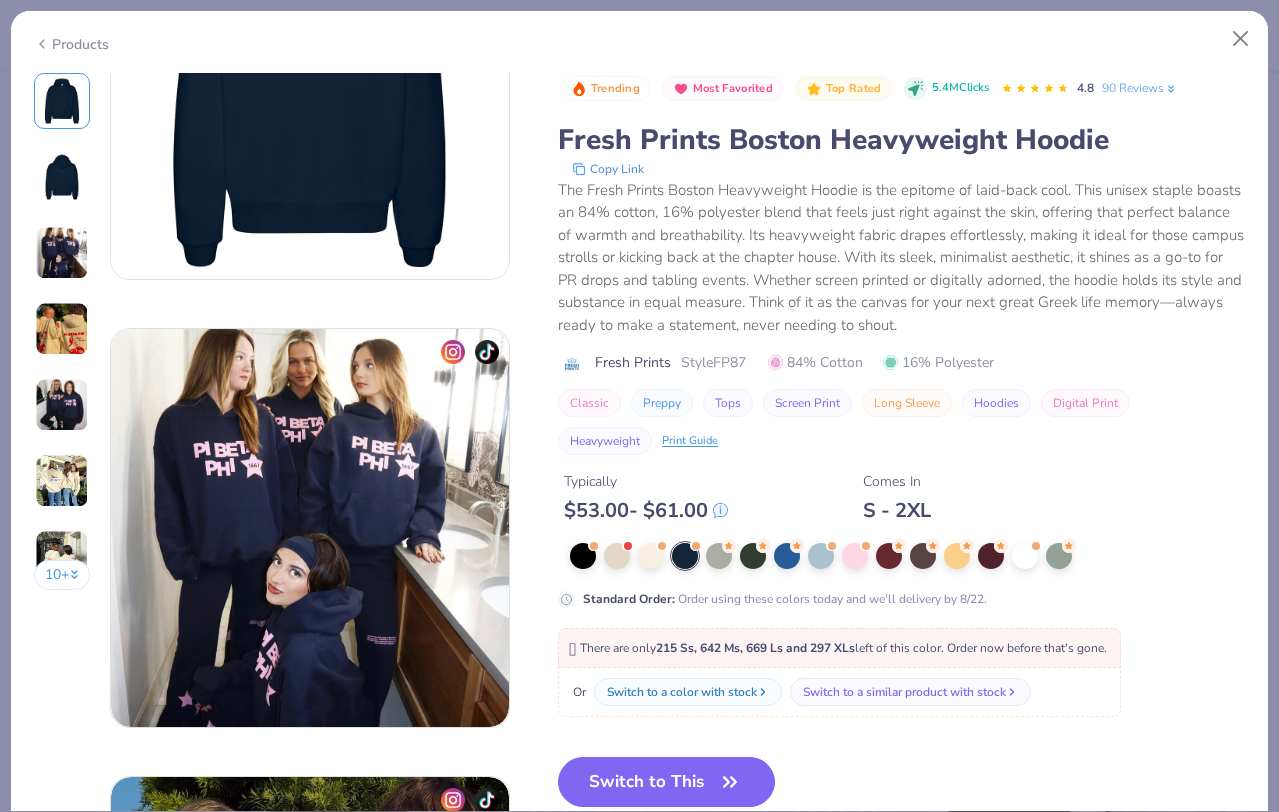 scroll, scrollTop: 660, scrollLeft: 0, axis: vertical 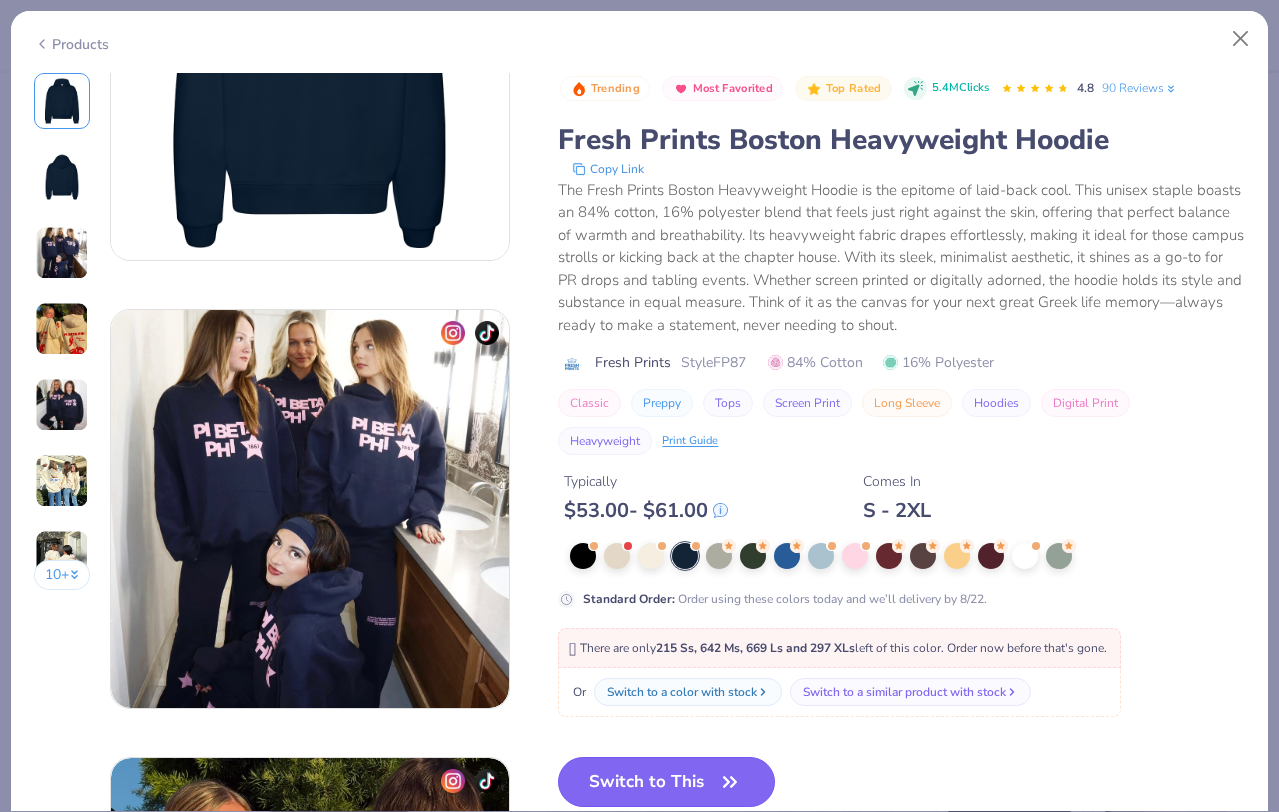 click on "Switch to This" at bounding box center (666, 782) 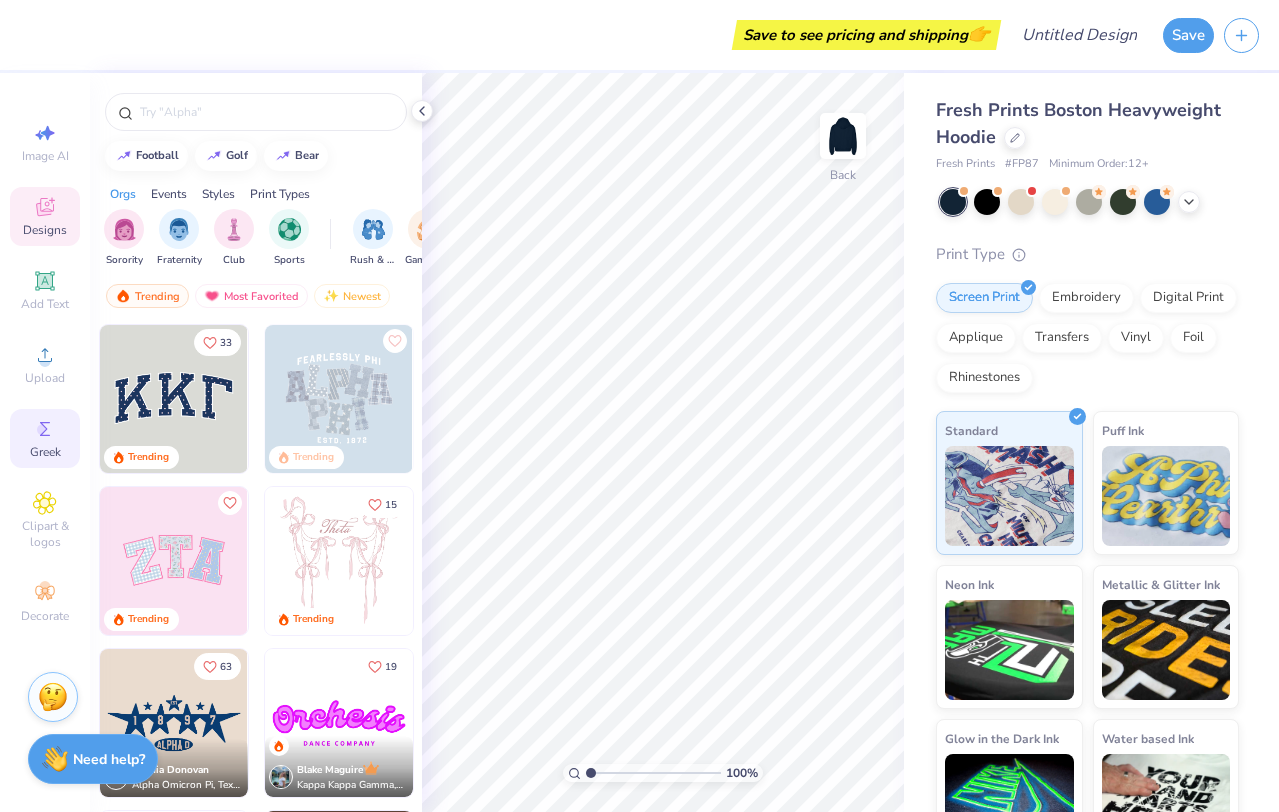 click 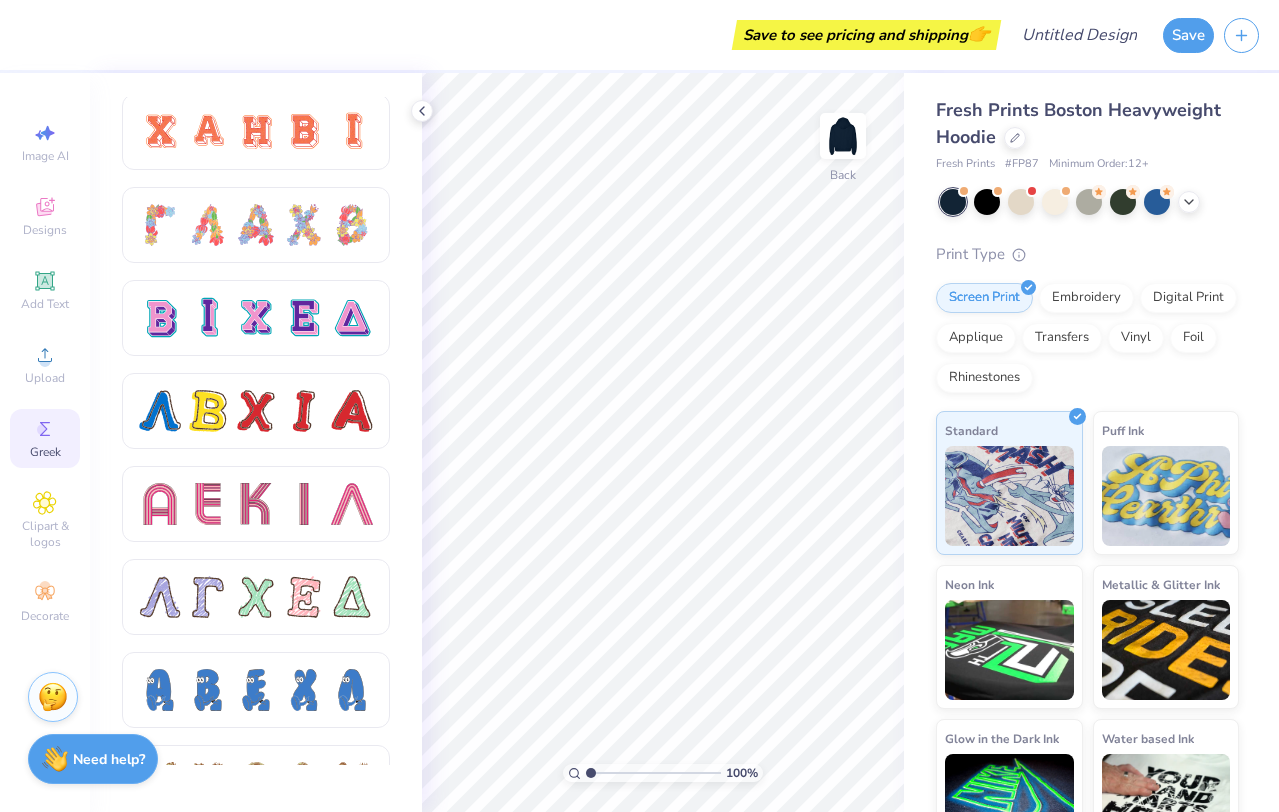 scroll, scrollTop: 1472, scrollLeft: 0, axis: vertical 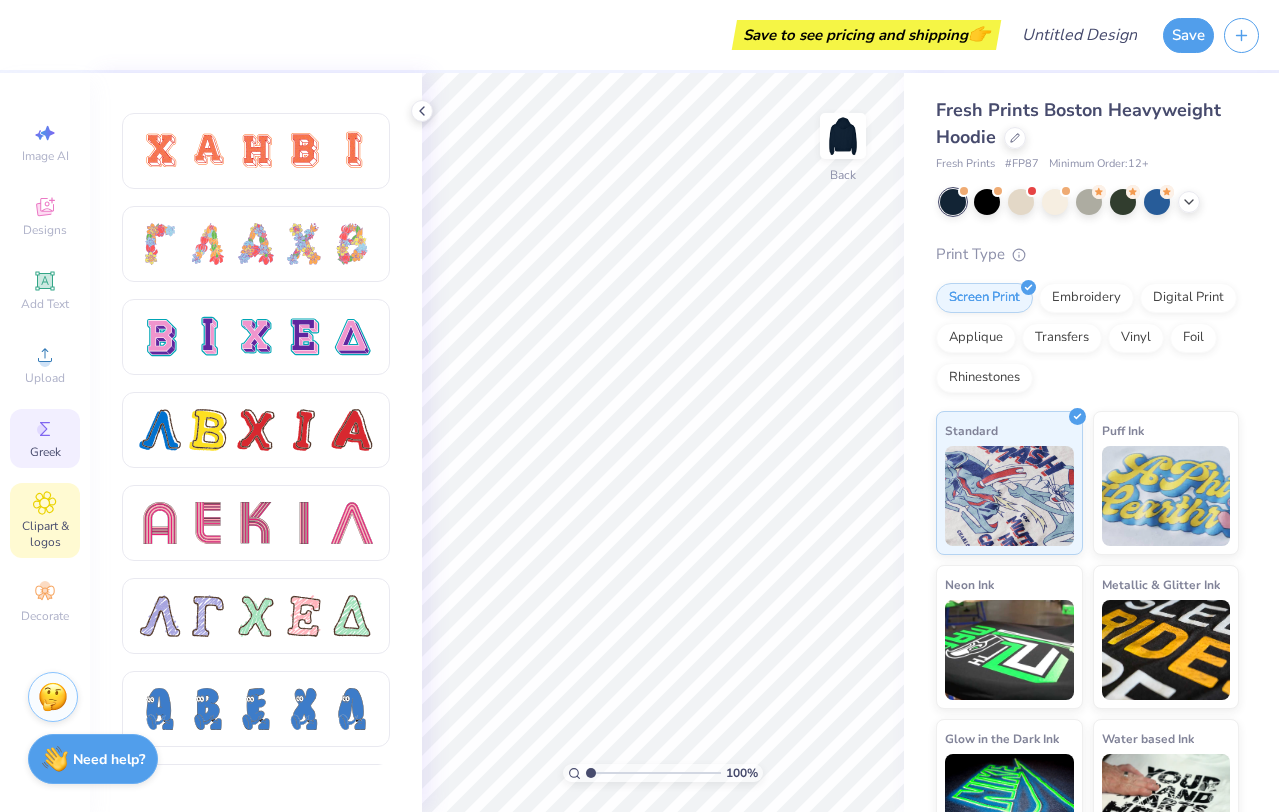 click on "Clipart & logos" at bounding box center (45, 534) 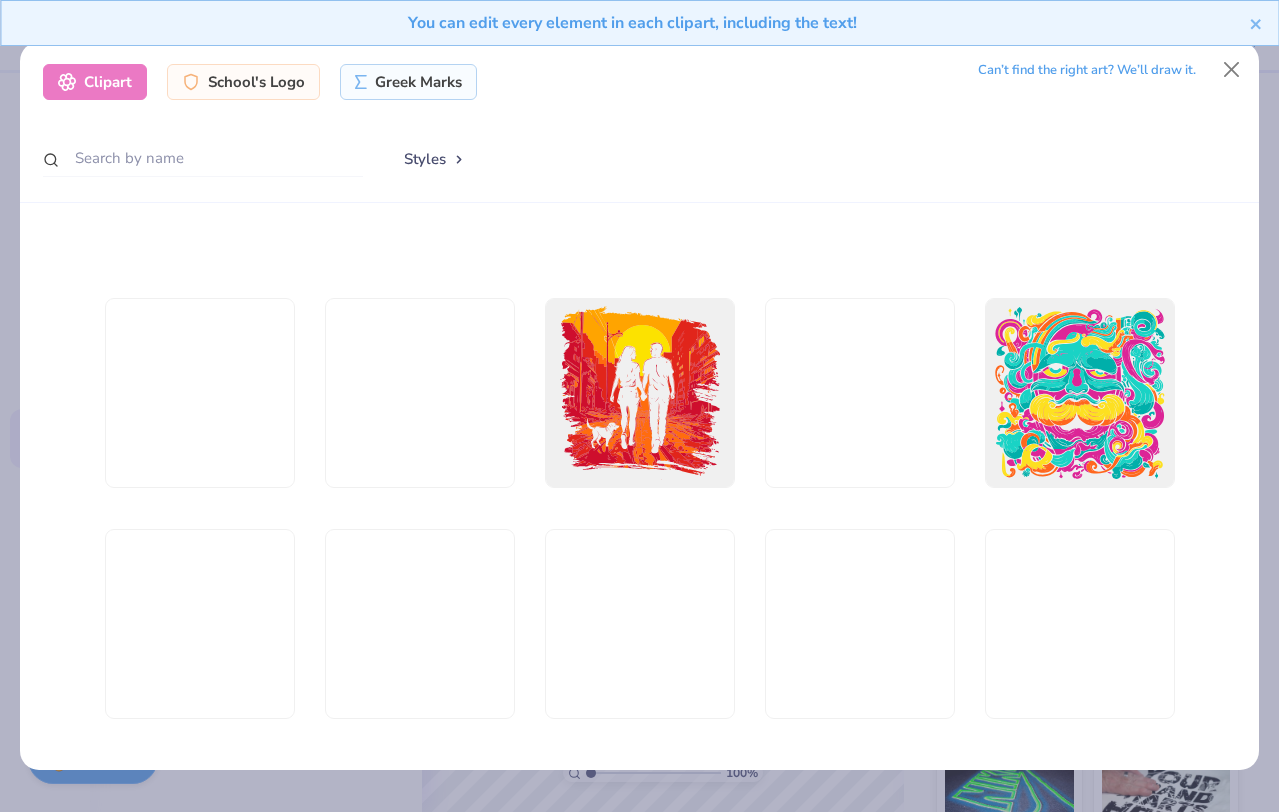 scroll, scrollTop: 1636, scrollLeft: 0, axis: vertical 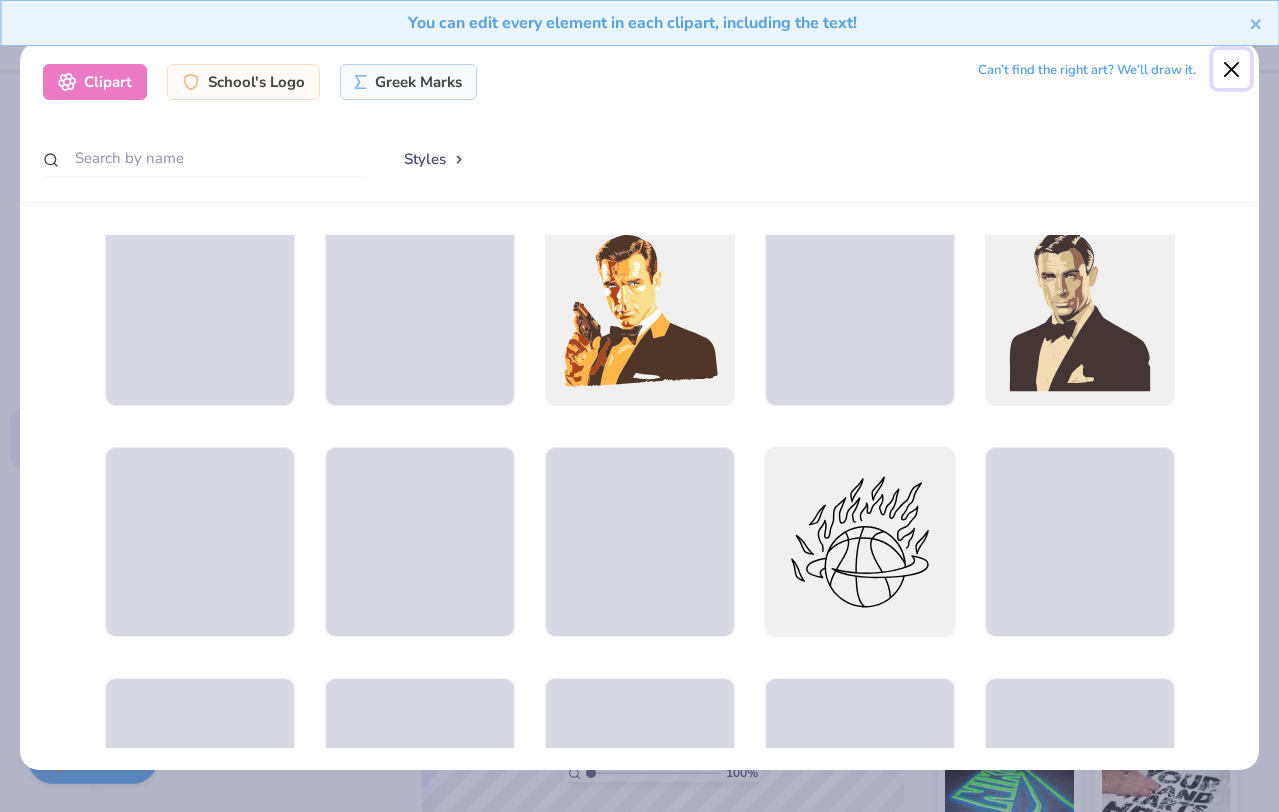 click at bounding box center [1232, 69] 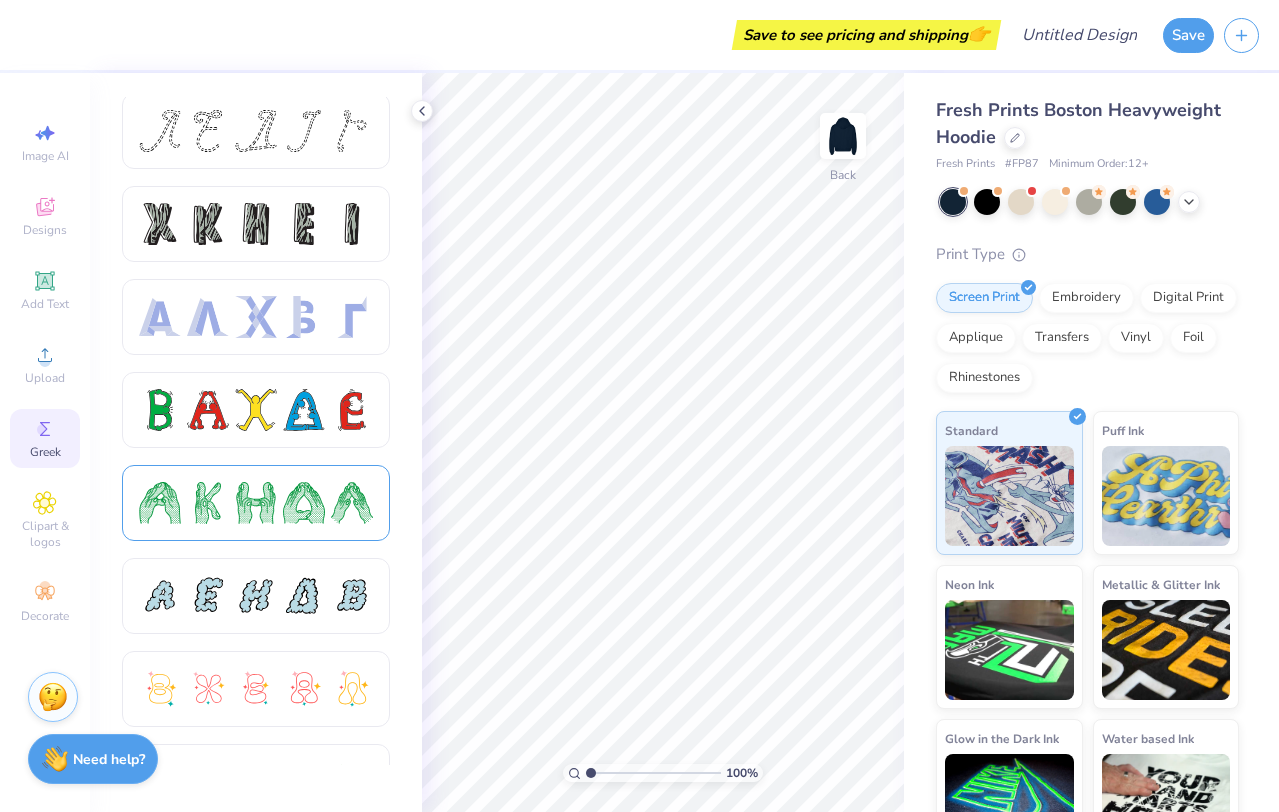 scroll, scrollTop: 0, scrollLeft: 0, axis: both 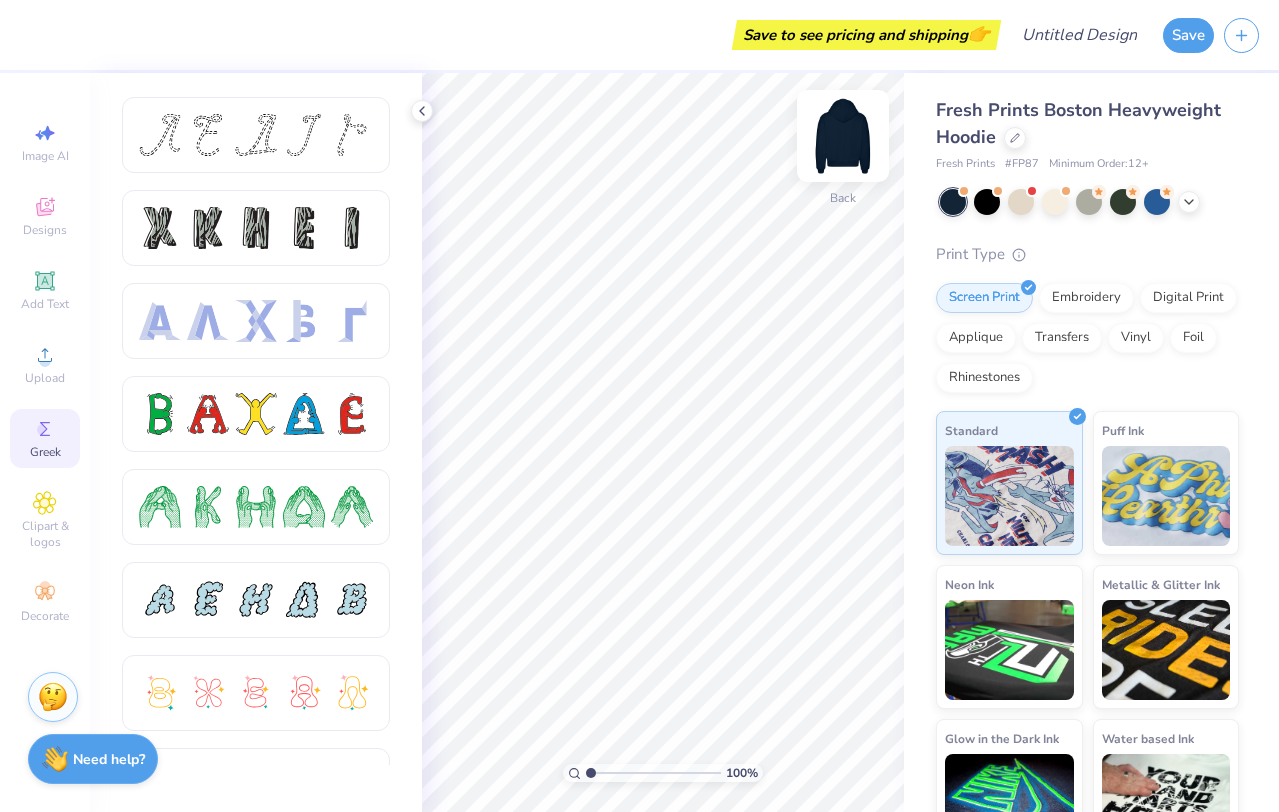 click at bounding box center (843, 136) 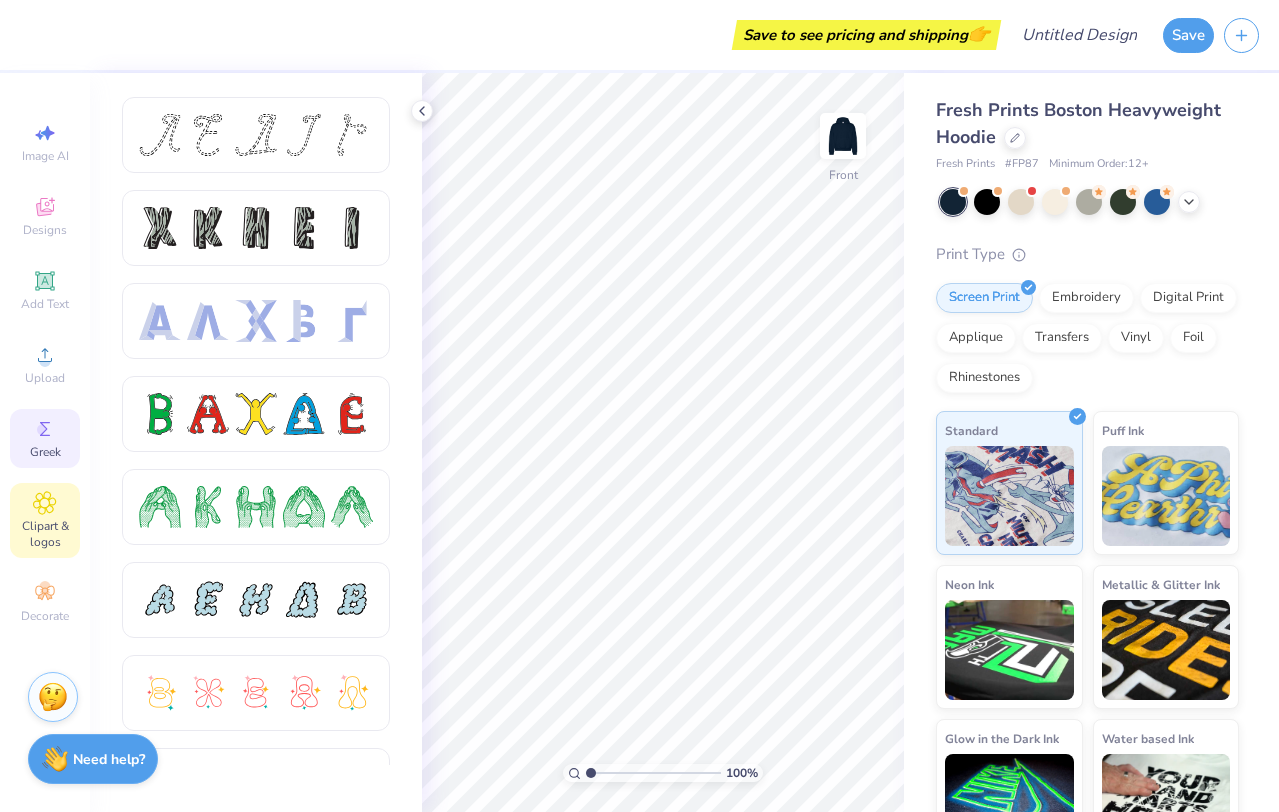 click on "Clipart & logos" at bounding box center [45, 520] 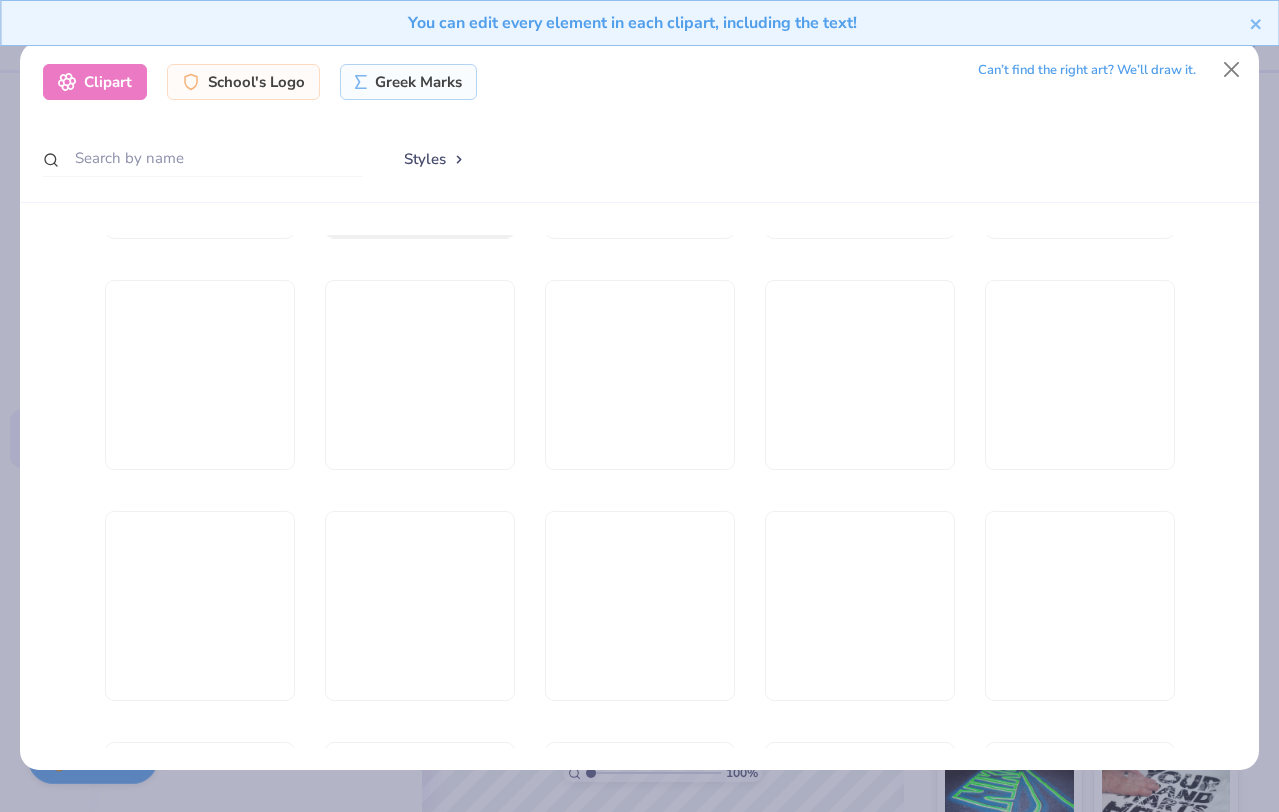 scroll, scrollTop: 5904, scrollLeft: 0, axis: vertical 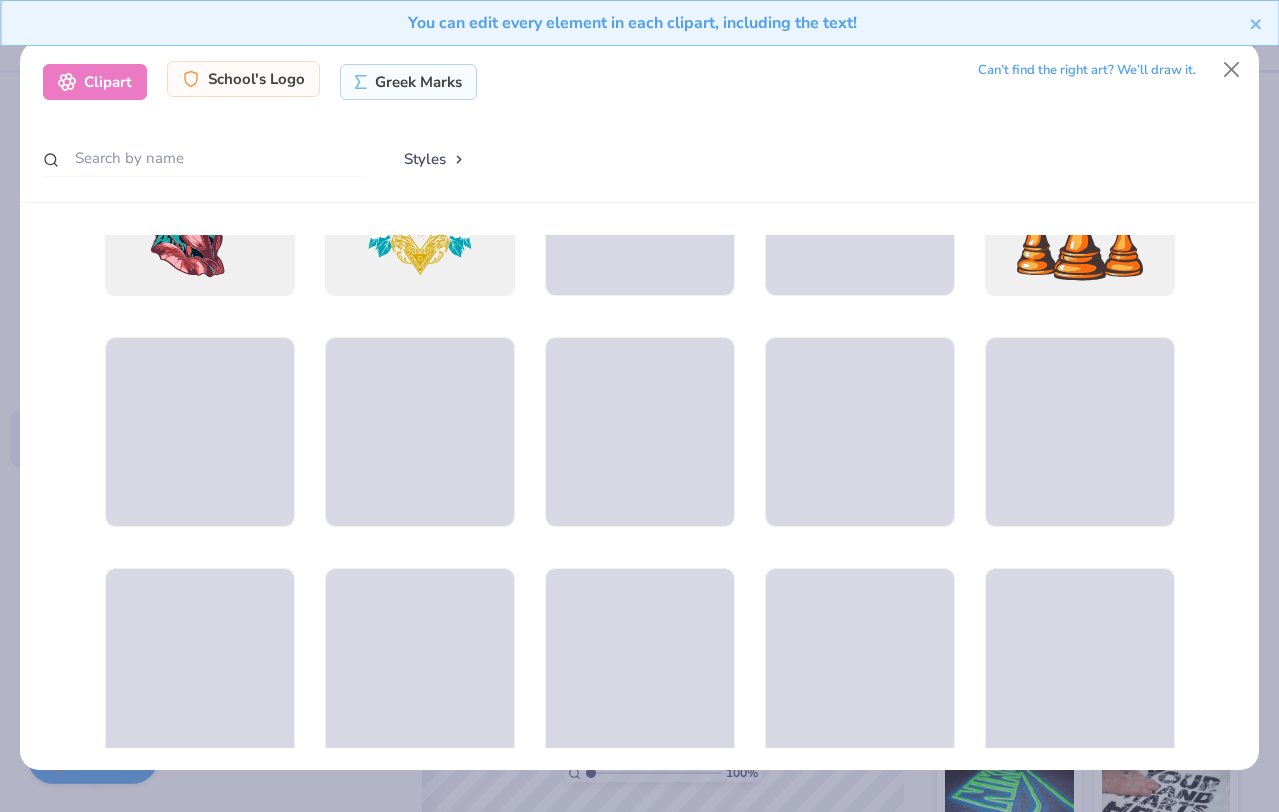click on "School's Logo" at bounding box center [243, 79] 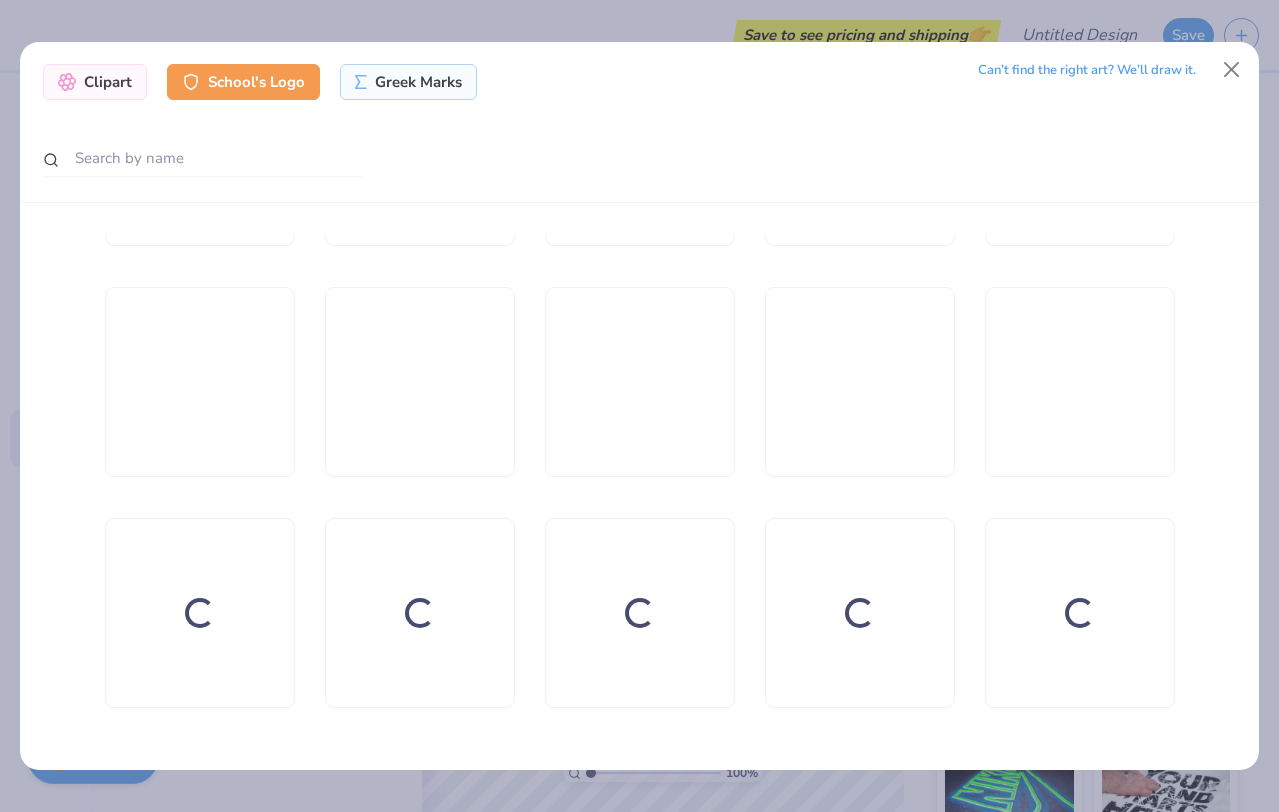 scroll, scrollTop: 5693, scrollLeft: 0, axis: vertical 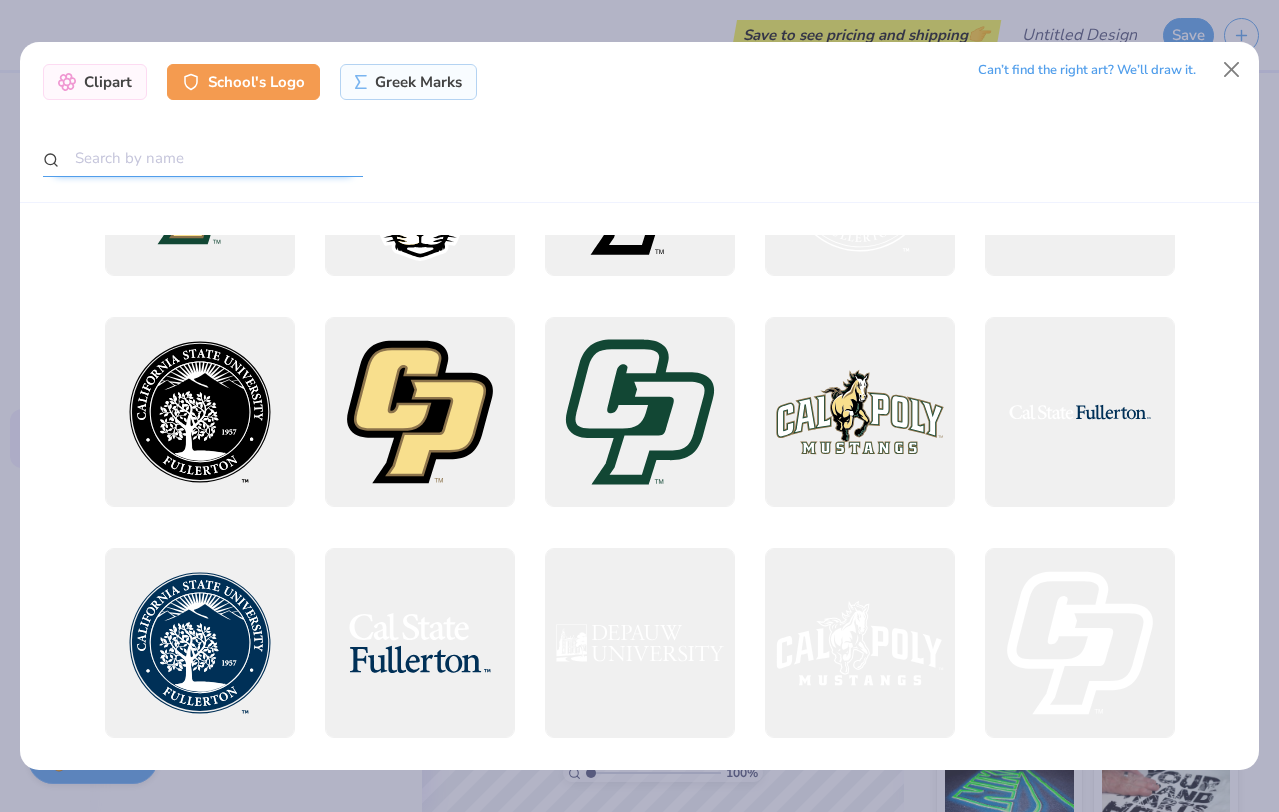 click at bounding box center (203, 158) 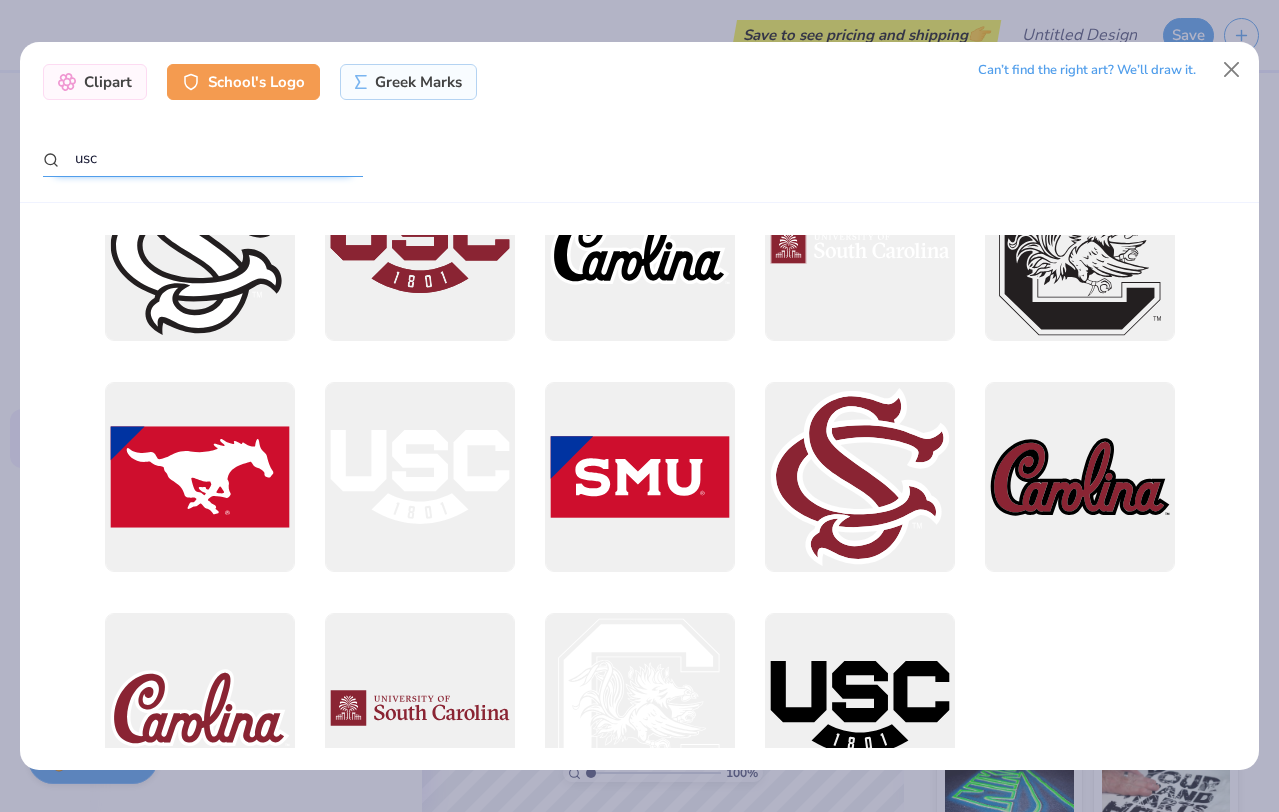 scroll, scrollTop: 1565, scrollLeft: 0, axis: vertical 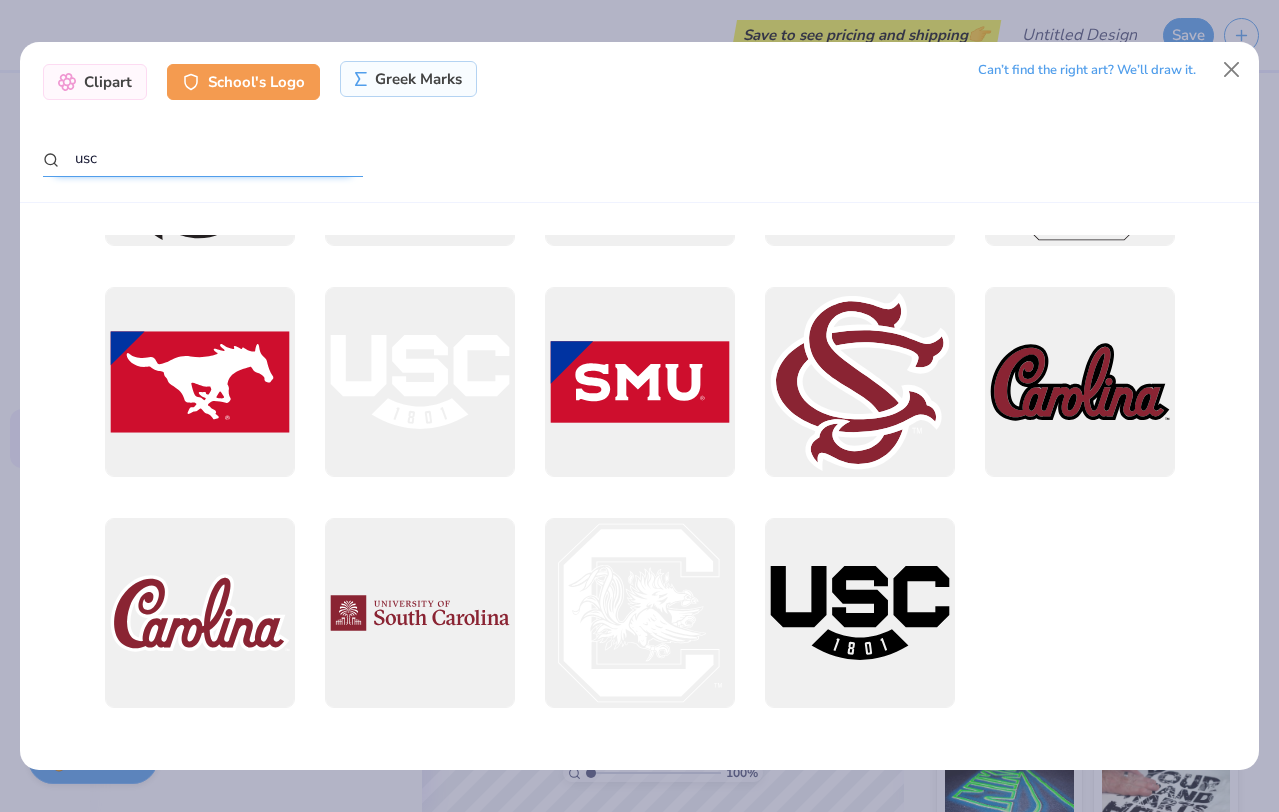 type on "usc" 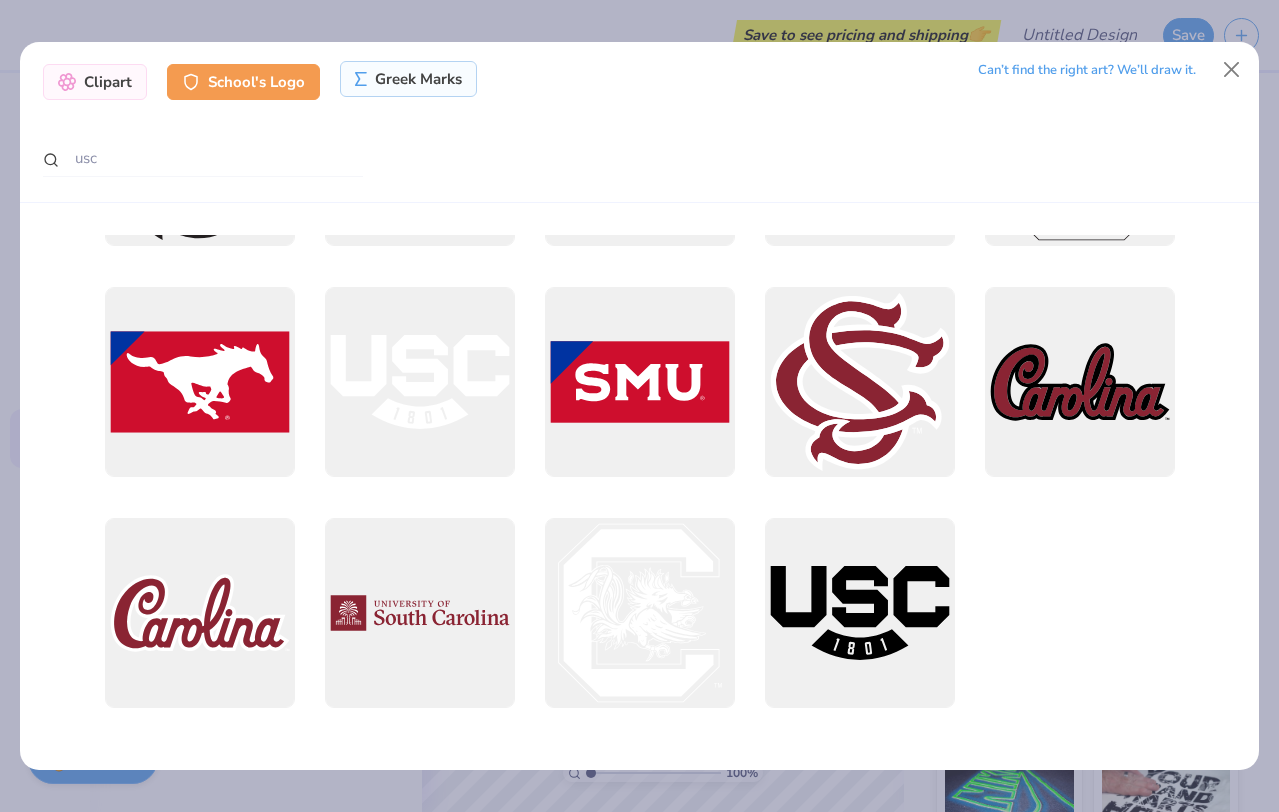 click on "Greek Marks" at bounding box center (408, 79) 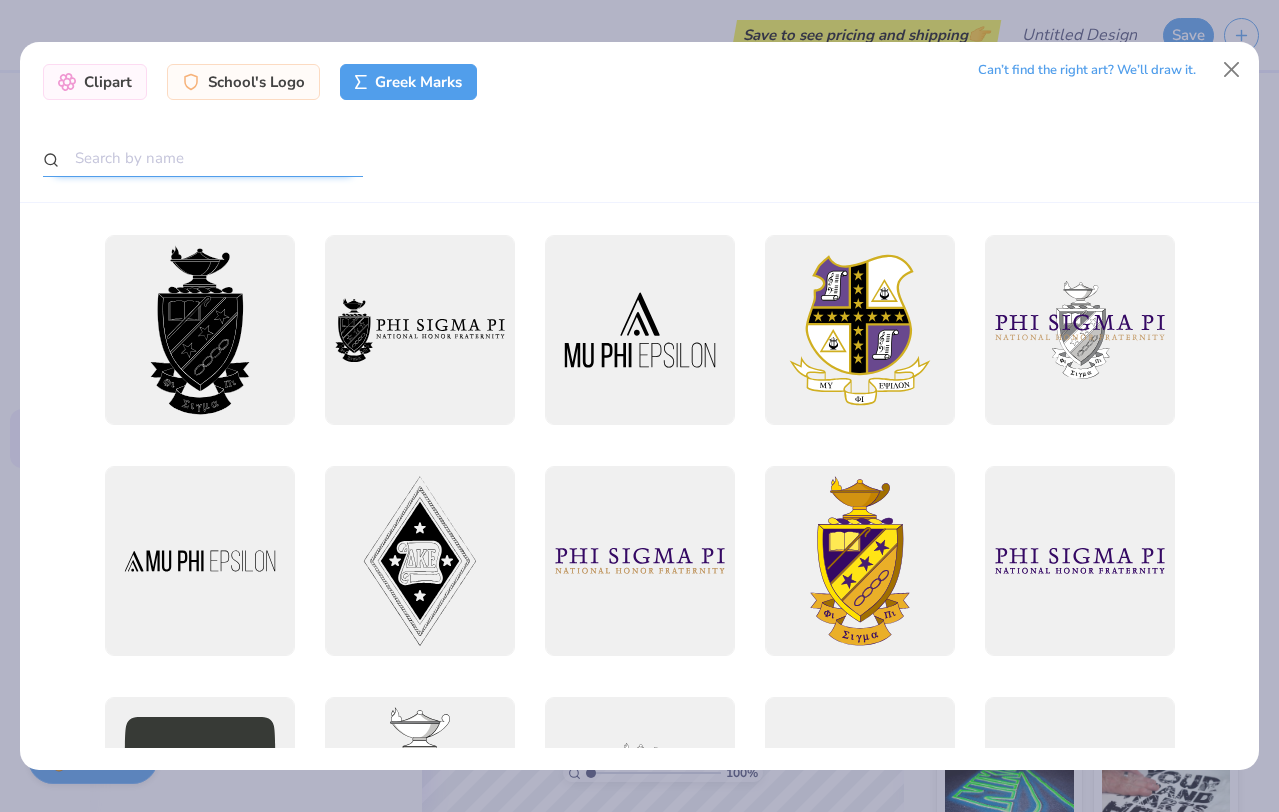 click at bounding box center (203, 158) 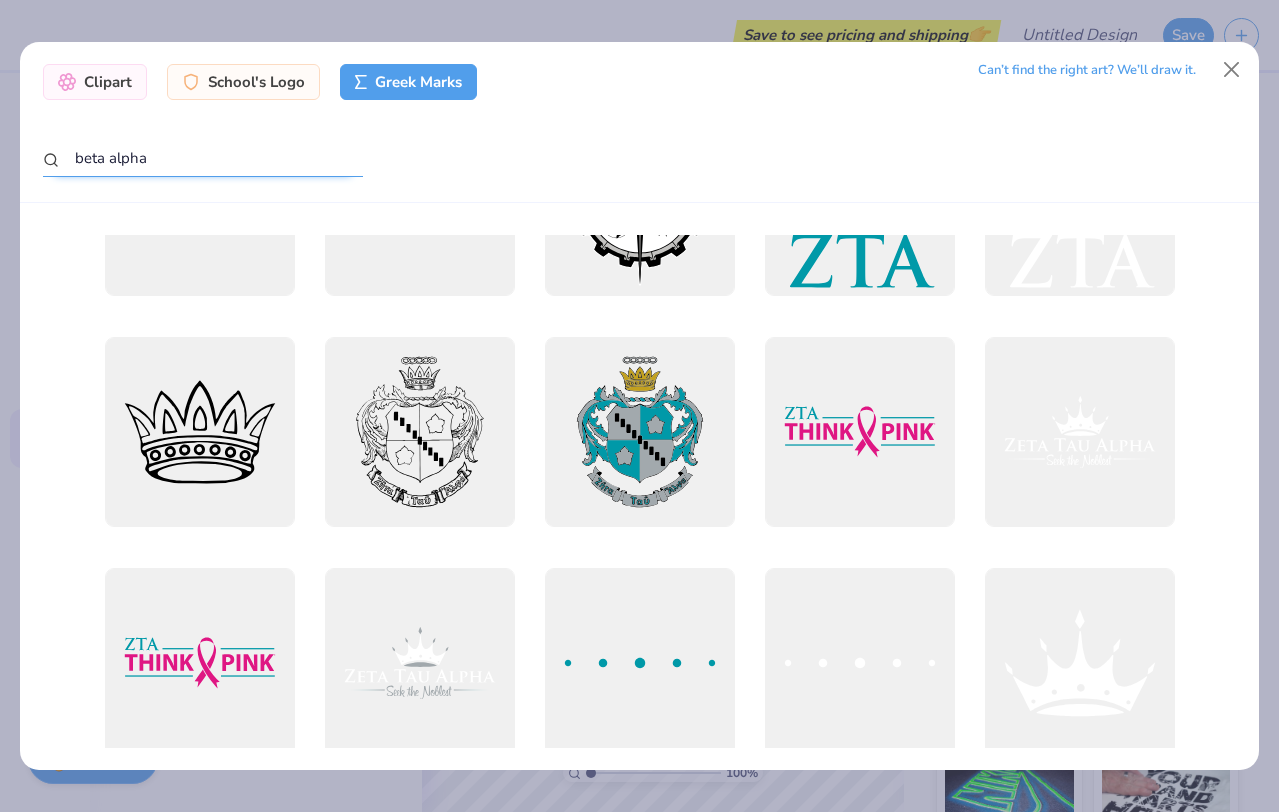 scroll, scrollTop: 872, scrollLeft: 0, axis: vertical 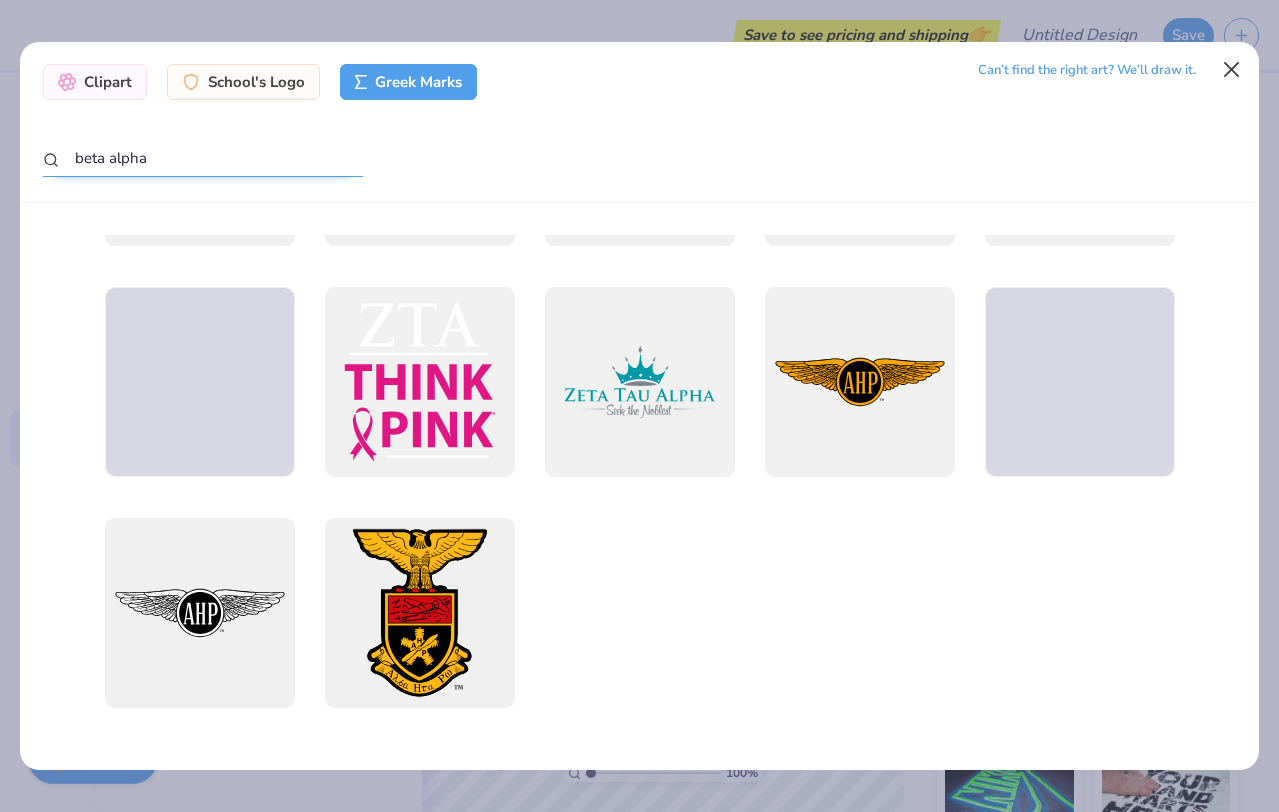 type on "beta alpha" 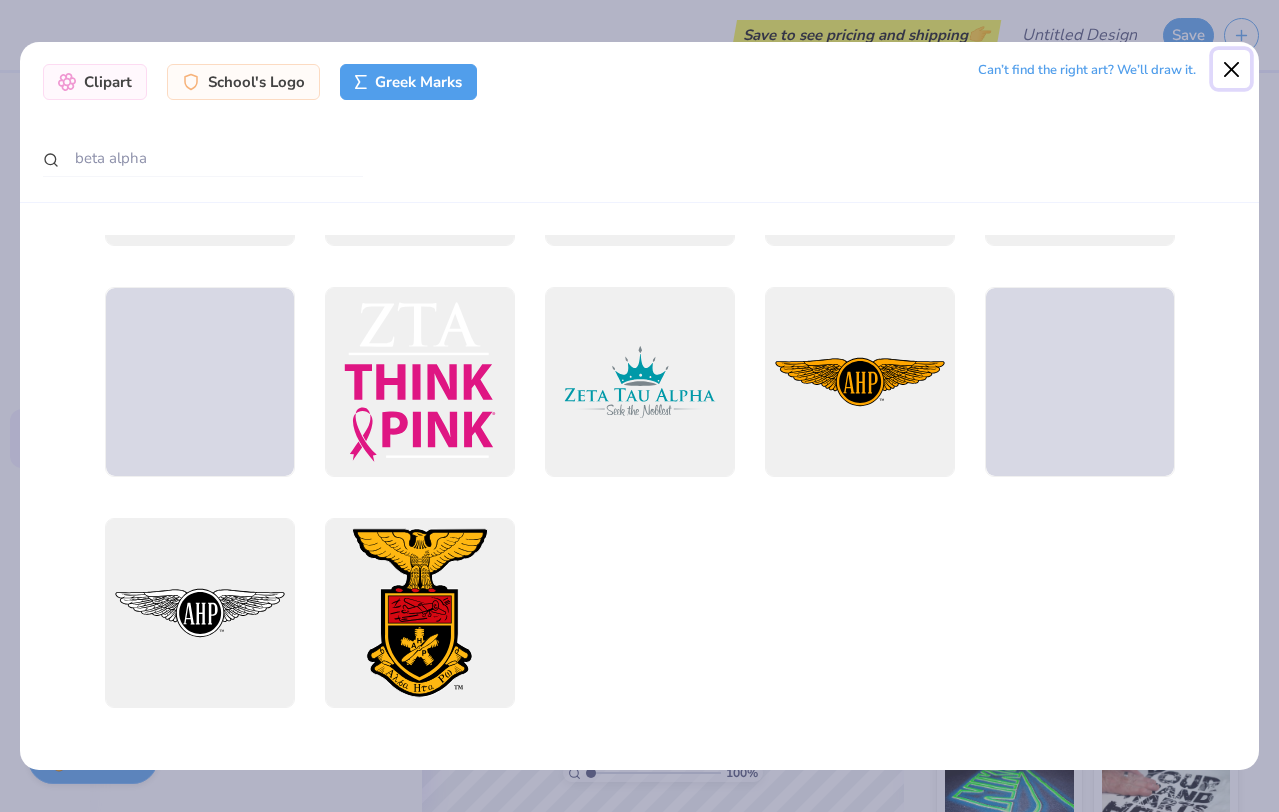 click at bounding box center (1232, 69) 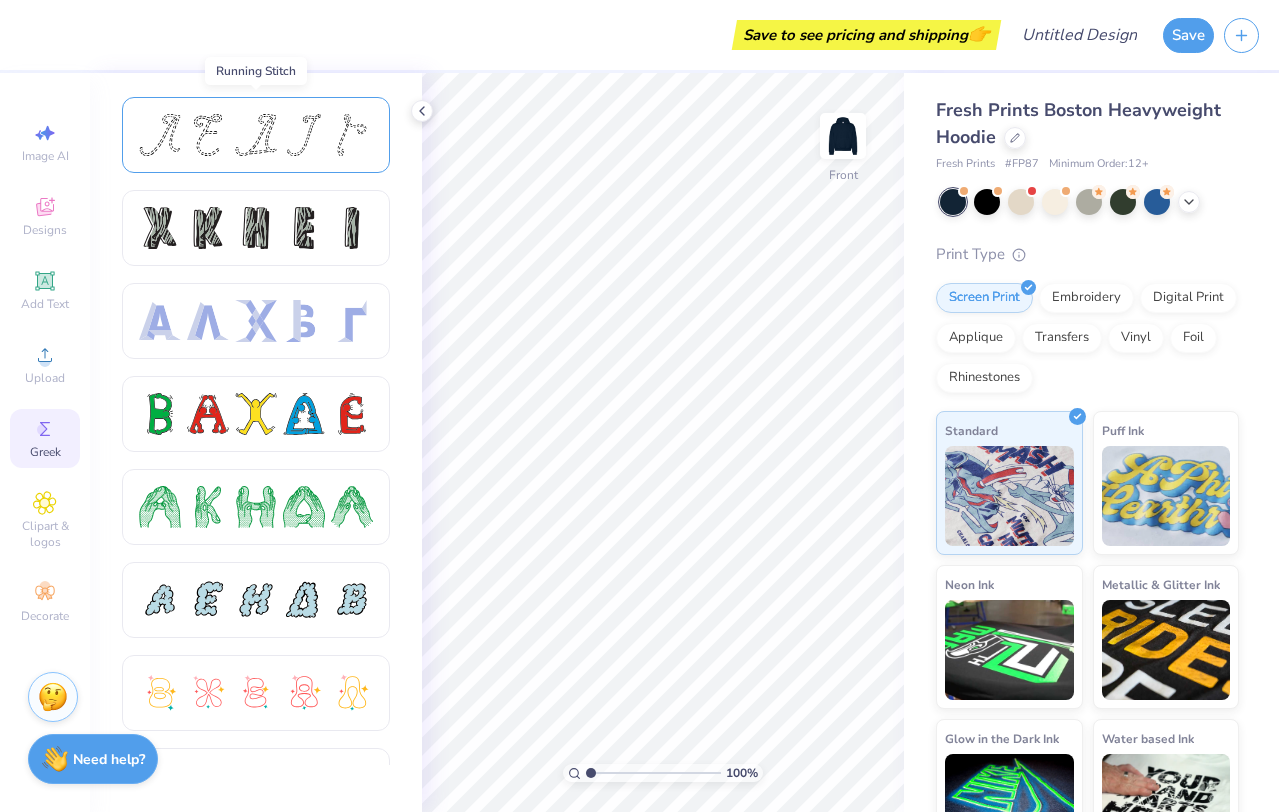 click at bounding box center [352, 135] 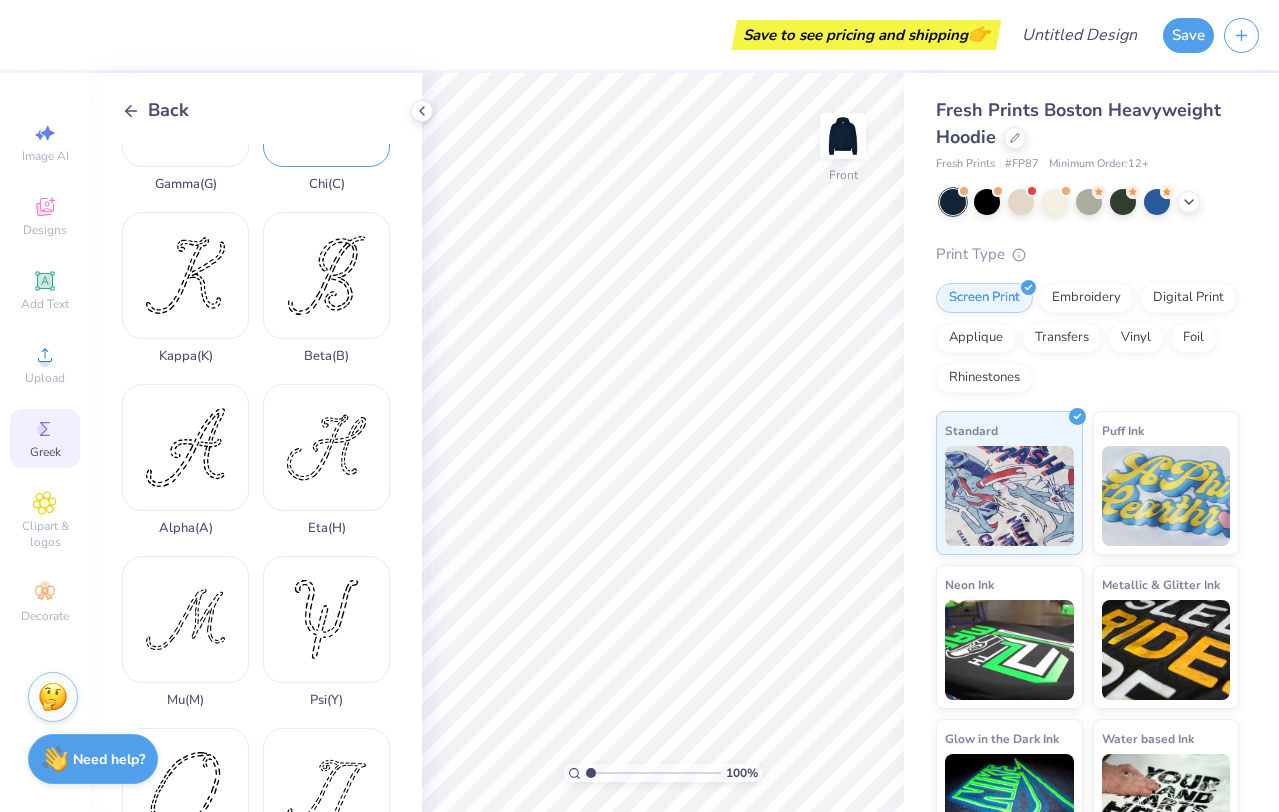 scroll, scrollTop: 458, scrollLeft: 0, axis: vertical 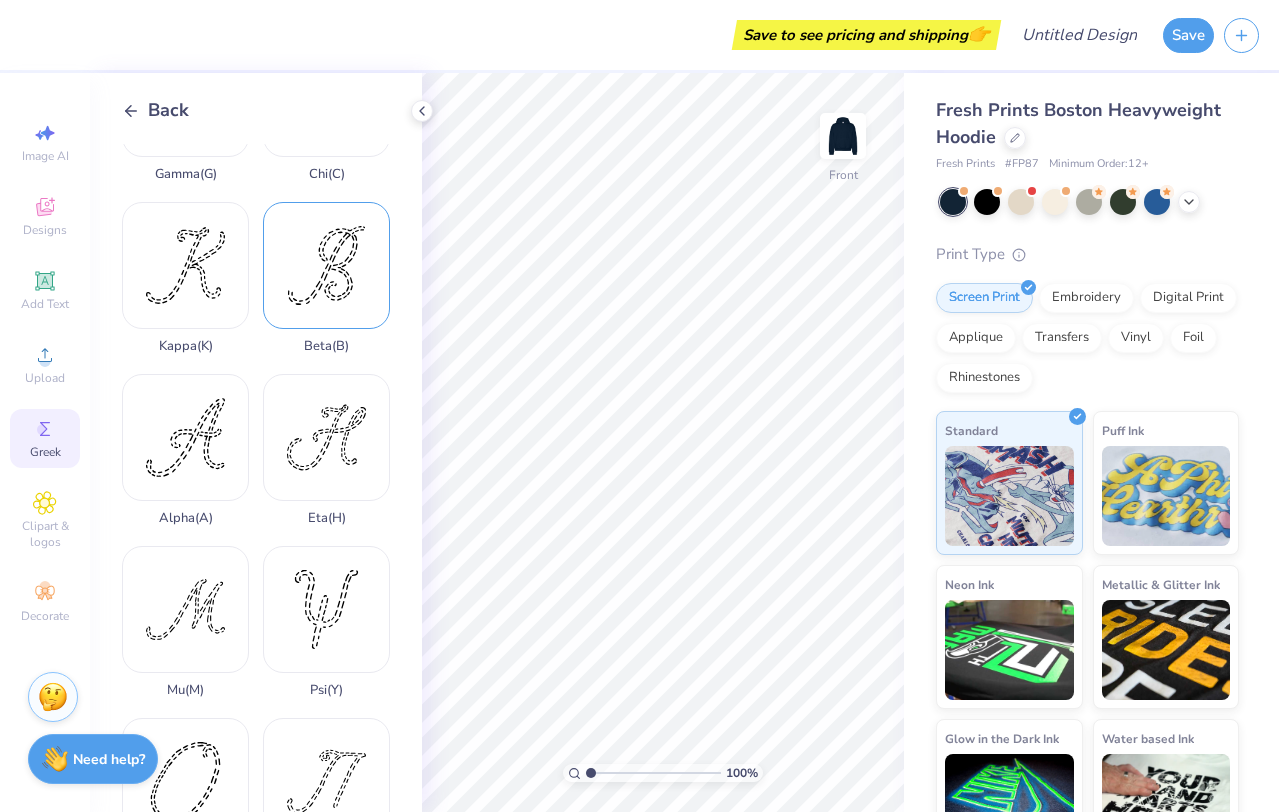 click on "Beta  ( B )" at bounding box center (326, 278) 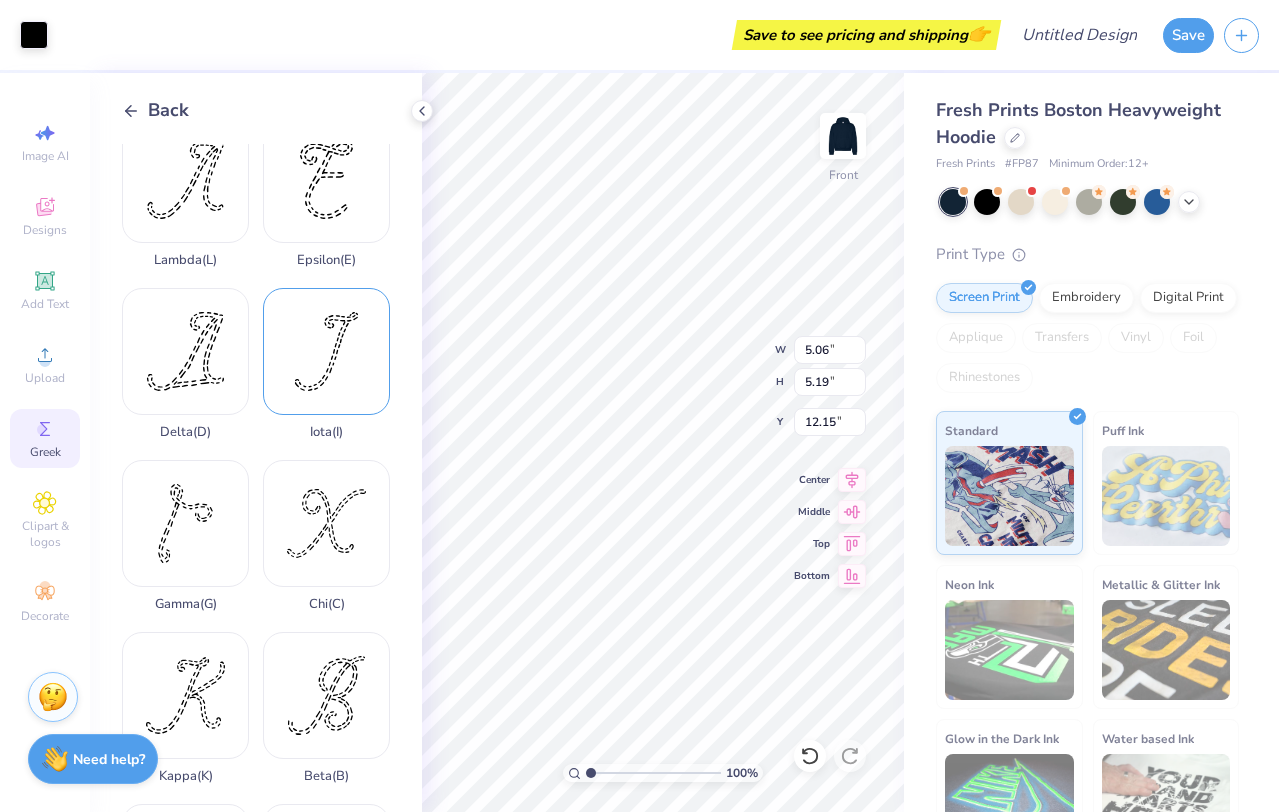 scroll, scrollTop: 0, scrollLeft: 0, axis: both 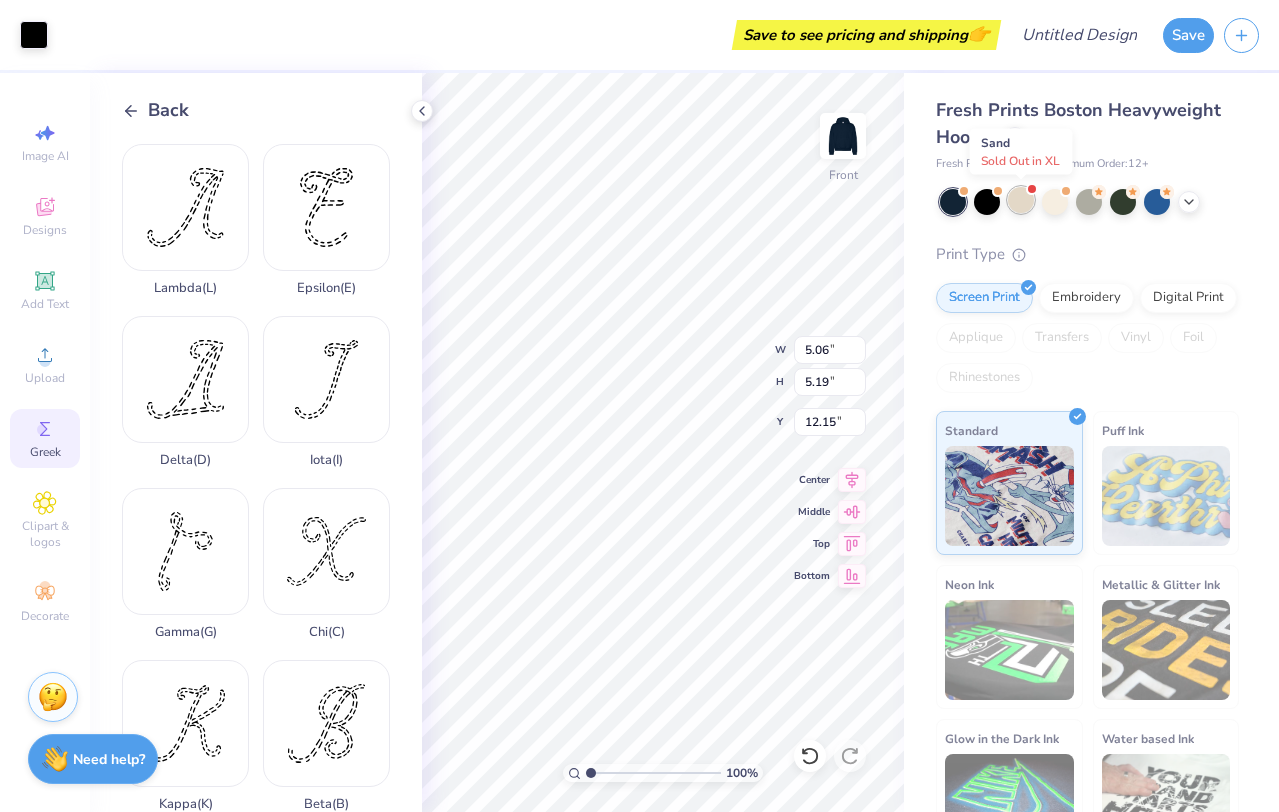click at bounding box center (1021, 200) 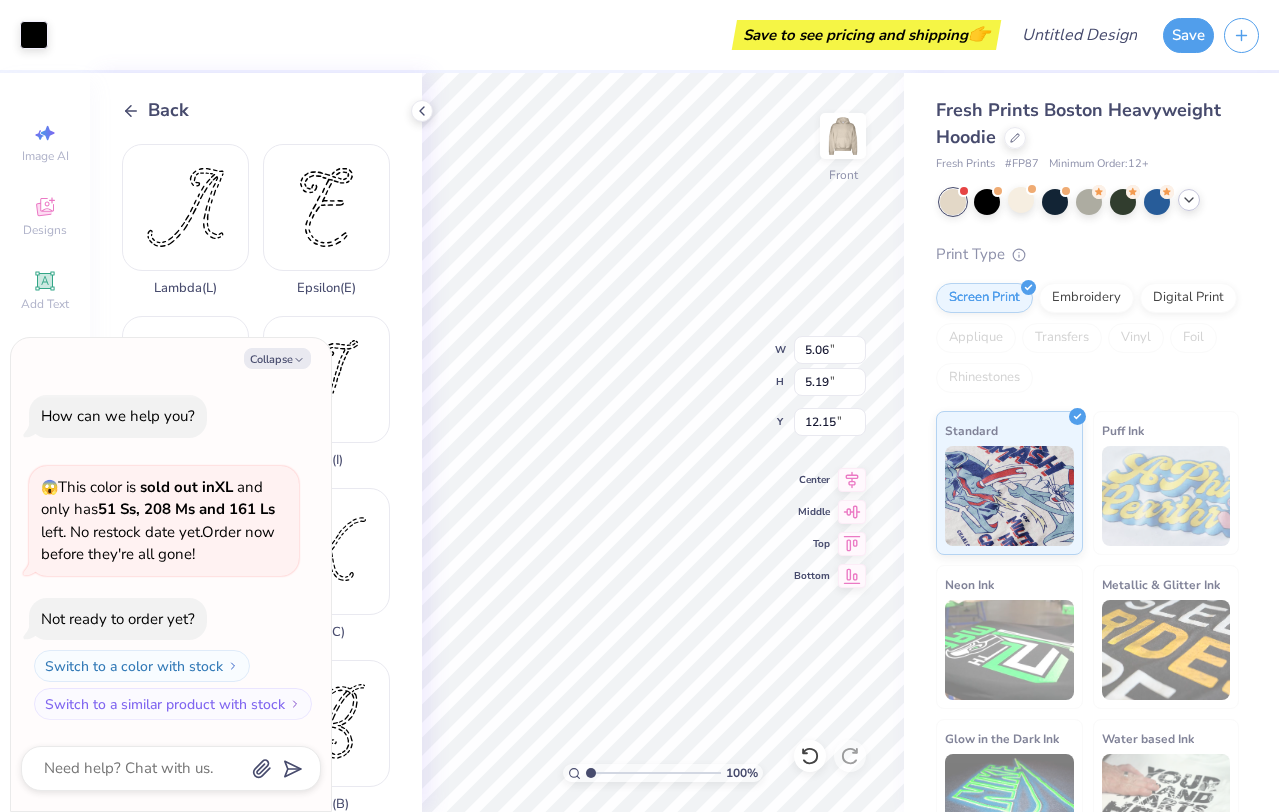 click 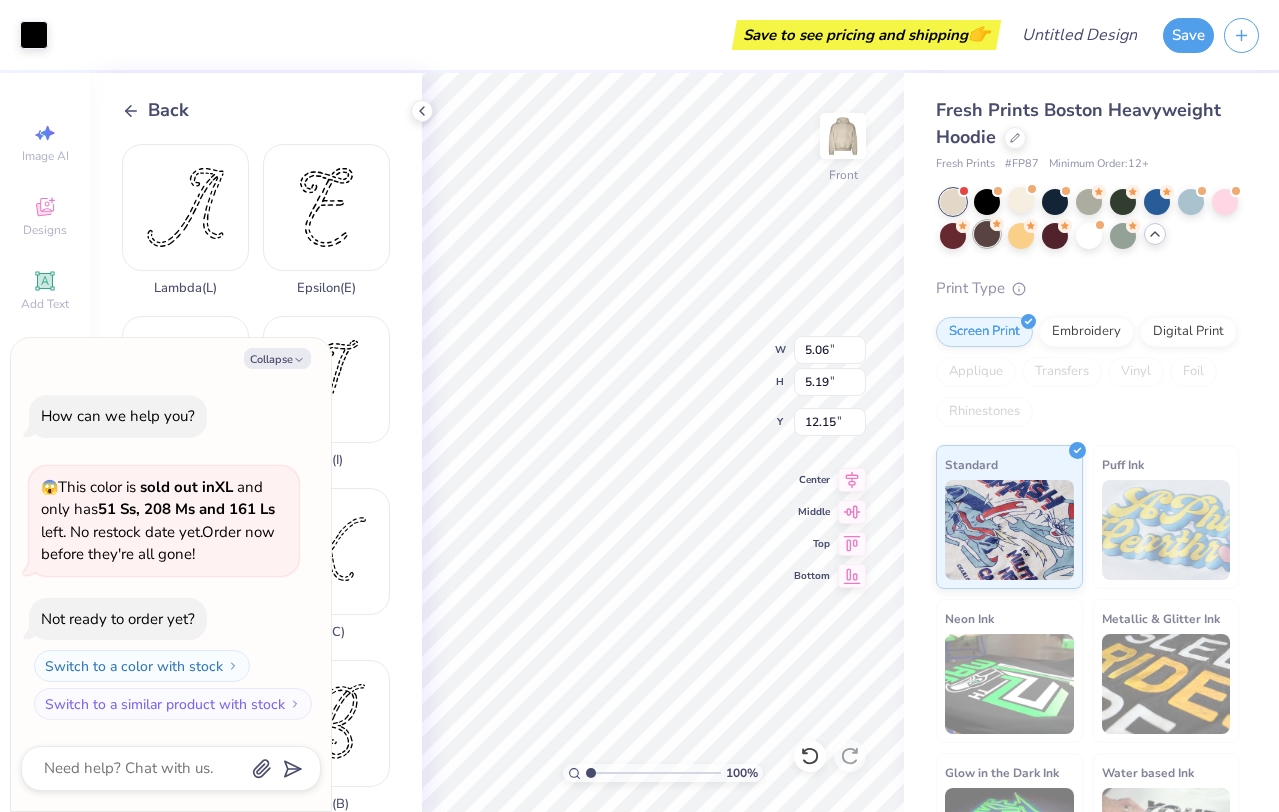 click at bounding box center [987, 234] 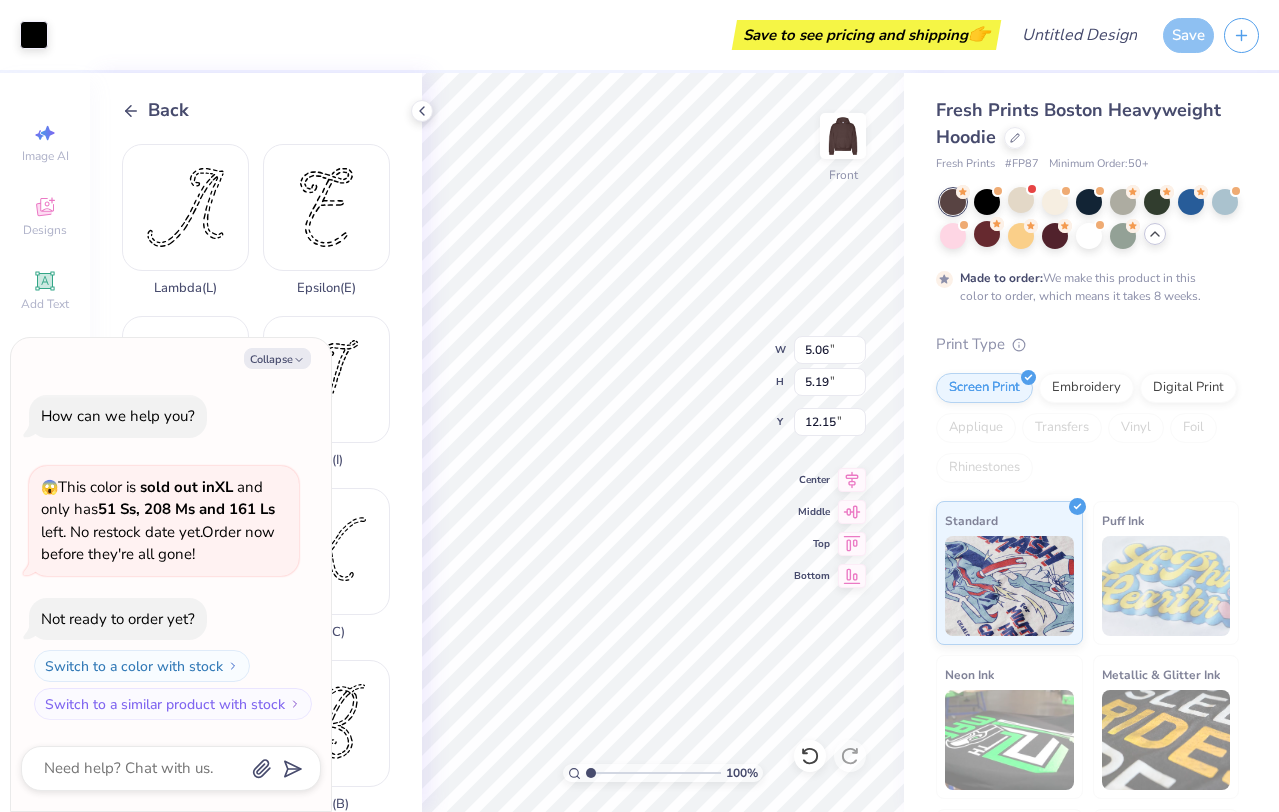 scroll, scrollTop: 39, scrollLeft: 0, axis: vertical 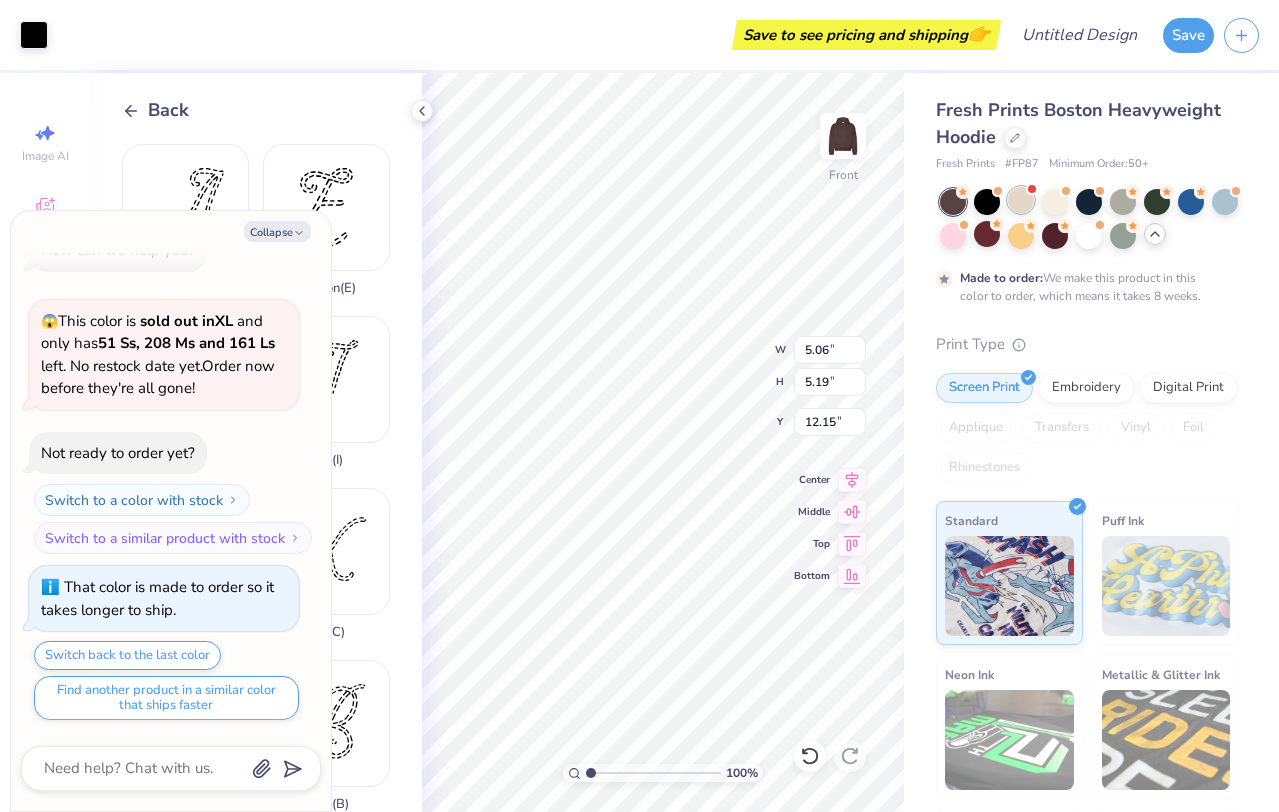 click at bounding box center (1021, 200) 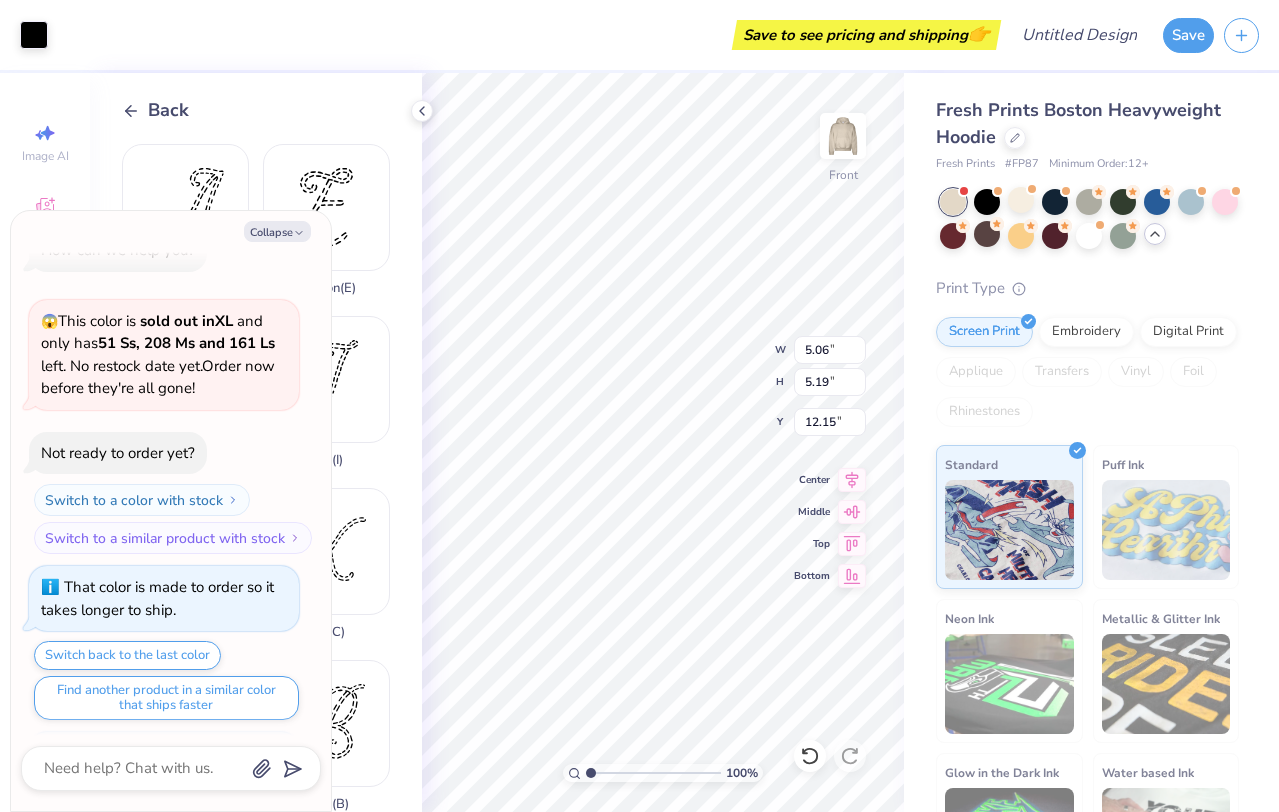 scroll, scrollTop: 421, scrollLeft: 0, axis: vertical 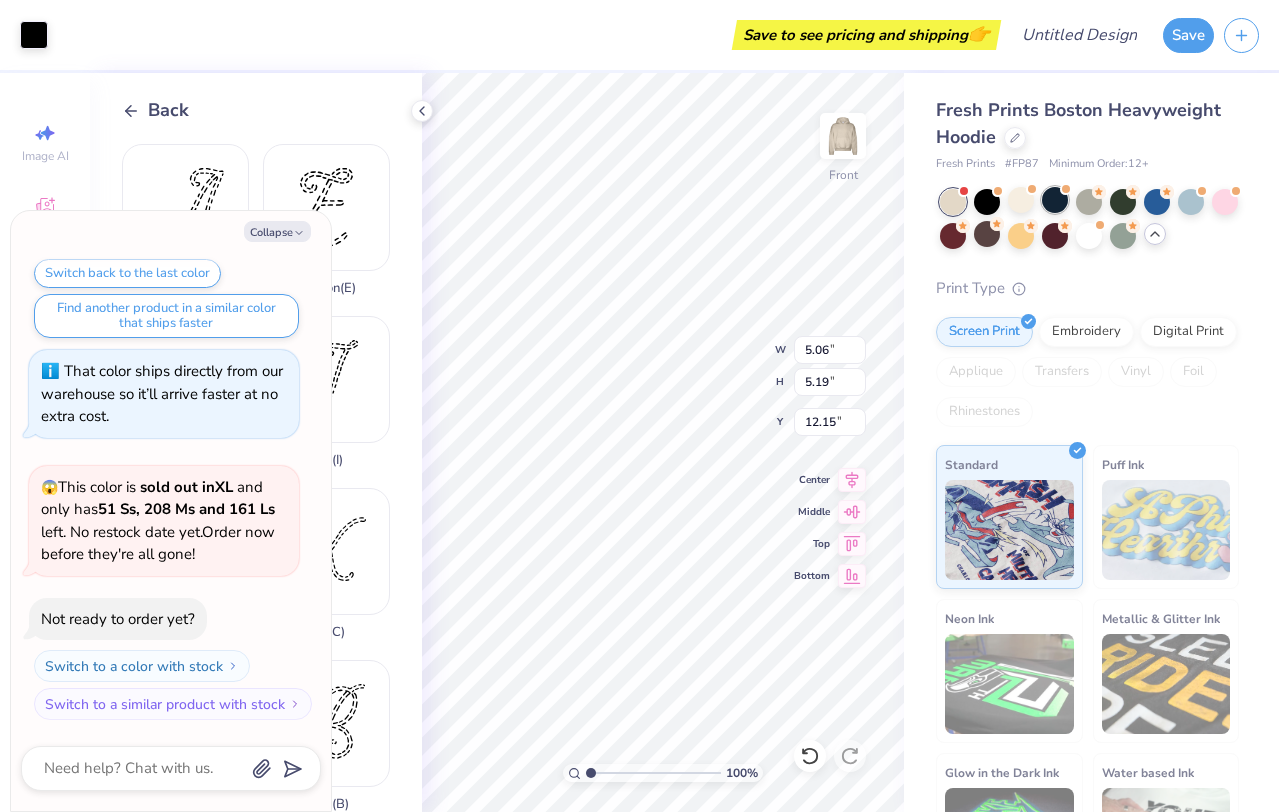 click at bounding box center [1055, 200] 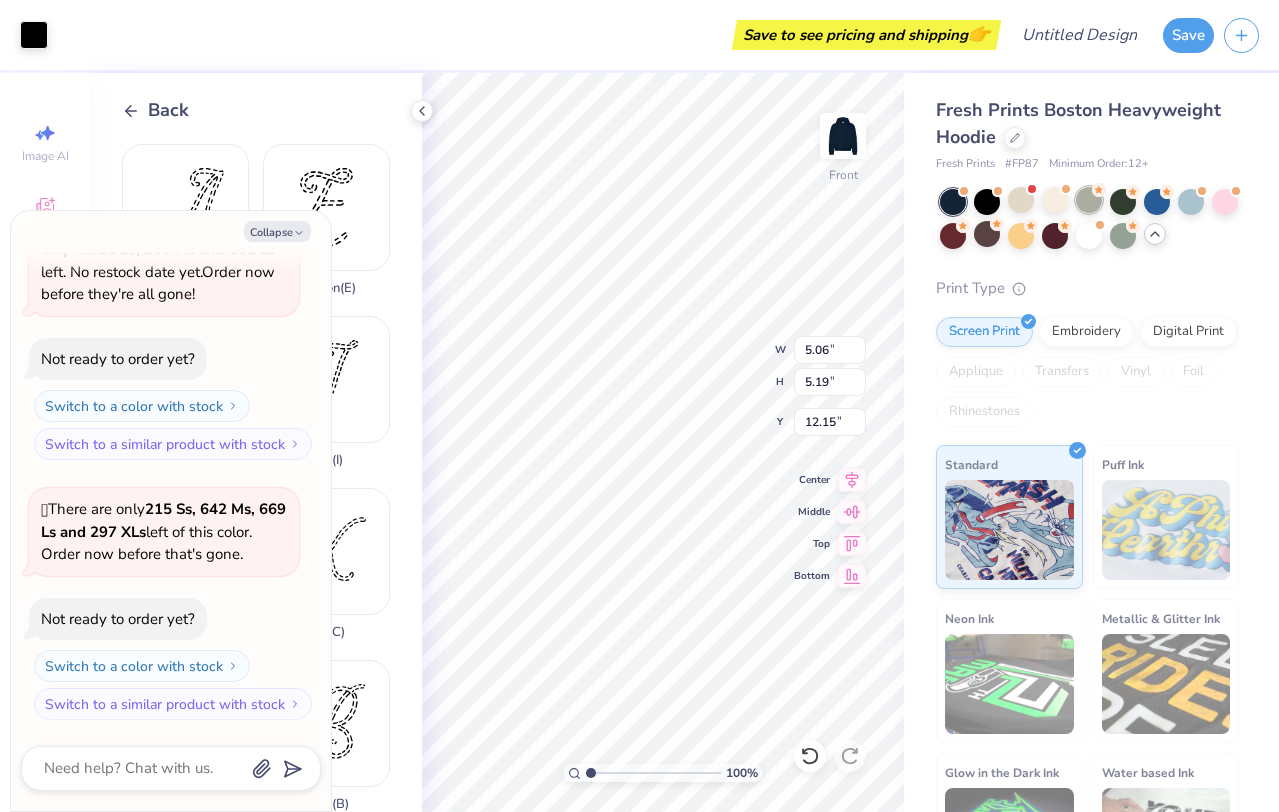 click at bounding box center (1089, 200) 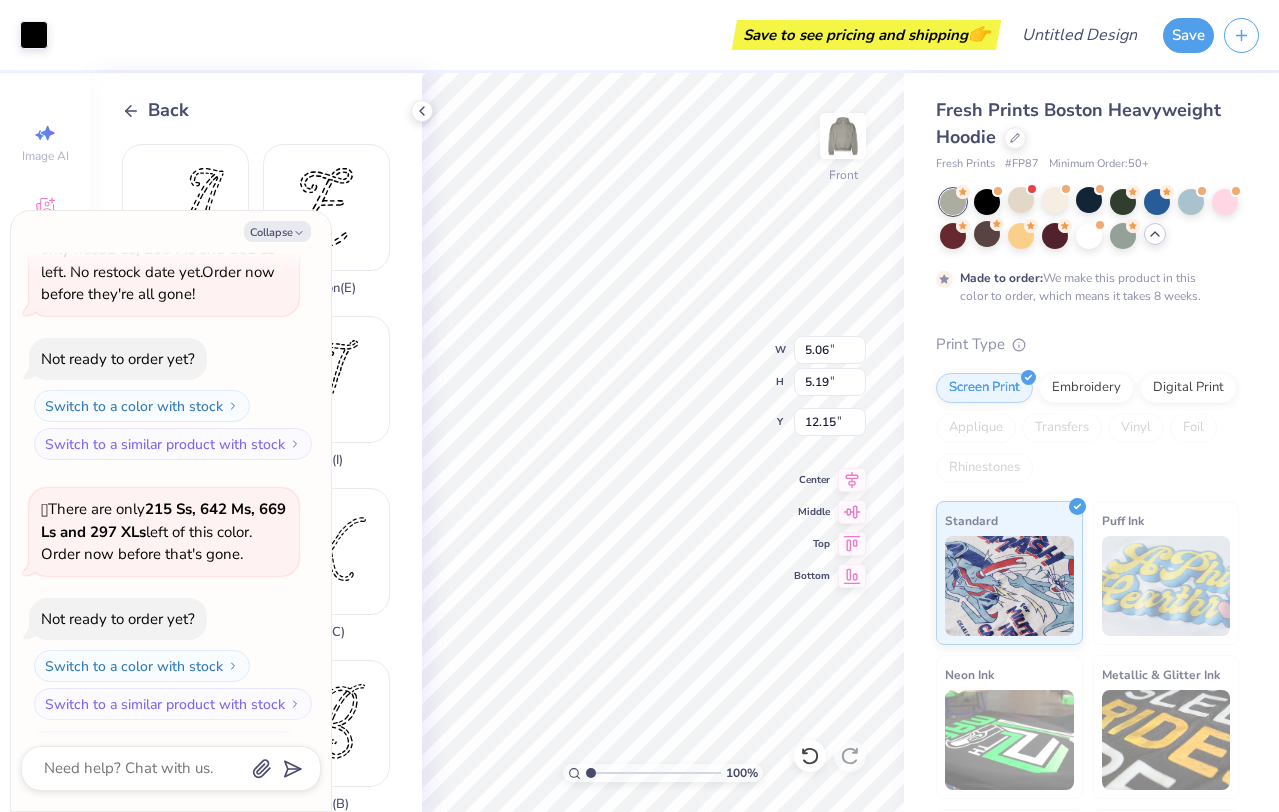 scroll, scrollTop: 847, scrollLeft: 0, axis: vertical 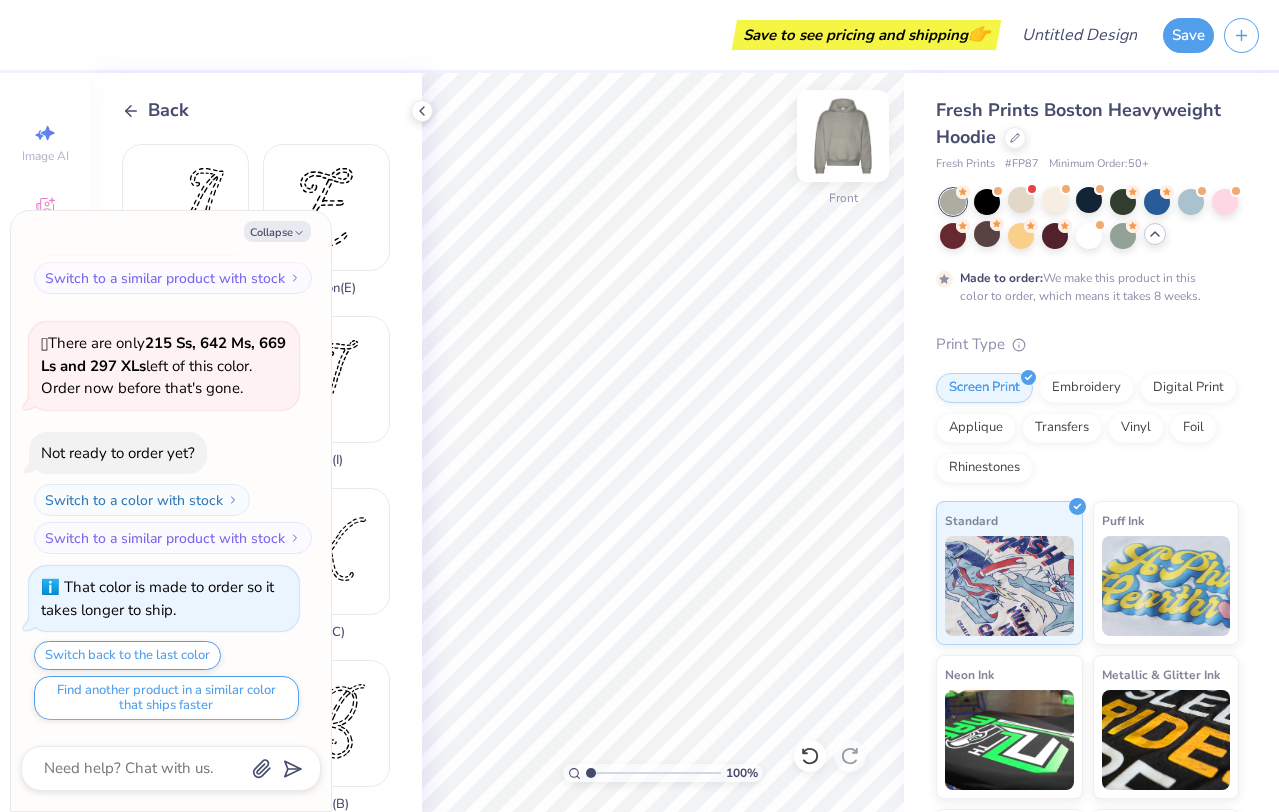 click at bounding box center [843, 136] 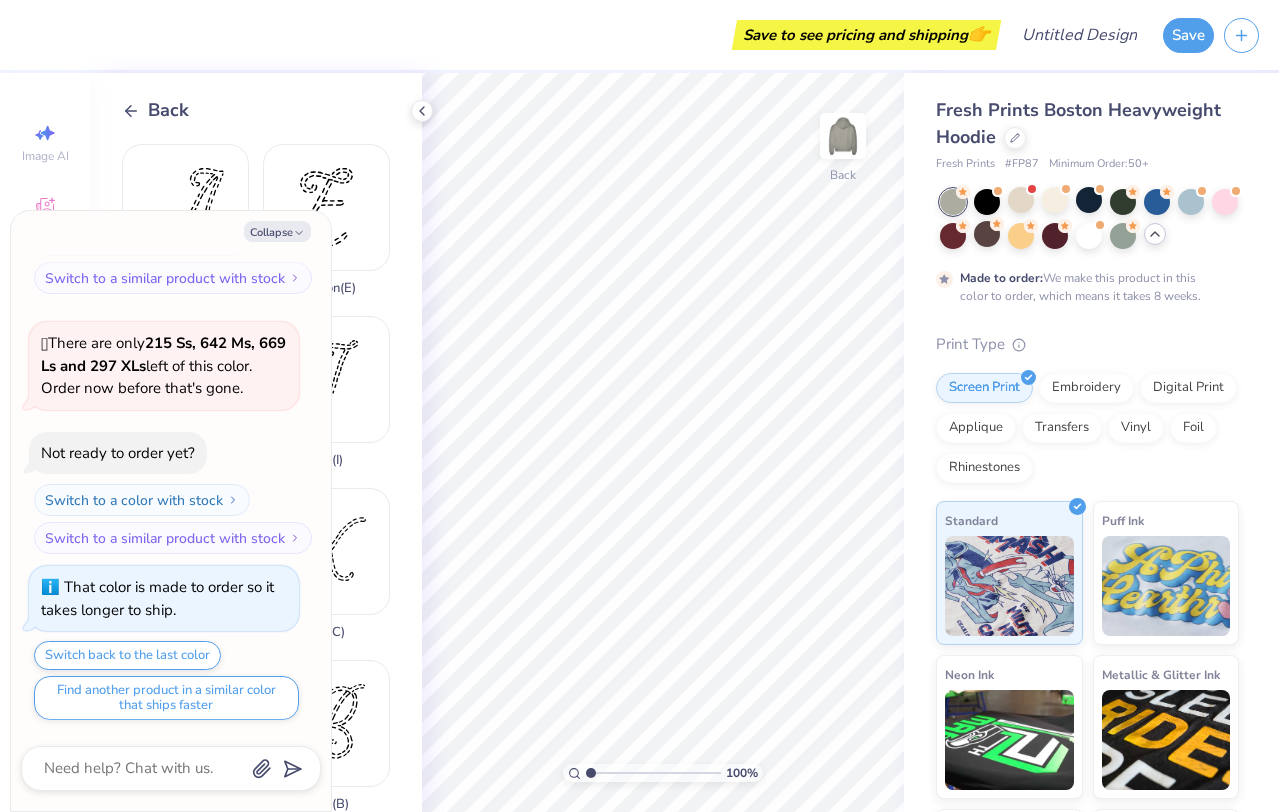 click on "Lambda  ( L ) Epsilon  ( E ) Delta  ( D ) Iota  ( I ) Gamma  ( G ) Chi  ( C ) Kappa  ( K ) Beta  ( B ) Alpha  ( A ) Eta  ( H ) Mu  ( M ) Psi  ( Y ) Omicron  ( O ) Pi  ( P ) Omega  ( W ) Sigma  ( S ) Phi  ( F ) Tau  ( T ) Rho  ( R ) Nu  ( N ) Zeta  ( Z ) Upsilon  ( U ) Xi  ( X ) Theta  ( Q )" at bounding box center (272, 478) 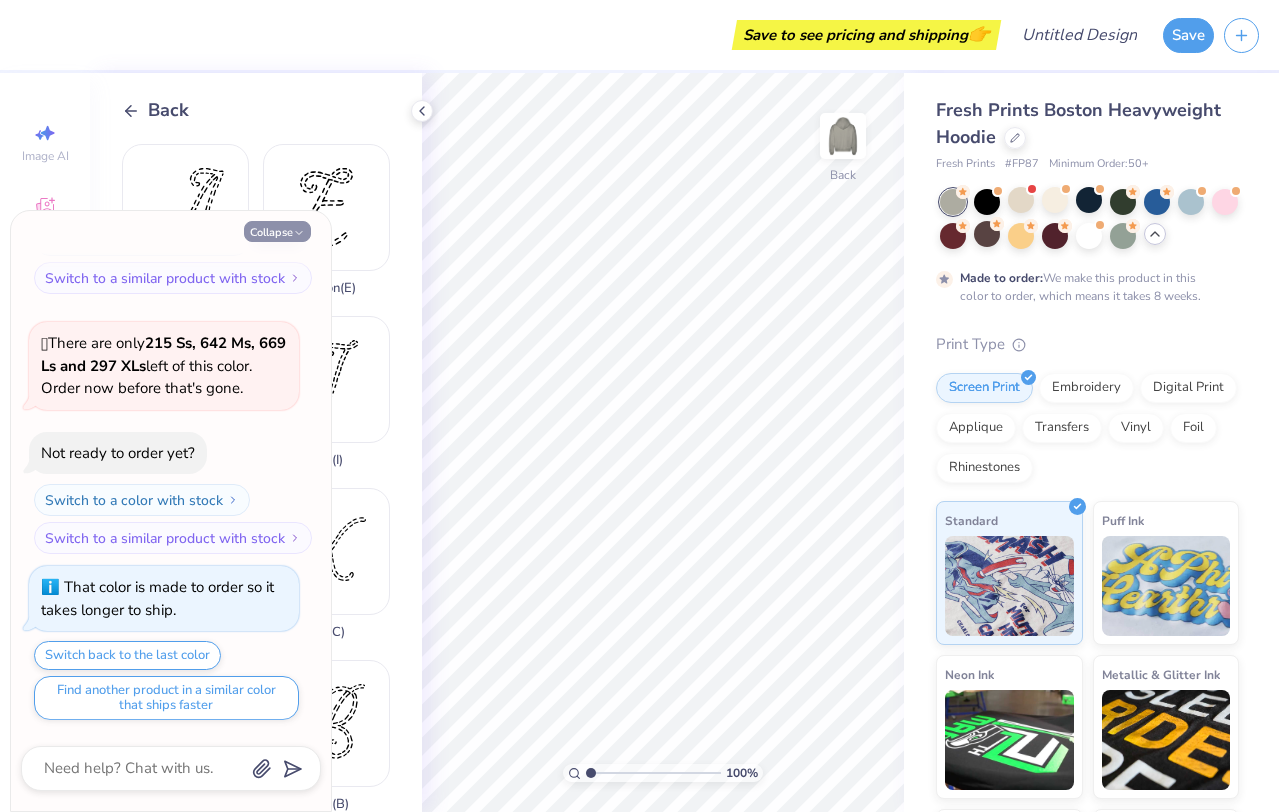 click on "Collapse" at bounding box center (277, 231) 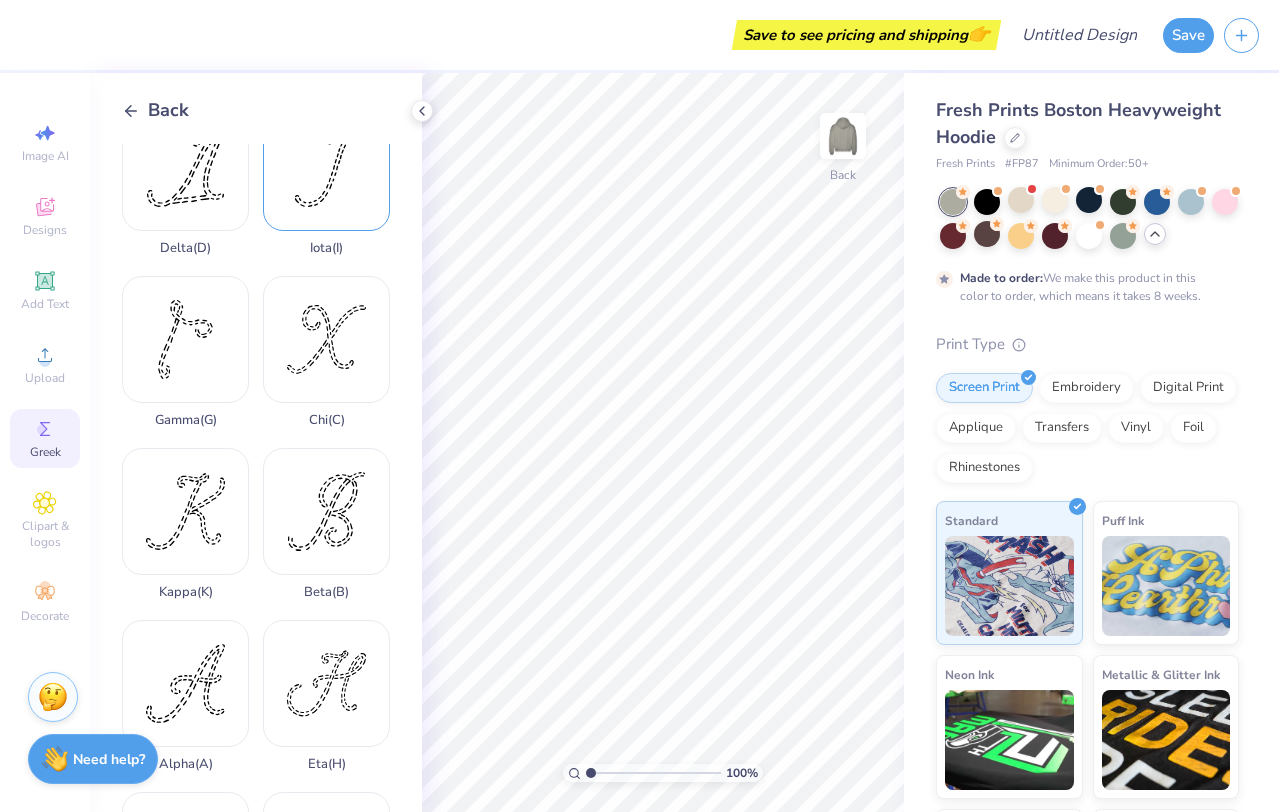 scroll, scrollTop: 236, scrollLeft: 0, axis: vertical 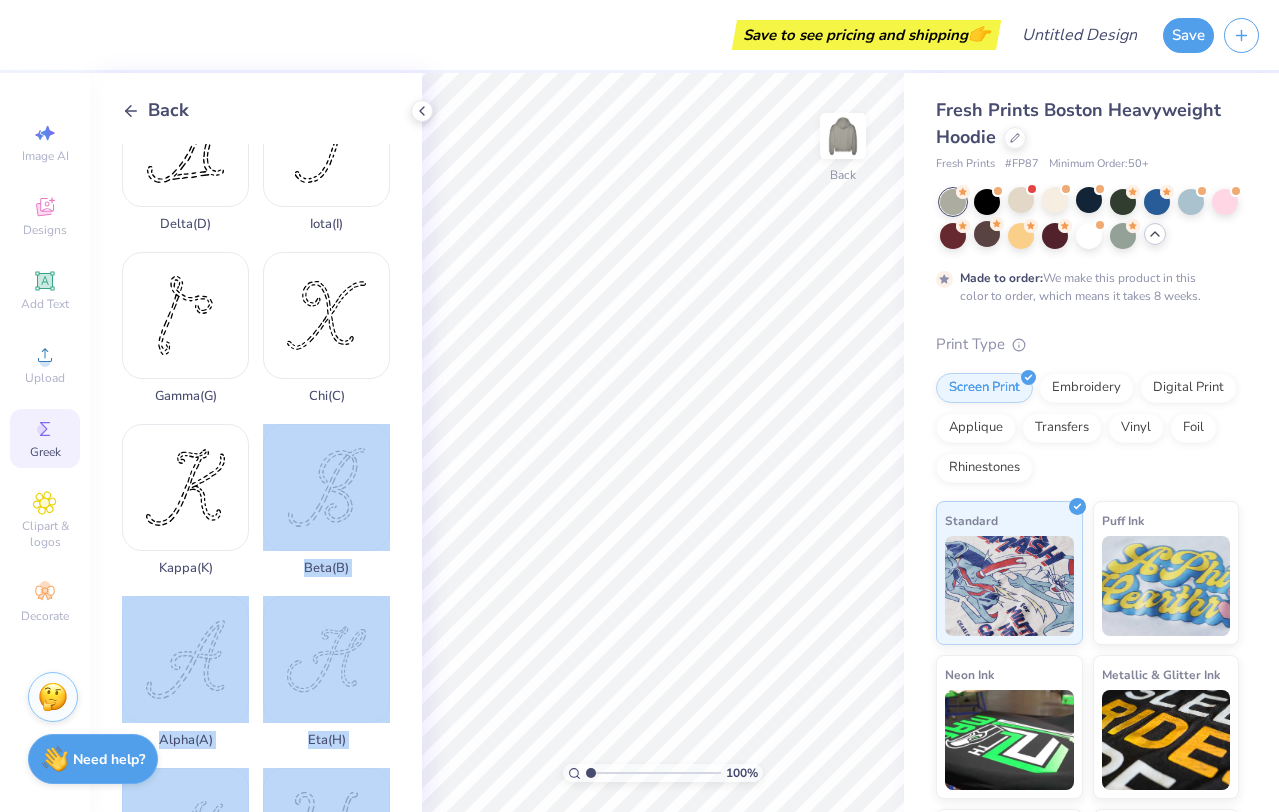 click on "Save to see pricing and shipping  👉 Design Title Save Image AI Designs Add Text Upload Greek Clipart & logos Decorate Back Lambda  ( L ) Epsilon  ( E ) Delta  ( D ) Iota  ( I ) Gamma  ( G ) Chi  ( C ) Kappa  ( K ) Beta  ( B ) Alpha  ( A ) Eta  ( H ) Mu  ( M ) Psi  ( Y ) Omicron  ( O ) Pi  ( P ) Omega  ( W ) Sigma  ( S ) Phi  ( F ) Tau  ( T ) Rho  ( R ) Nu  ( N ) Zeta  ( Z ) Upsilon  ( U ) Xi  ( X ) Theta  ( Q ) 100  % Back Fresh Prints Boston Heavyweight Hoodie Fresh Prints # FP87 Minimum Order:  50 +   Made to order:  We make this product in this color to order, which means it takes 8 weeks. Print Type Screen Print Embroidery Digital Print Applique Transfers Vinyl Foil Rhinestones Standard Puff Ink Neon Ink Metallic & Glitter Ink Glow in the Dark Ink Water based Ink Stuck?  Our Art team will finish your design for free. Need help?  Chat with us." at bounding box center (639, 406) 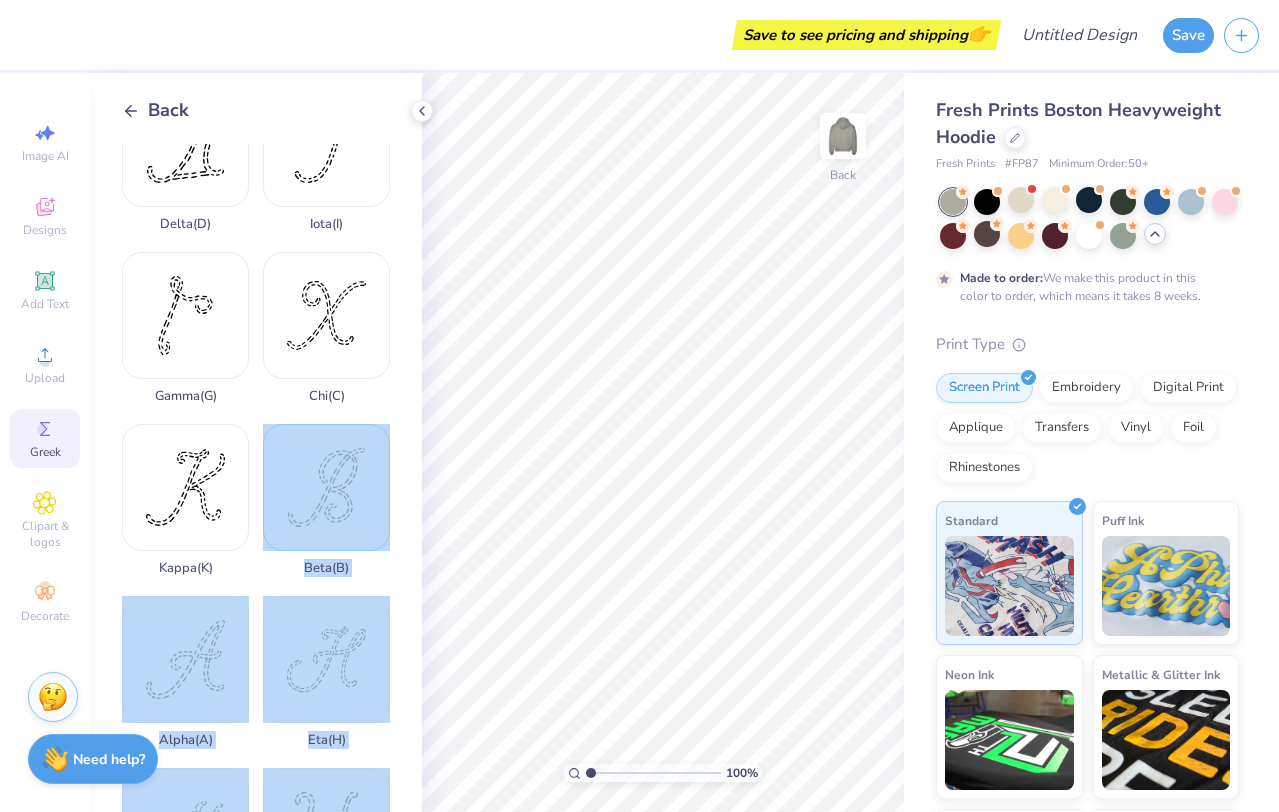 click on "Beta  ( B )" at bounding box center [326, 500] 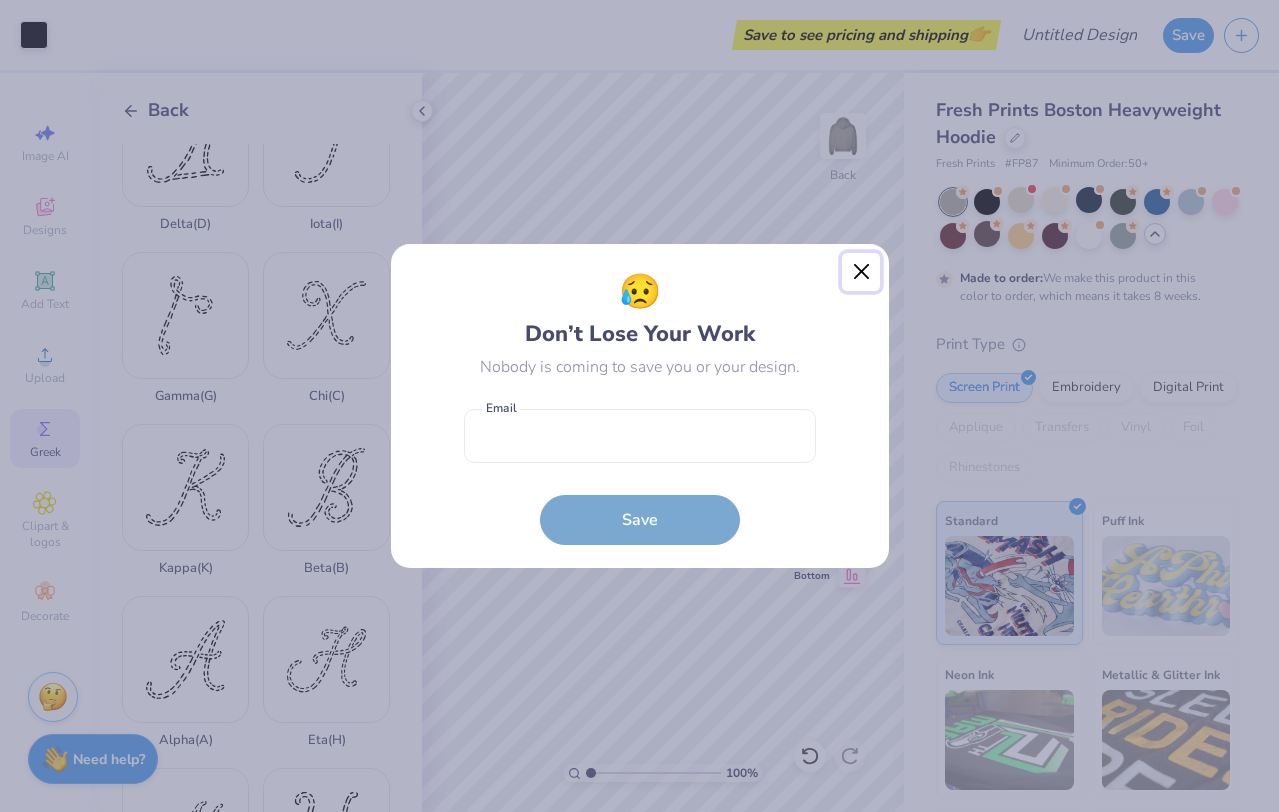 click at bounding box center [861, 272] 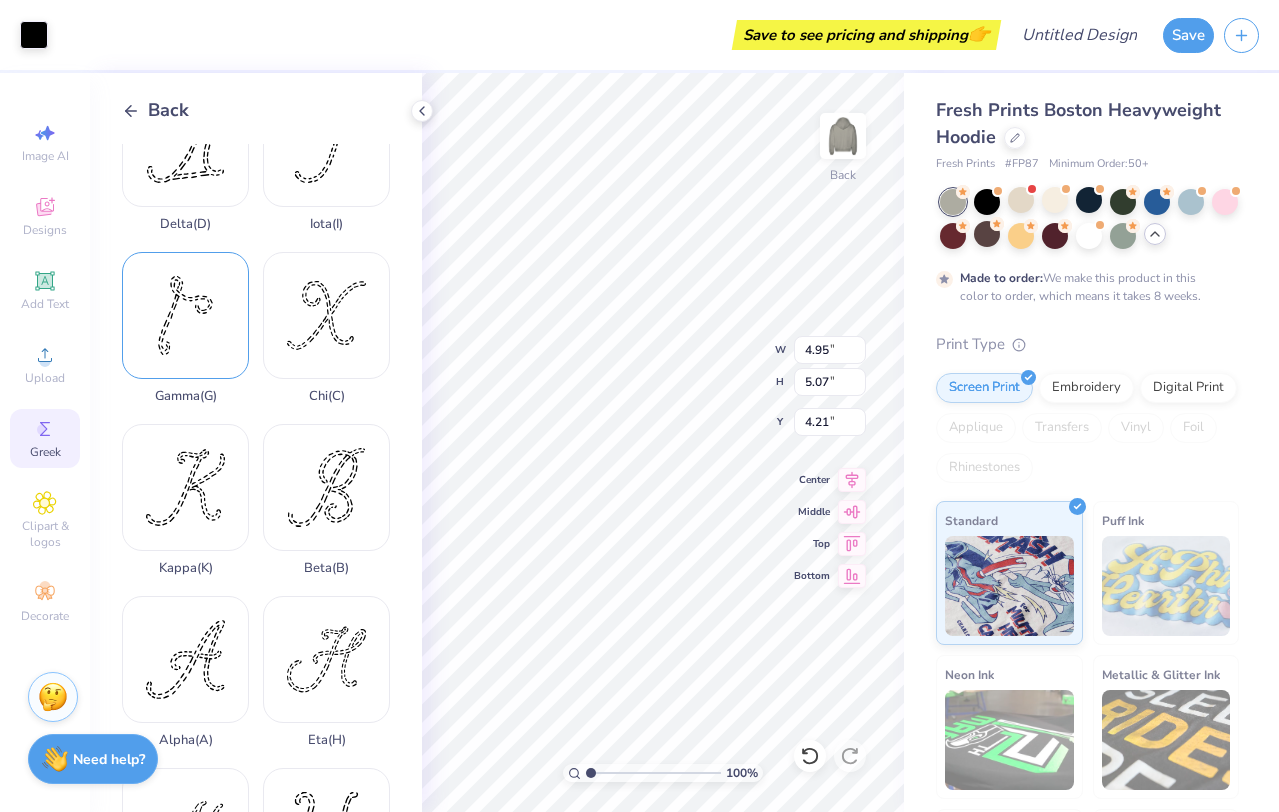 scroll, scrollTop: 0, scrollLeft: 0, axis: both 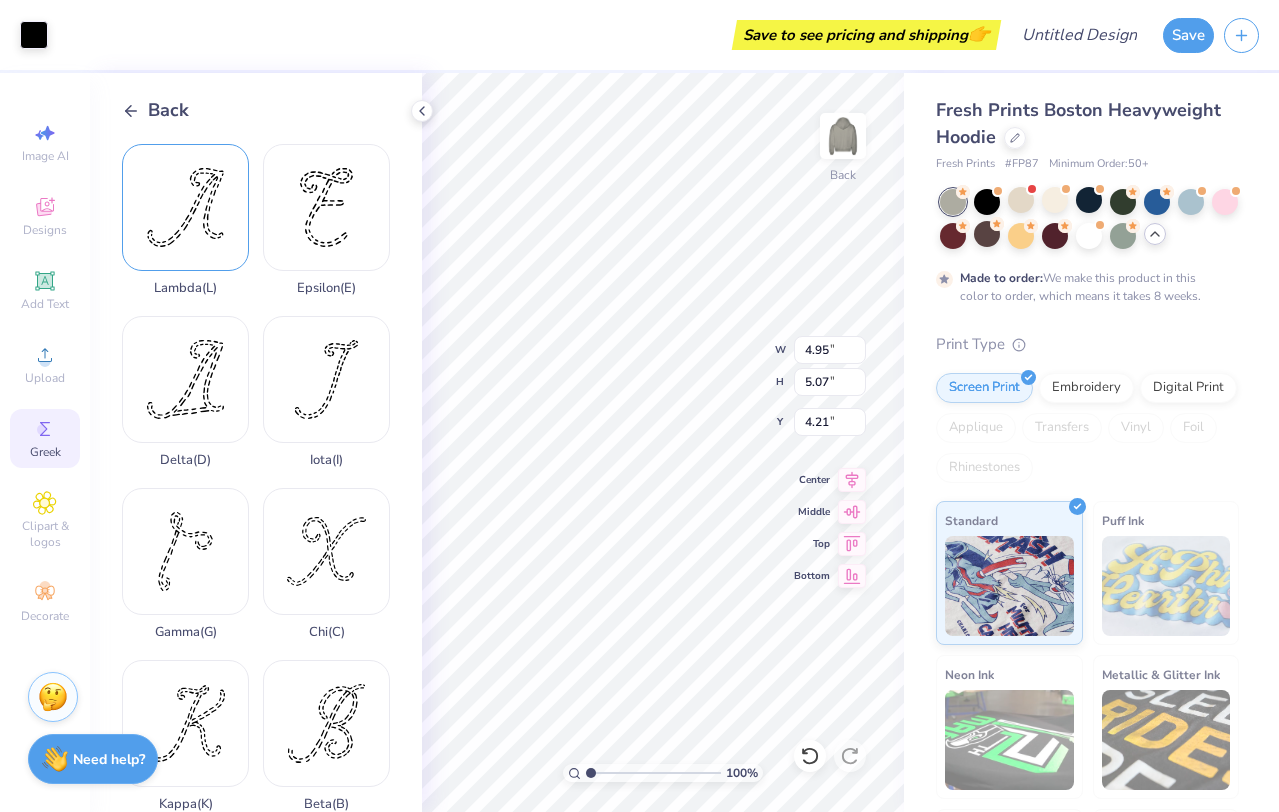 click on "Lambda  ( L )" at bounding box center [185, 220] 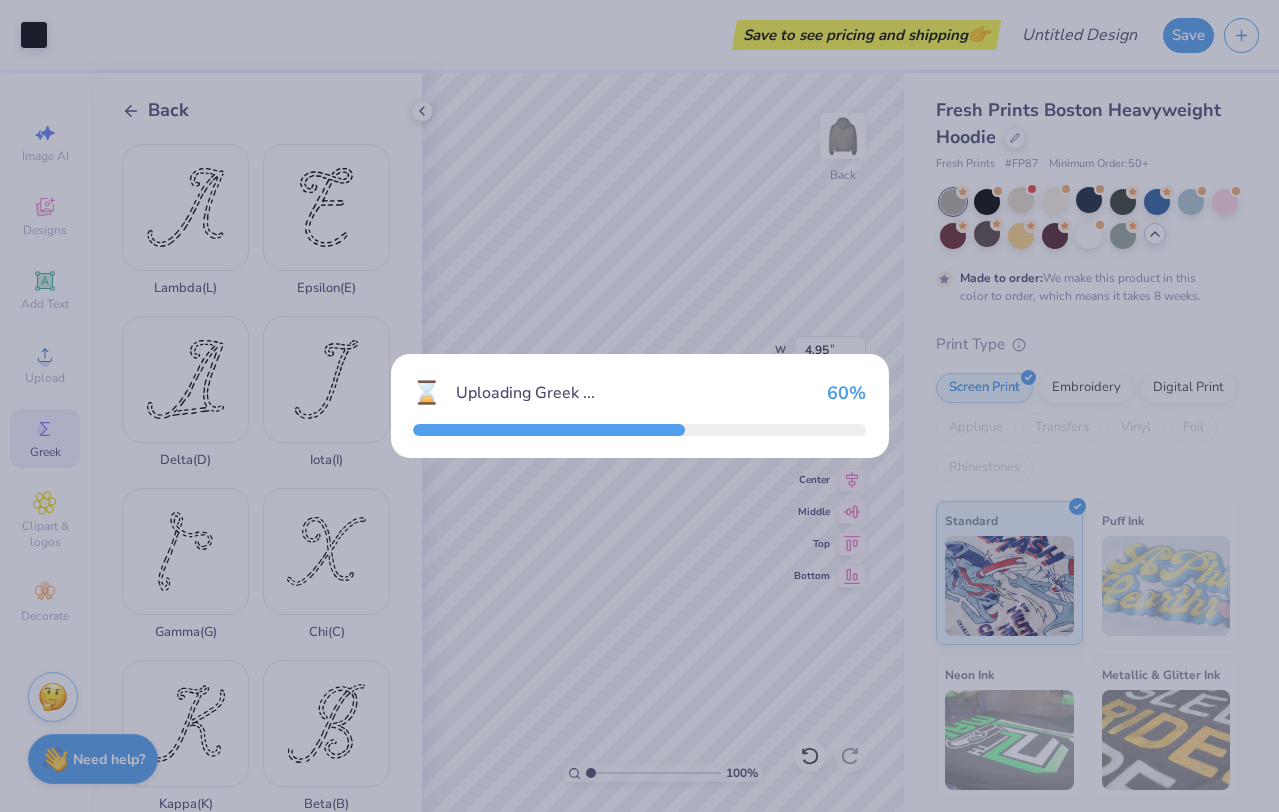 type on "4.72" 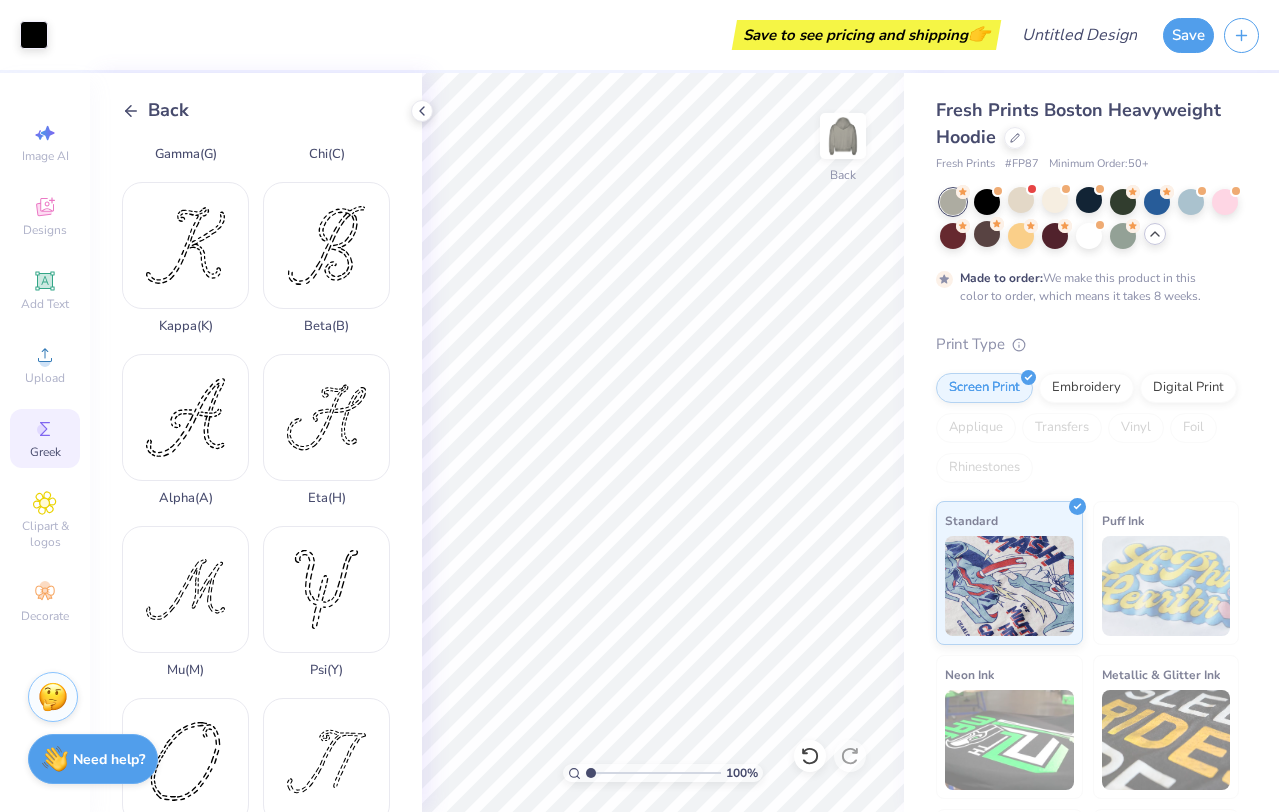 scroll, scrollTop: 484, scrollLeft: 0, axis: vertical 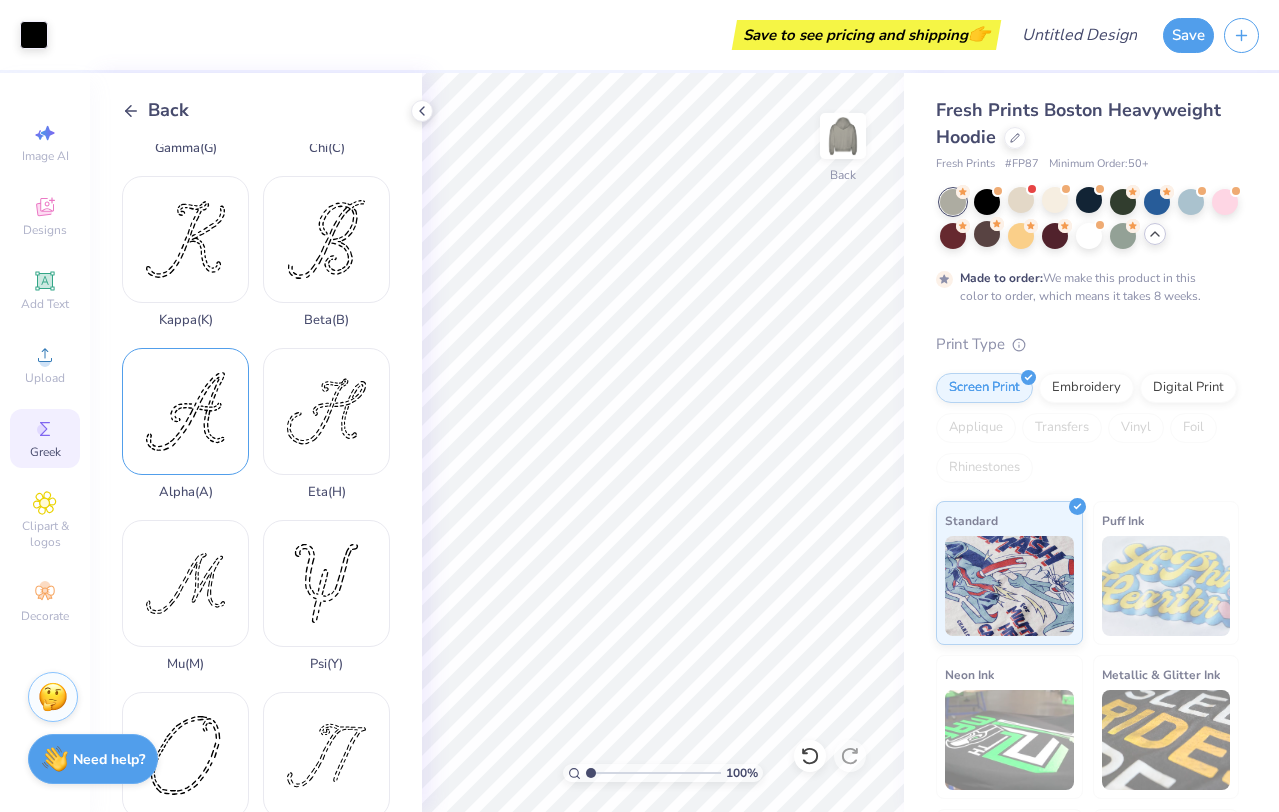 click on "Alpha  ( A )" at bounding box center (185, 424) 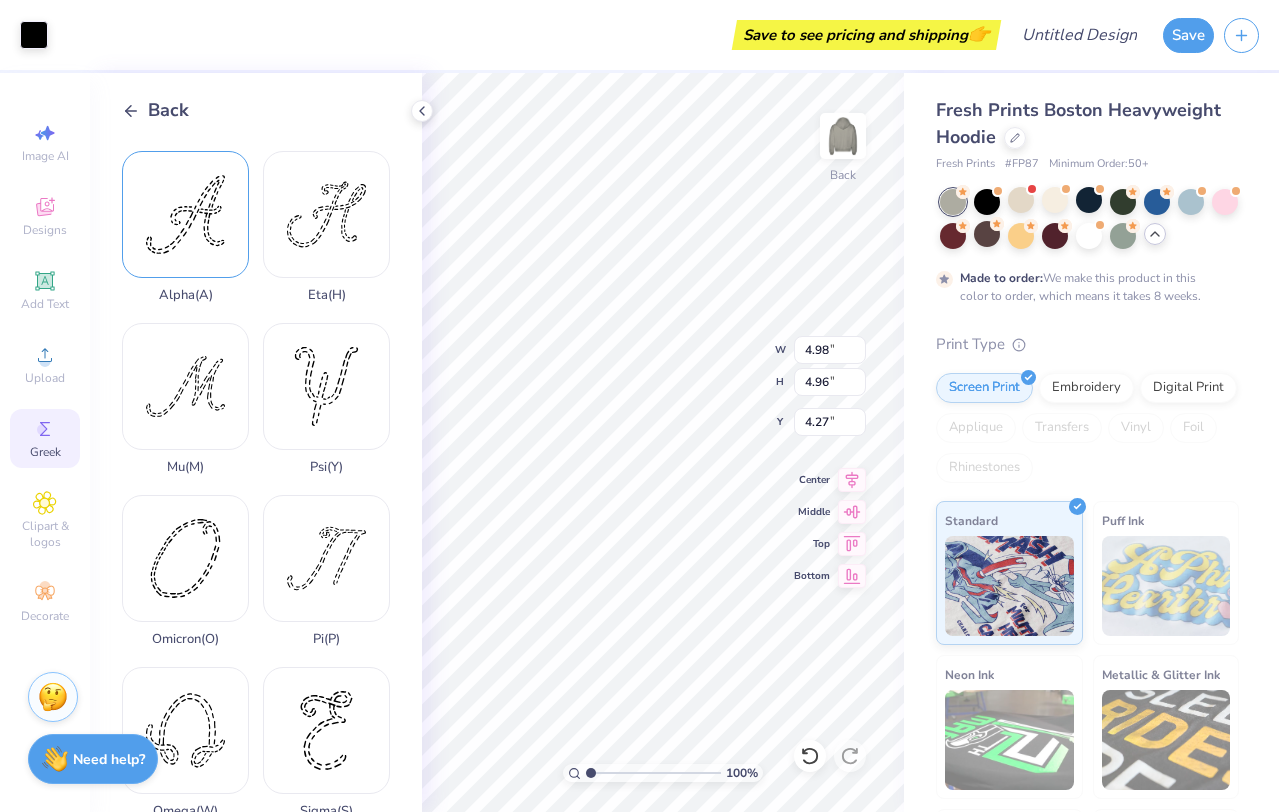 scroll, scrollTop: 688, scrollLeft: 0, axis: vertical 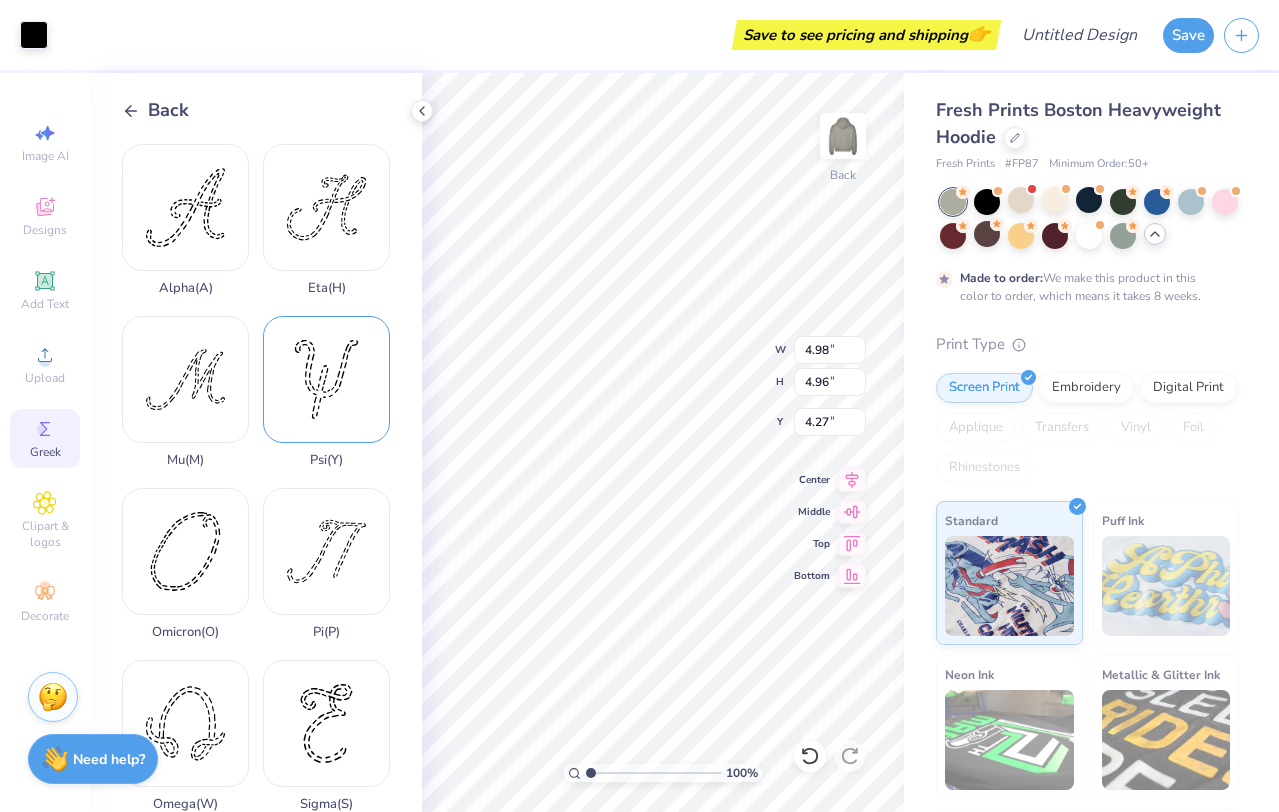 click on "Psi  ( Y )" at bounding box center [326, 392] 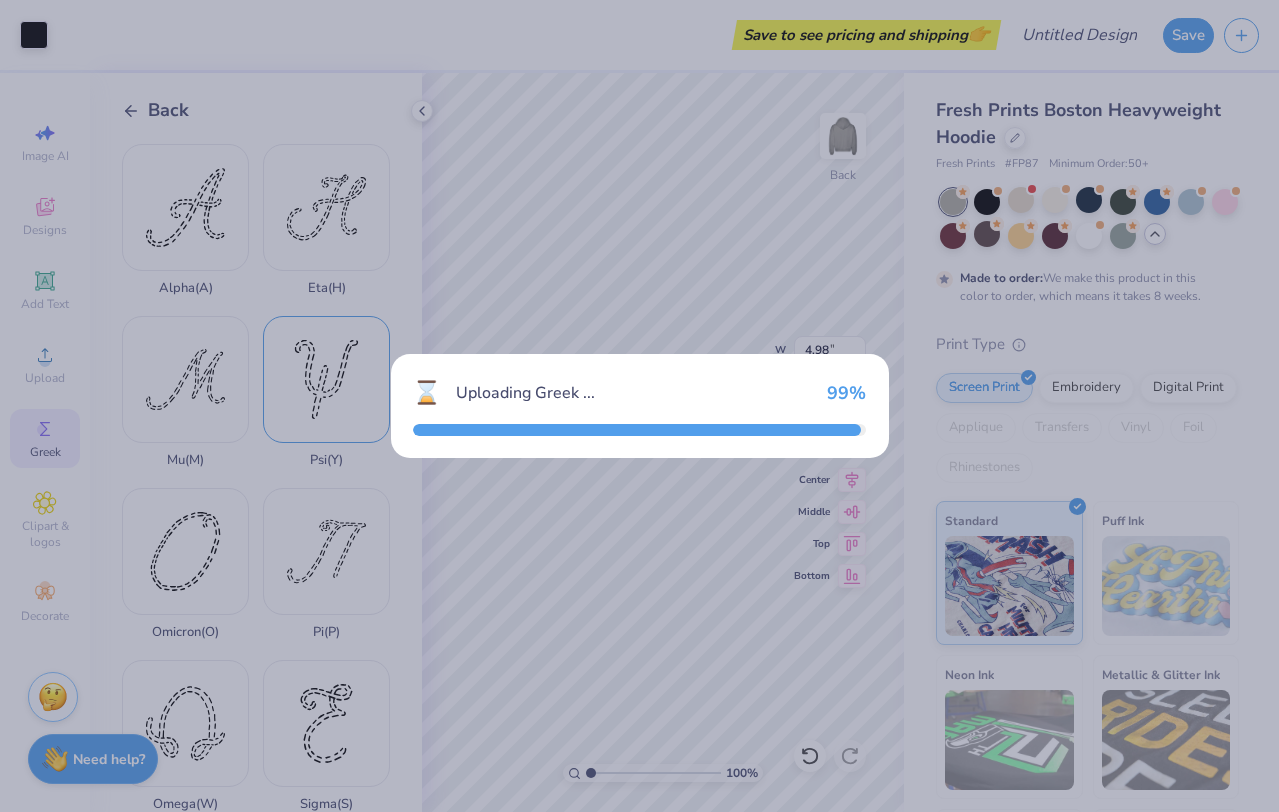 type on "4.04" 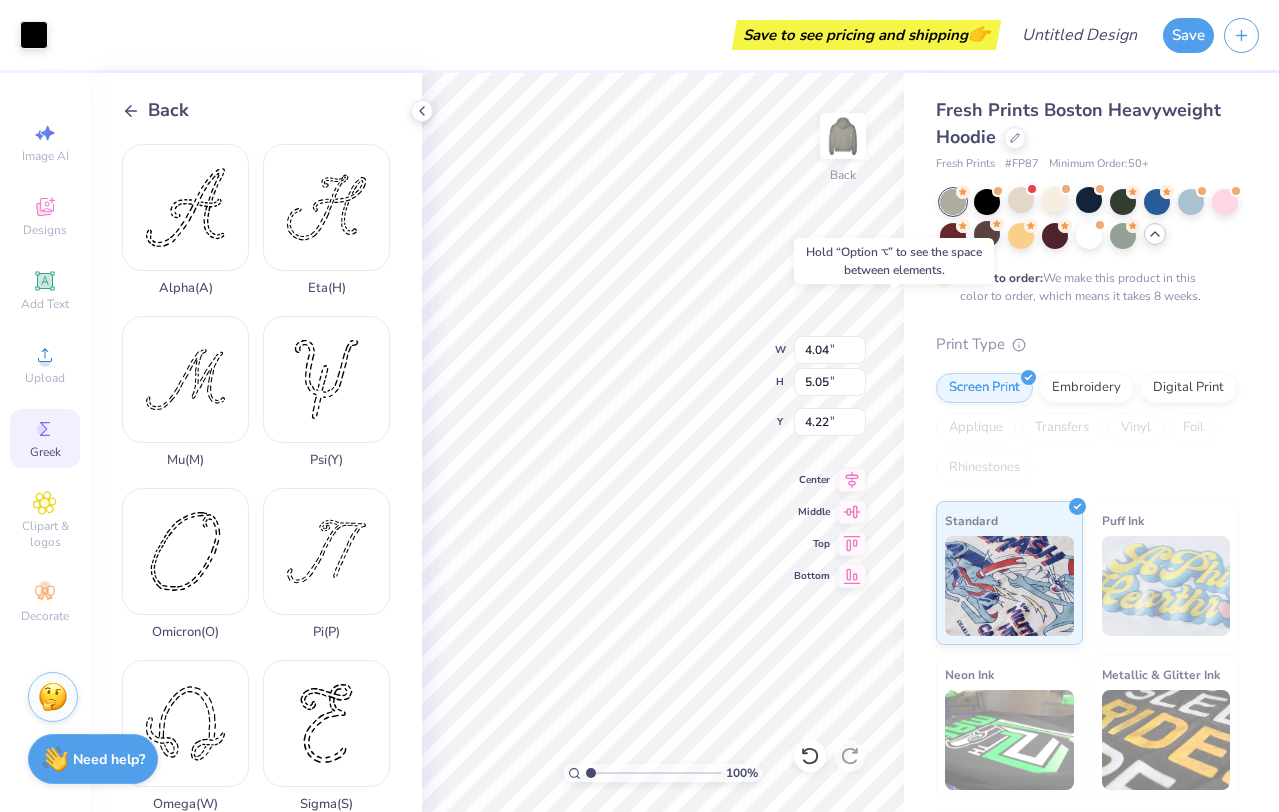 type on "4.95" 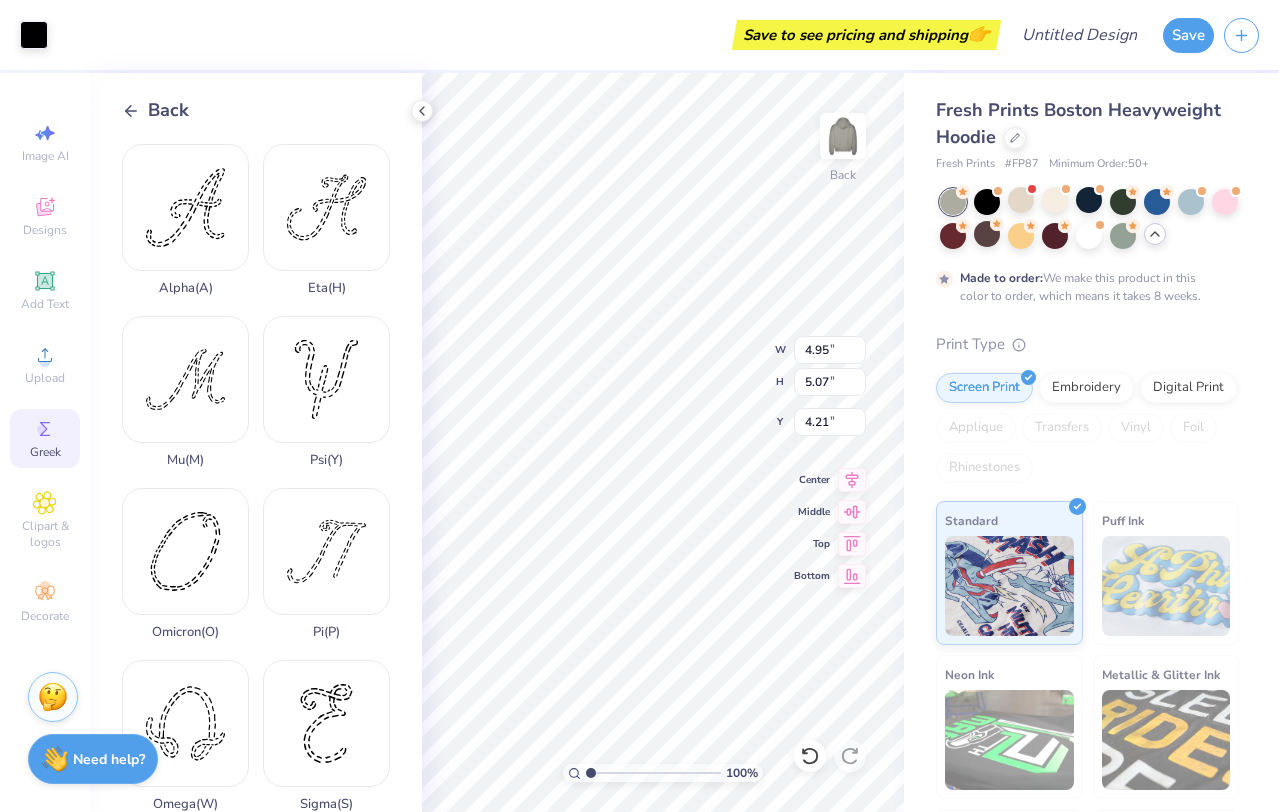 type on "3.21" 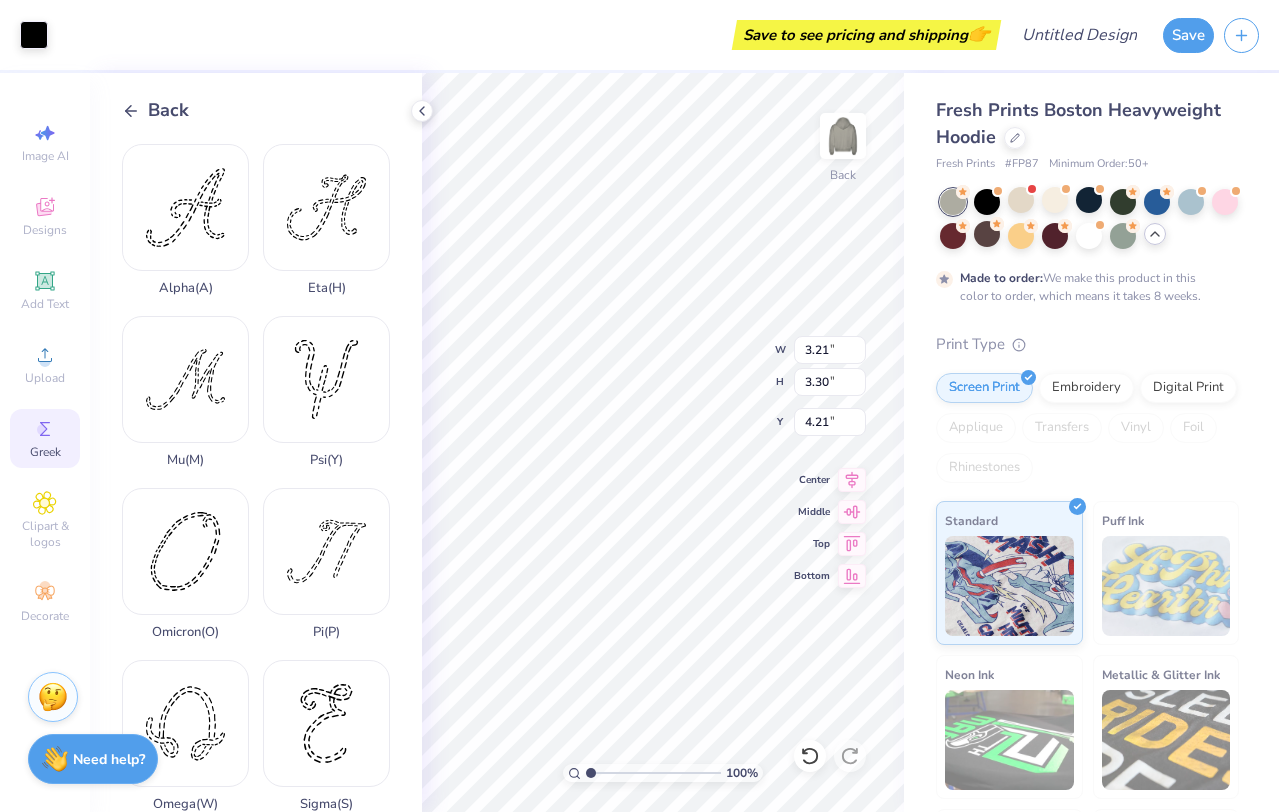 type on "4.70" 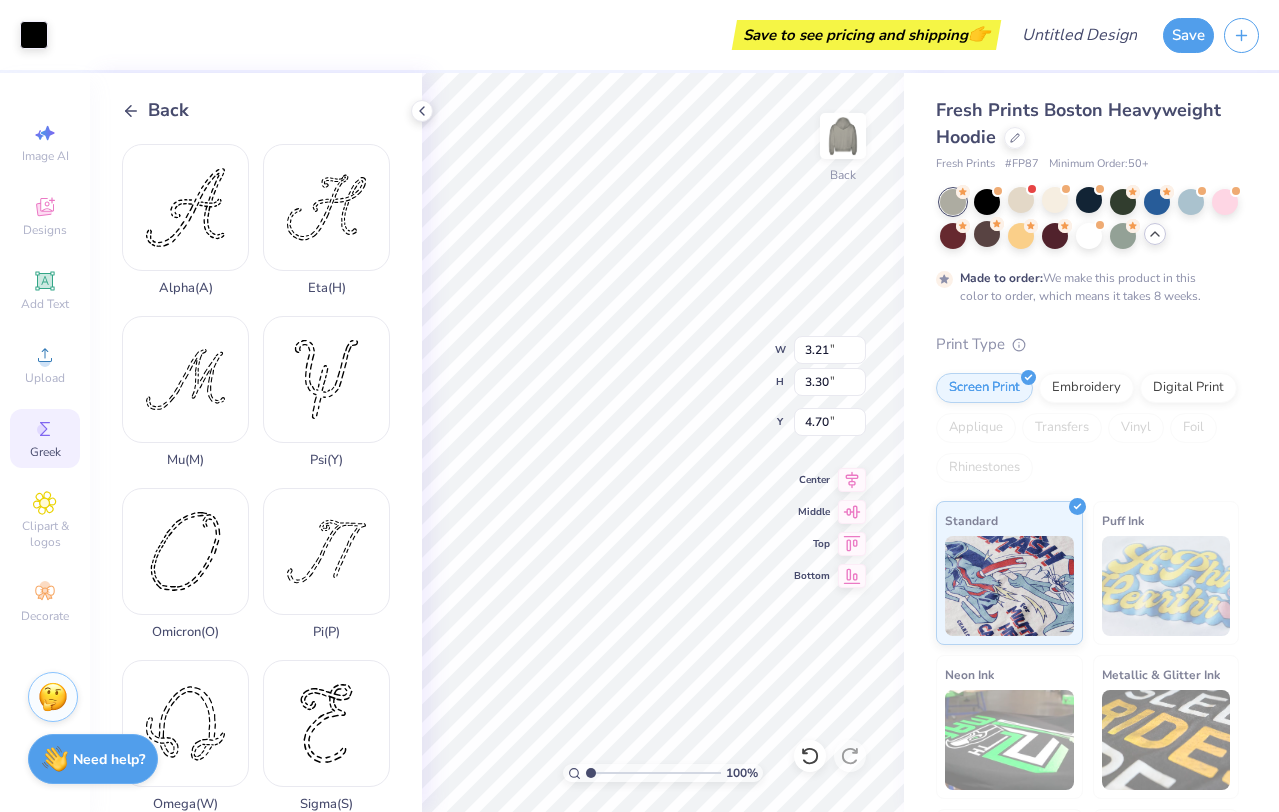 type on "4.98" 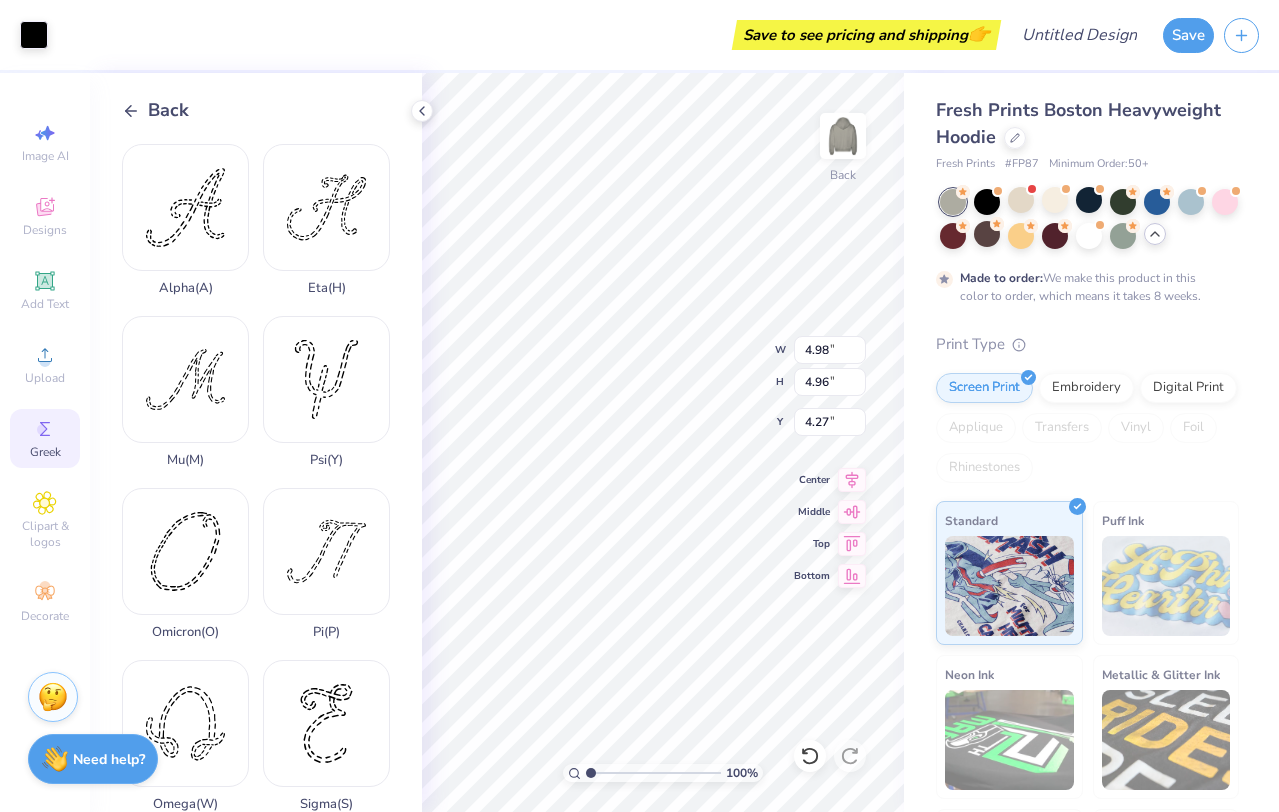 type on "3.19" 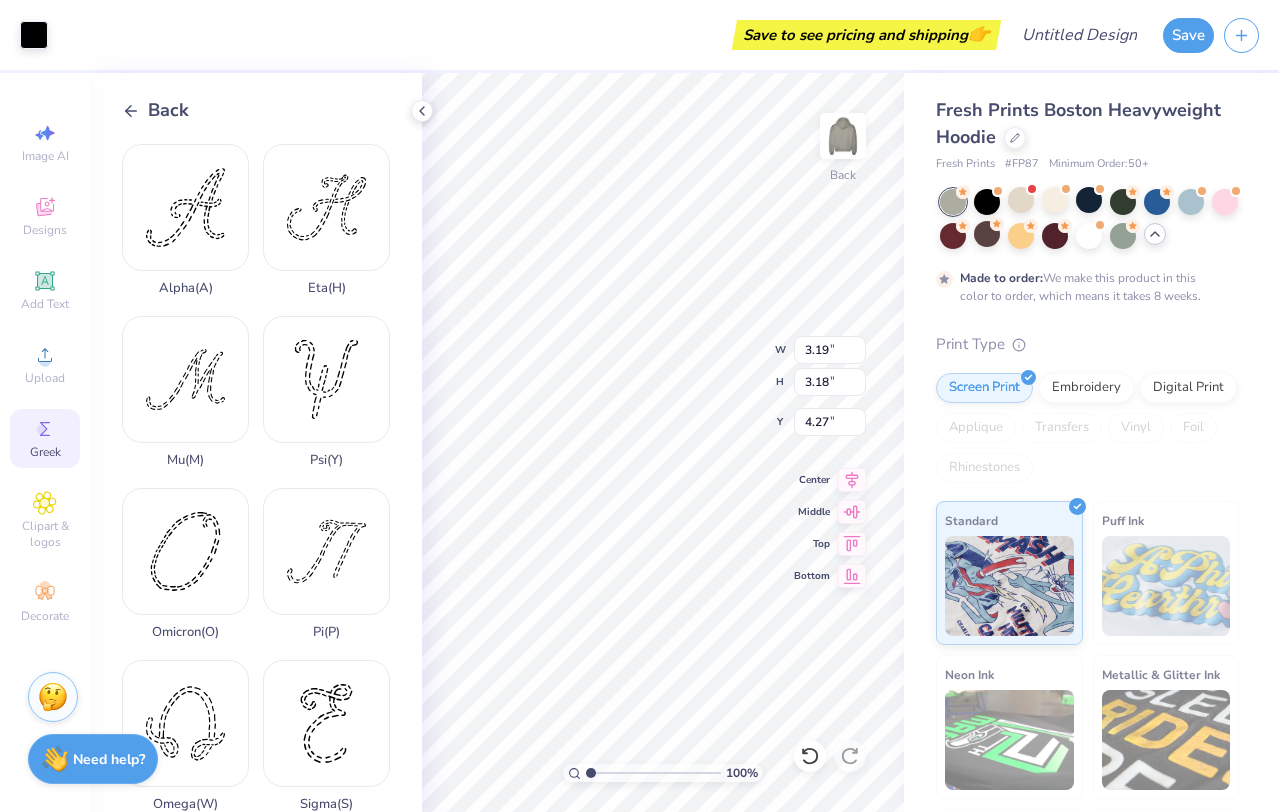 type on "4.70" 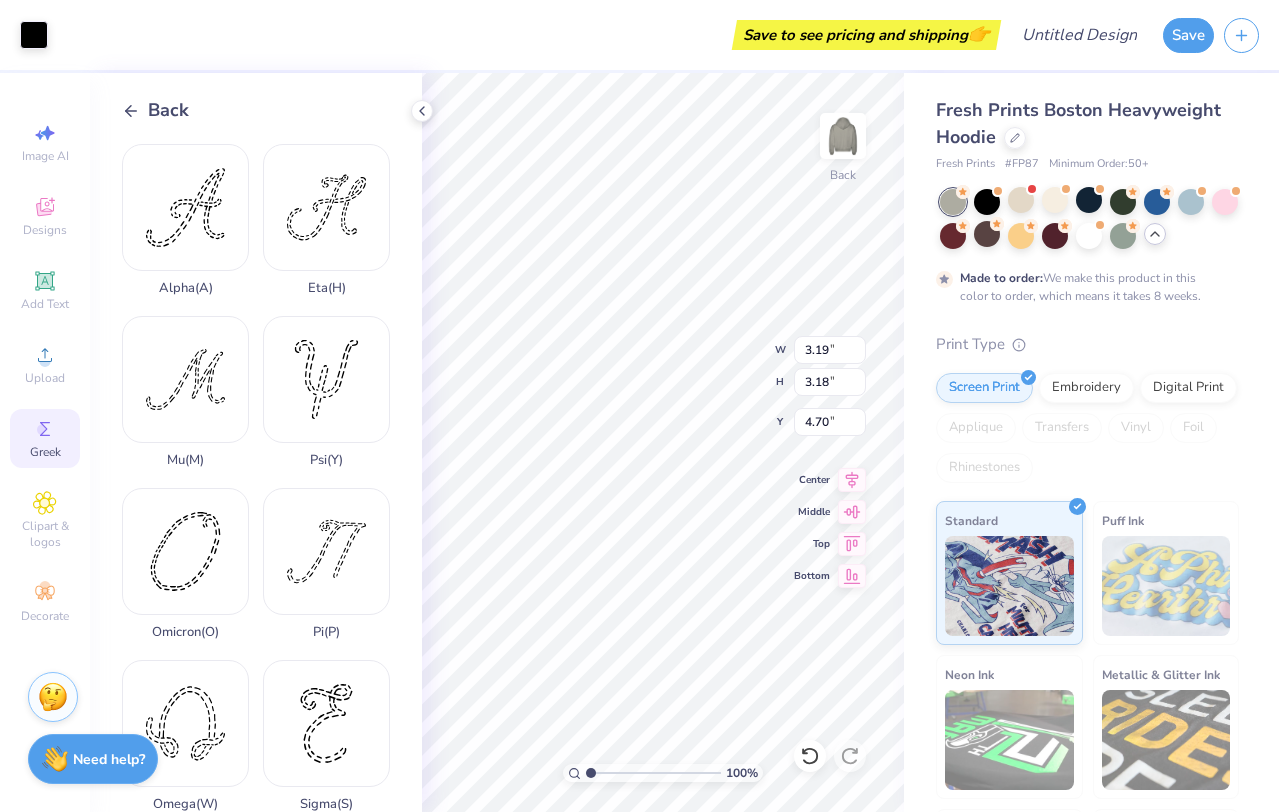type on "4.04" 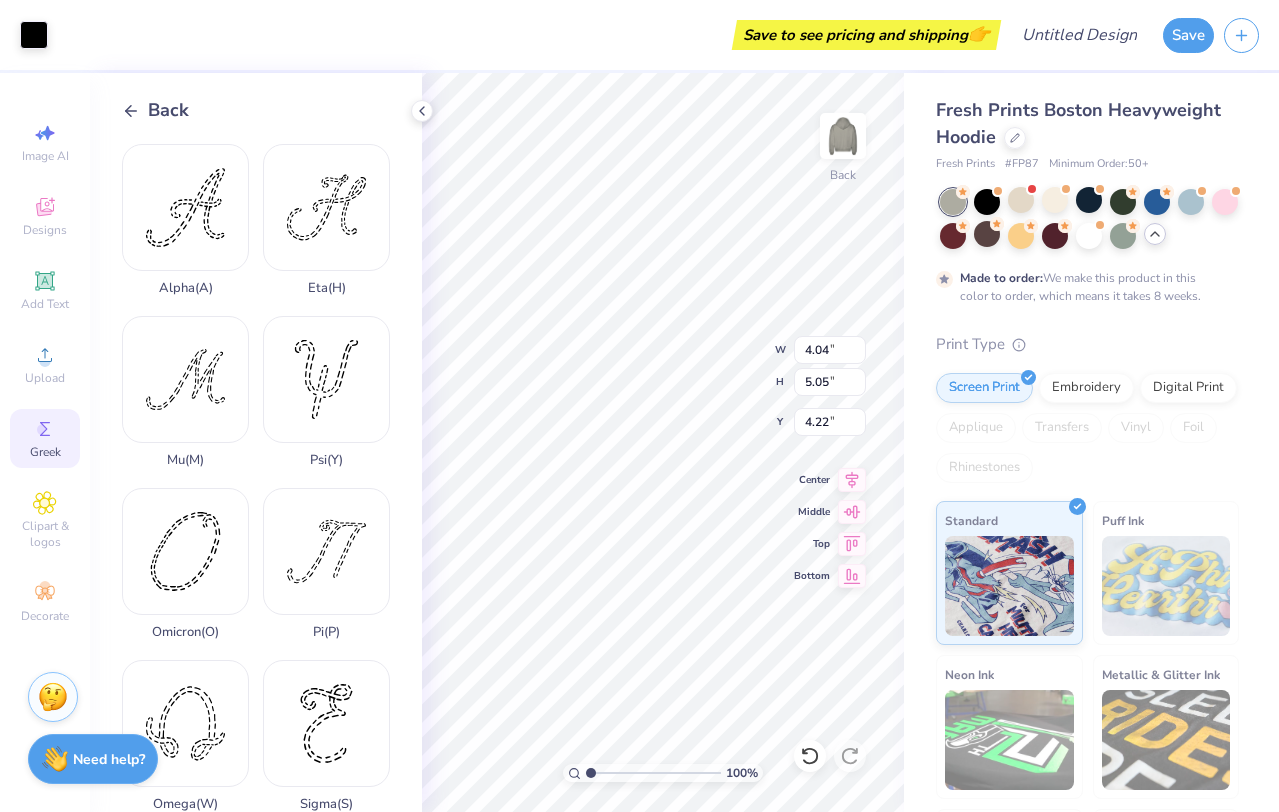 type on "4.70" 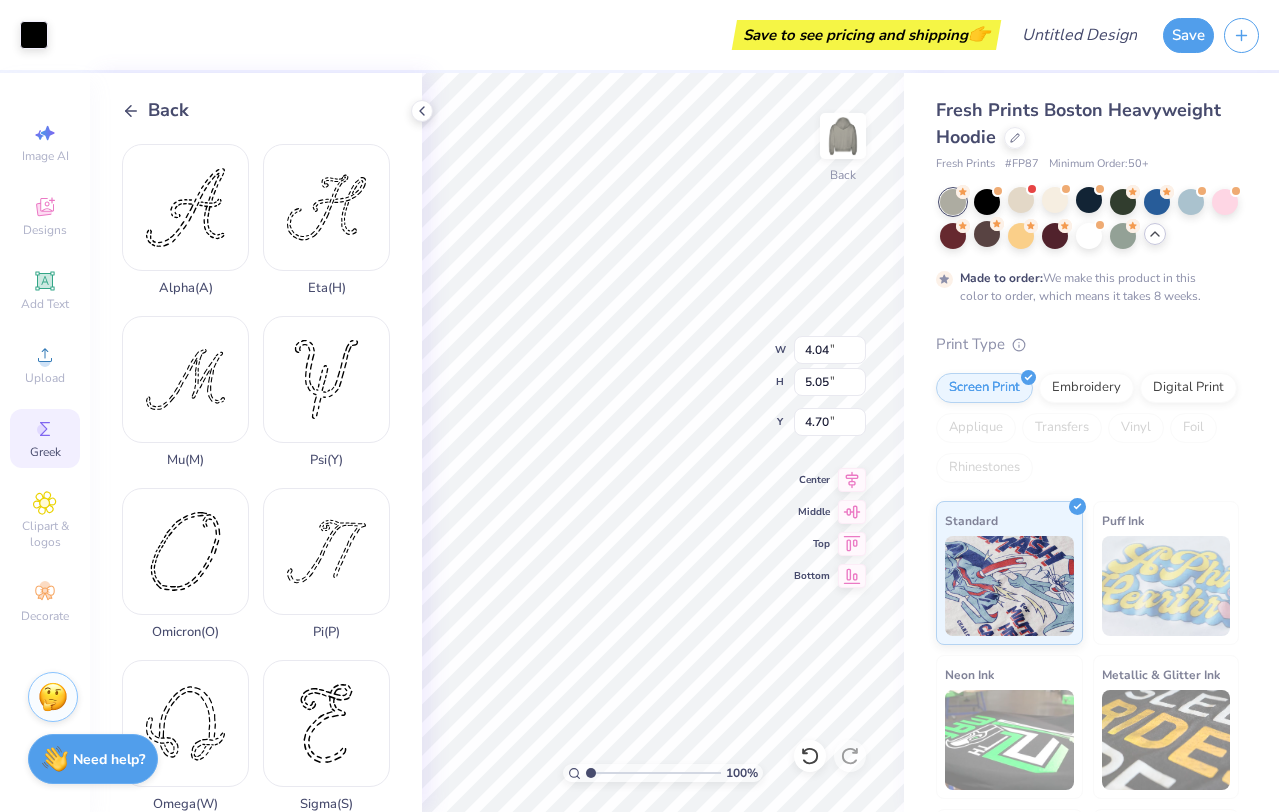 type on "2.40" 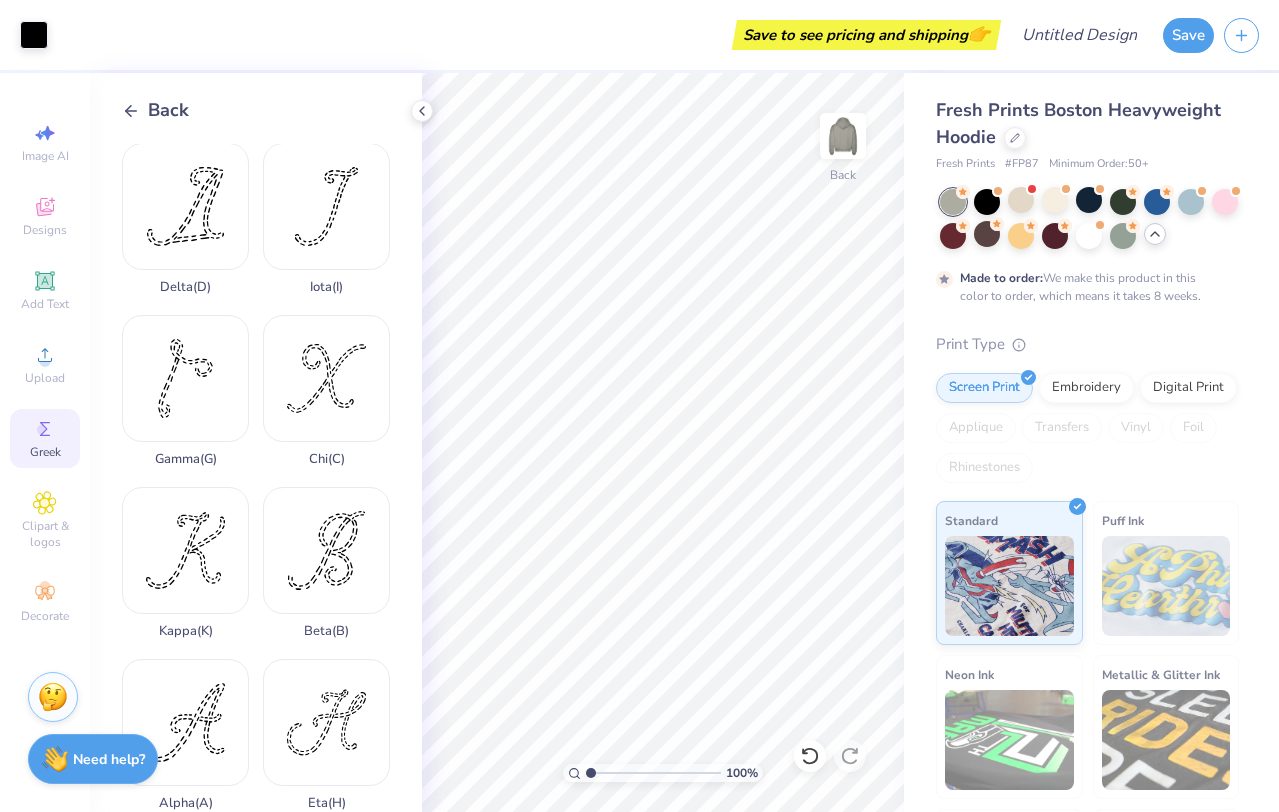 scroll, scrollTop: 0, scrollLeft: 0, axis: both 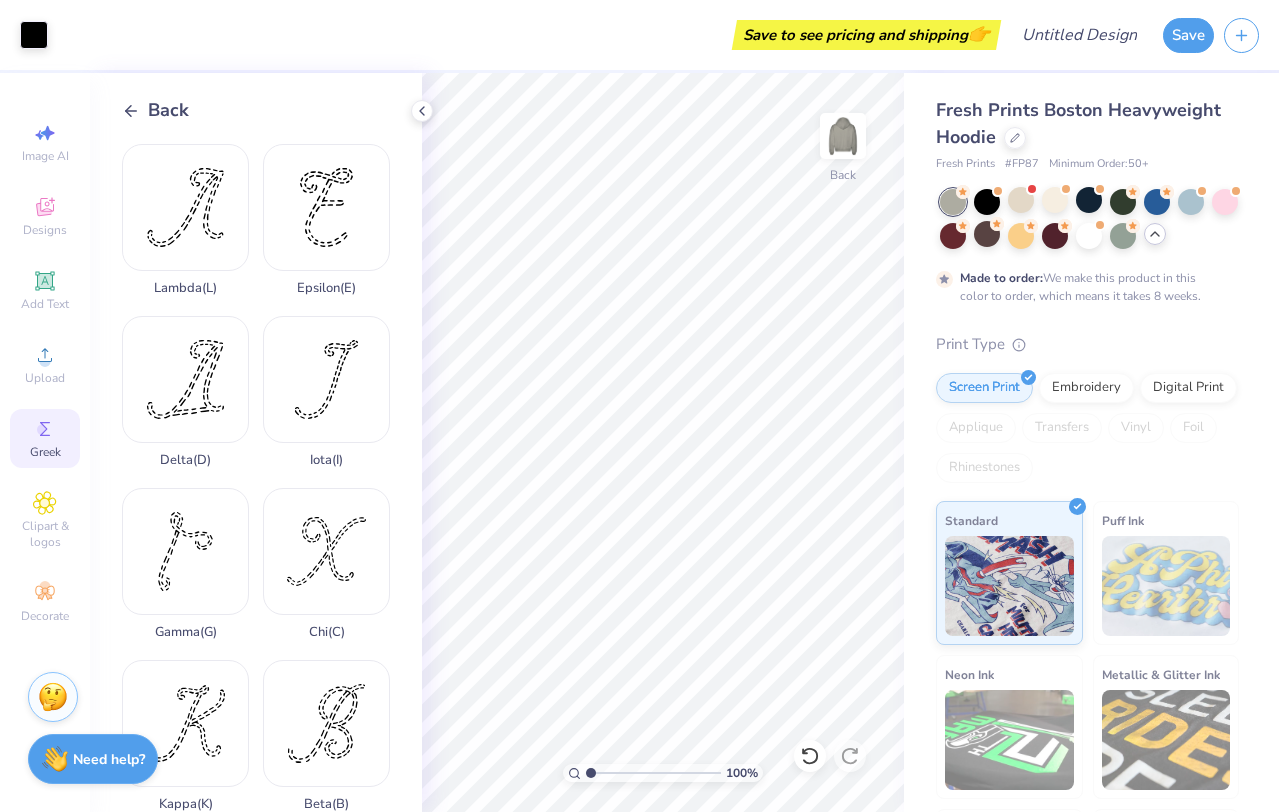 click 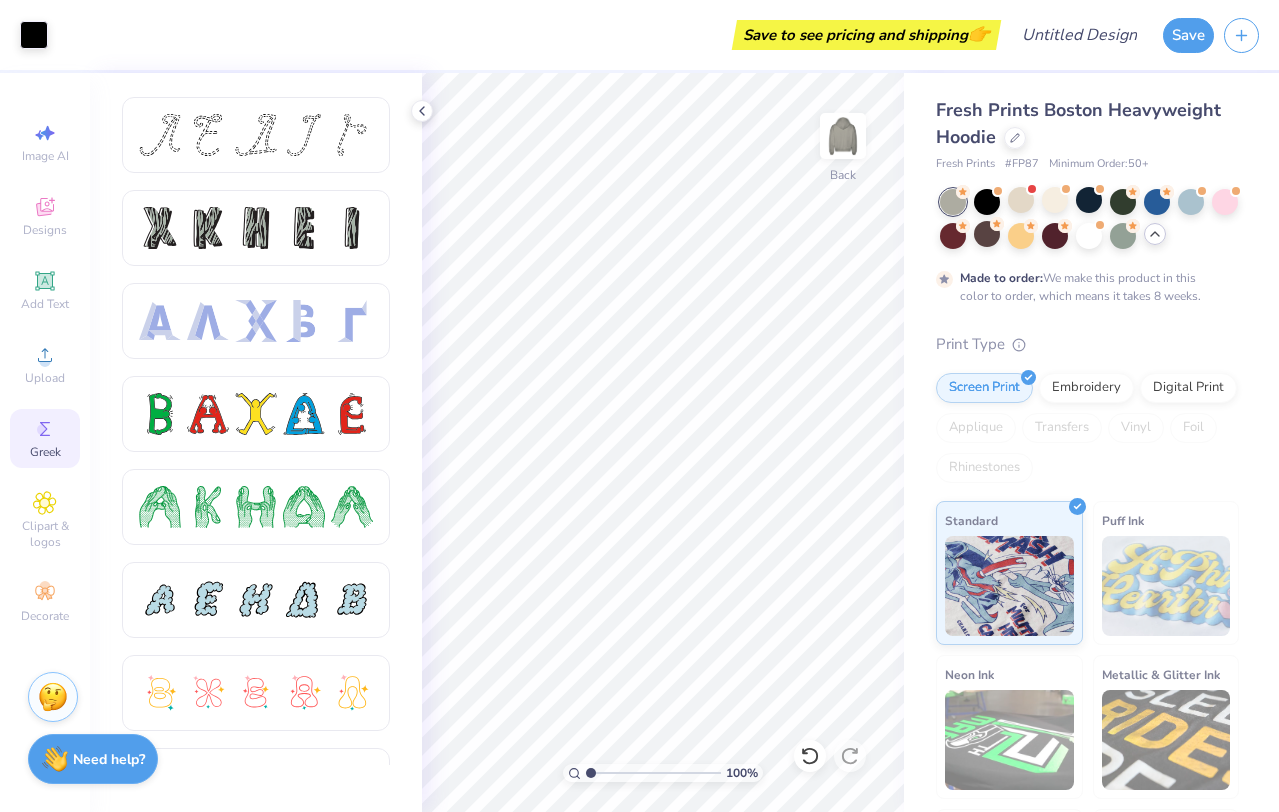 click at bounding box center (1155, 234) 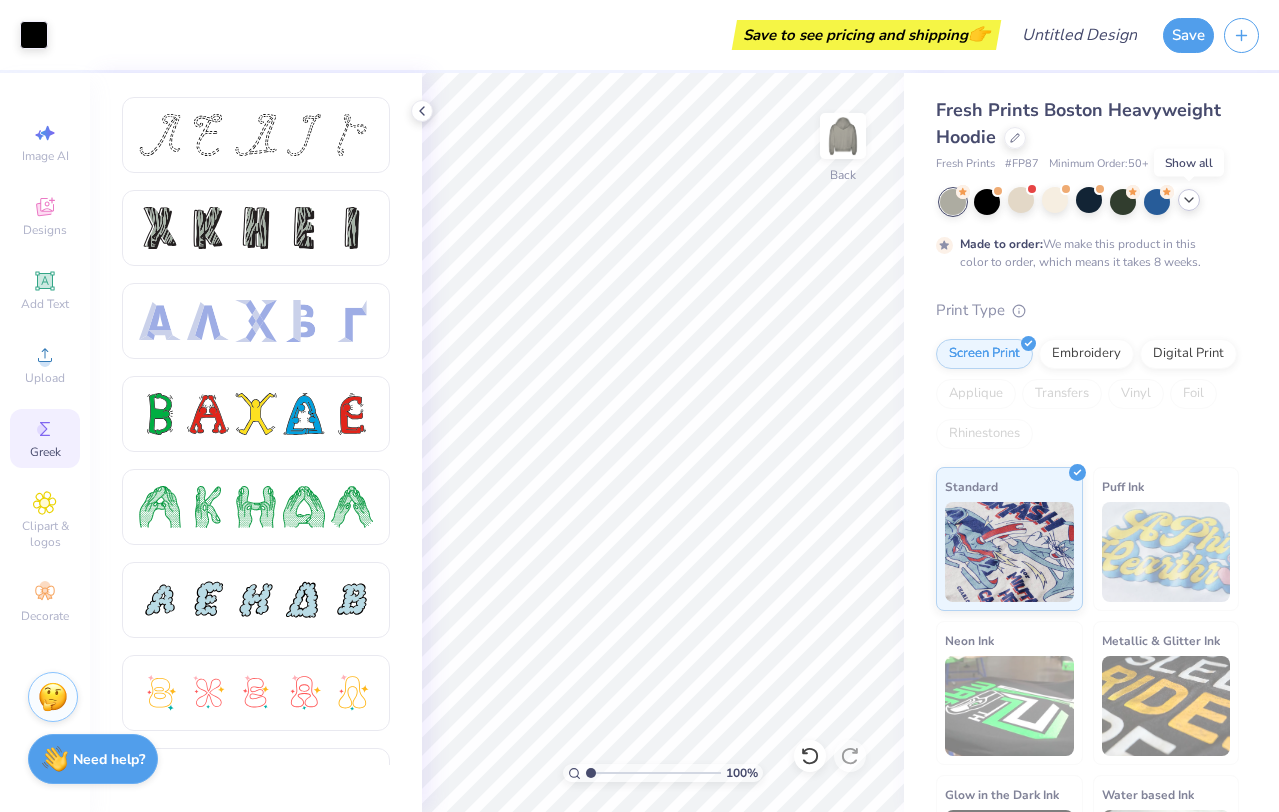 click 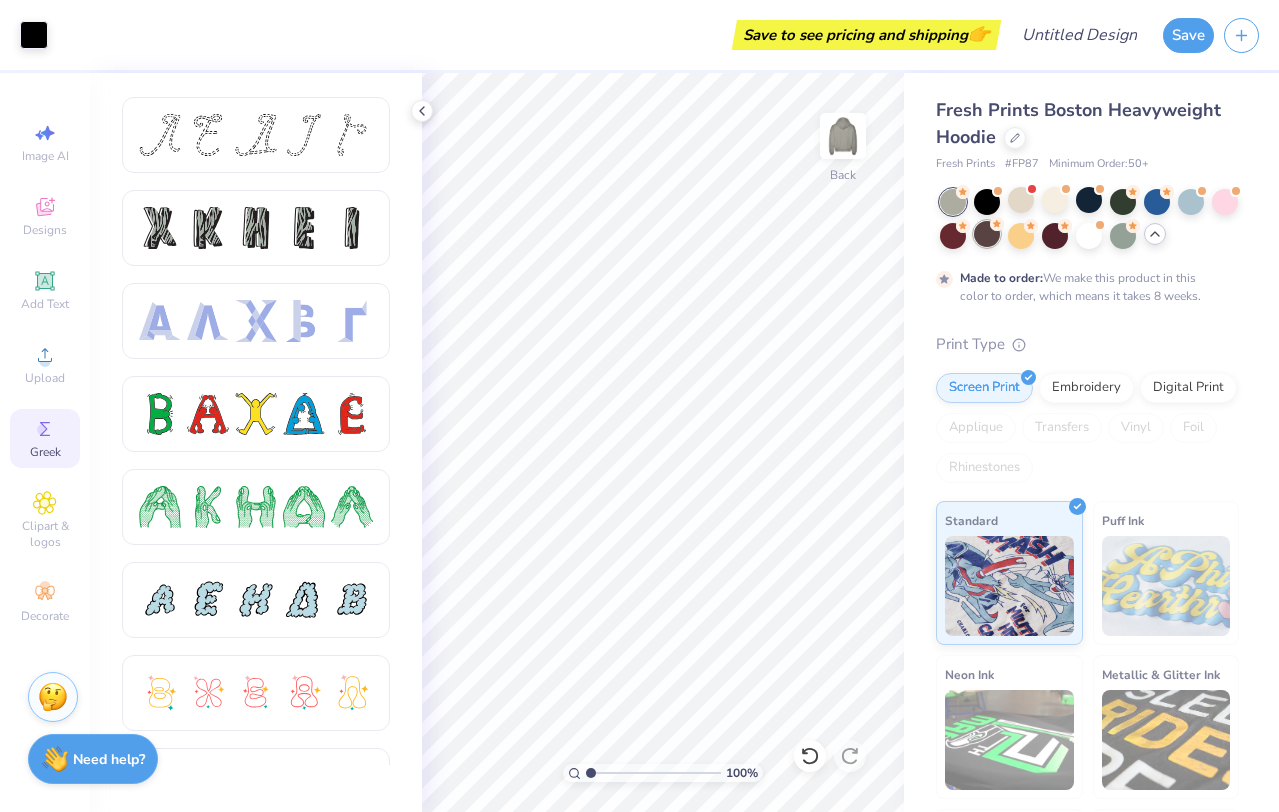 click at bounding box center [987, 234] 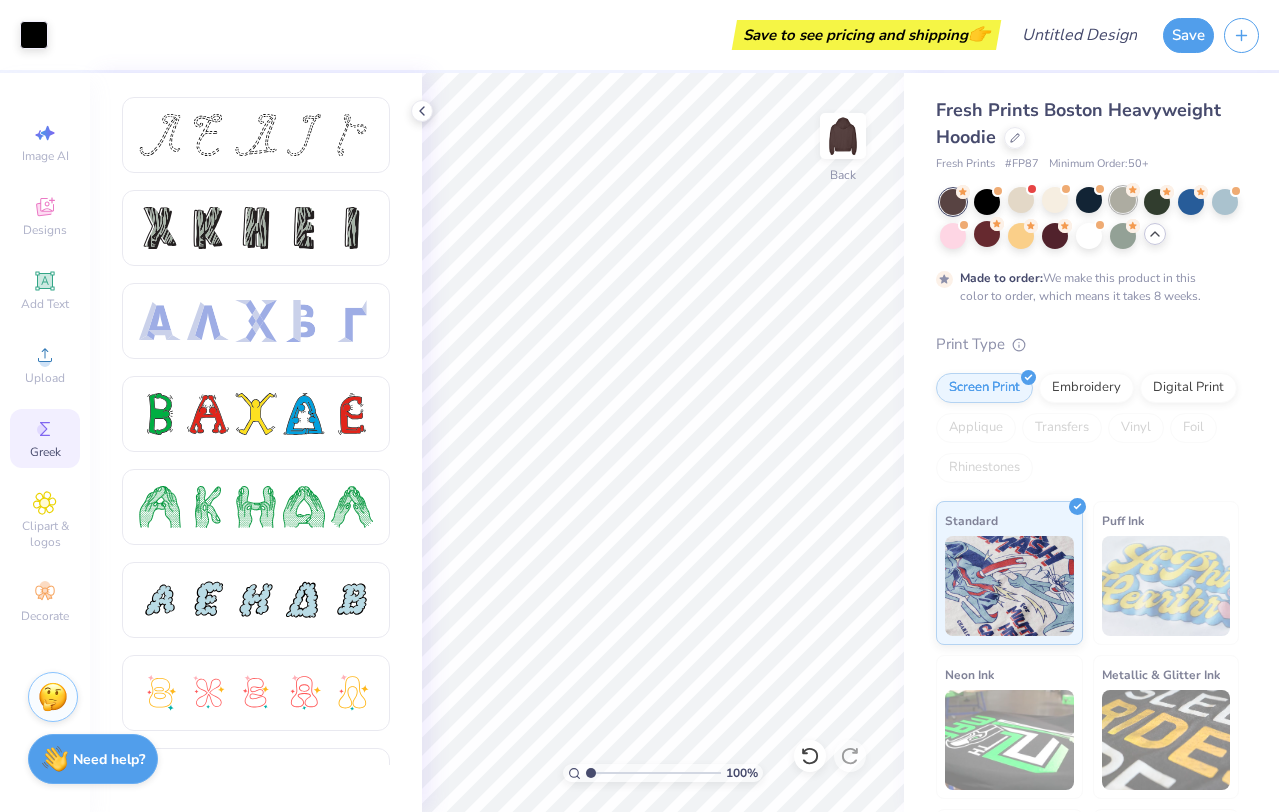 click at bounding box center (1123, 200) 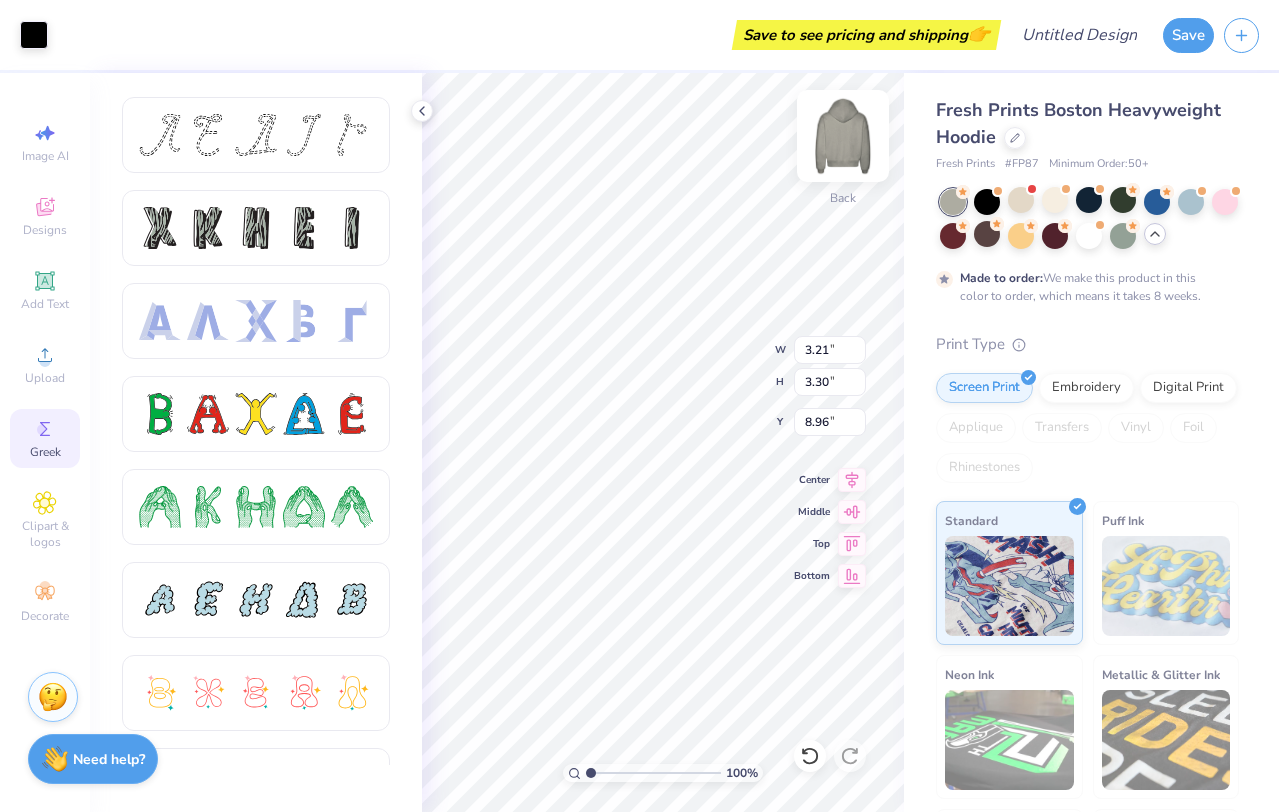 type on "8.96" 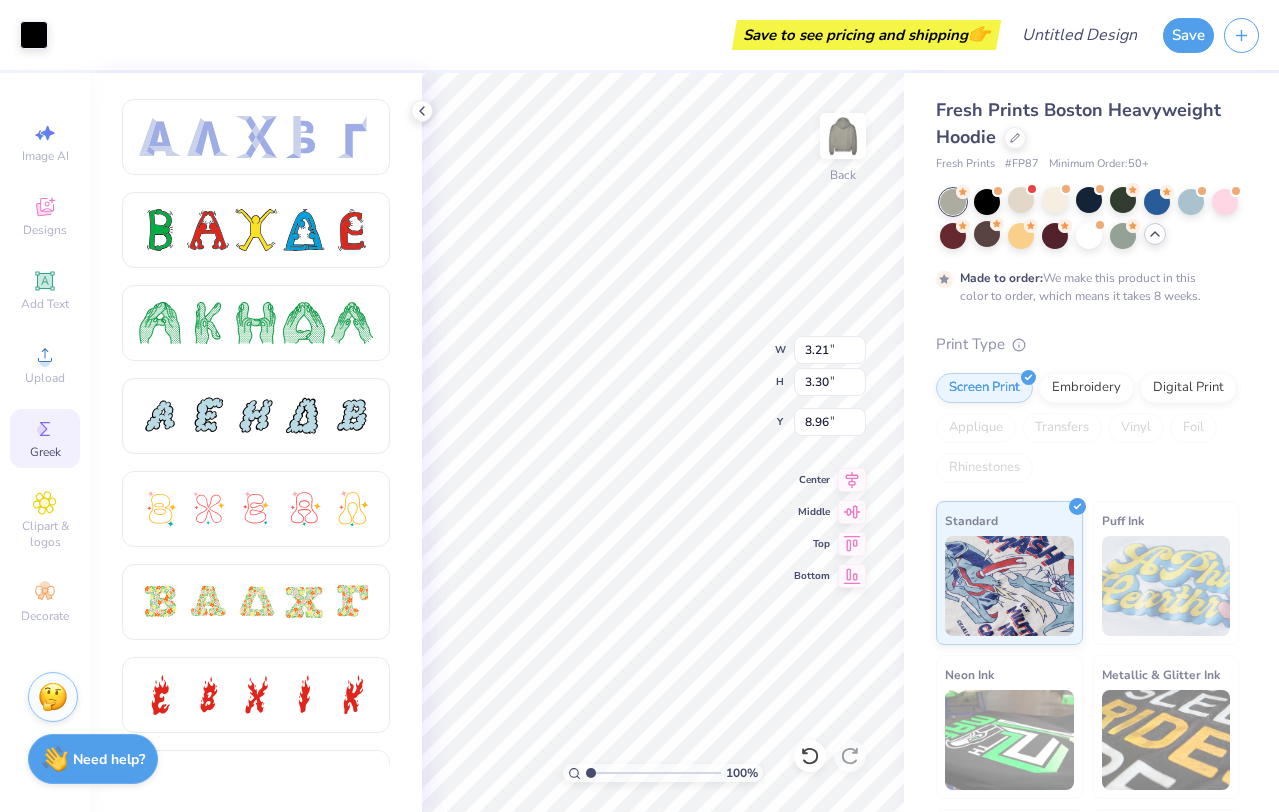 scroll, scrollTop: 346, scrollLeft: 0, axis: vertical 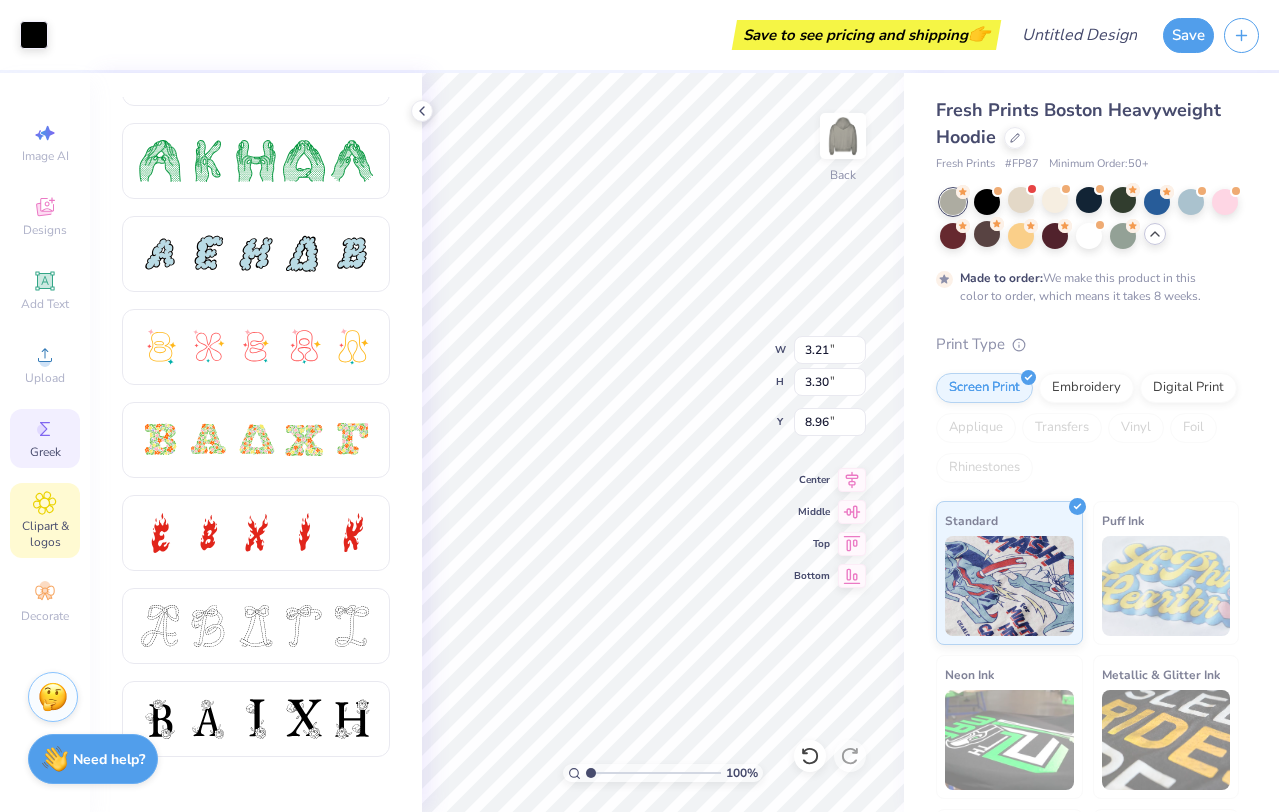 click on "Clipart & logos" at bounding box center [45, 534] 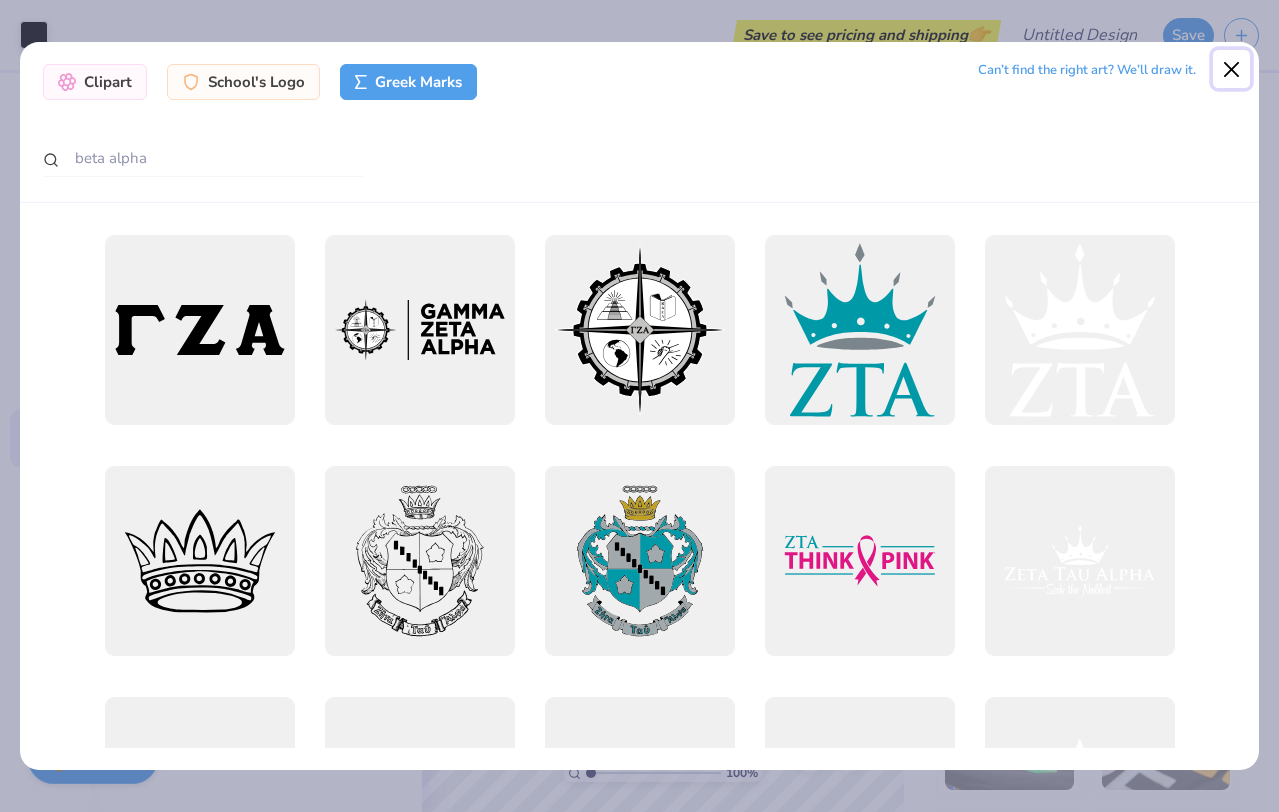 click at bounding box center (1232, 69) 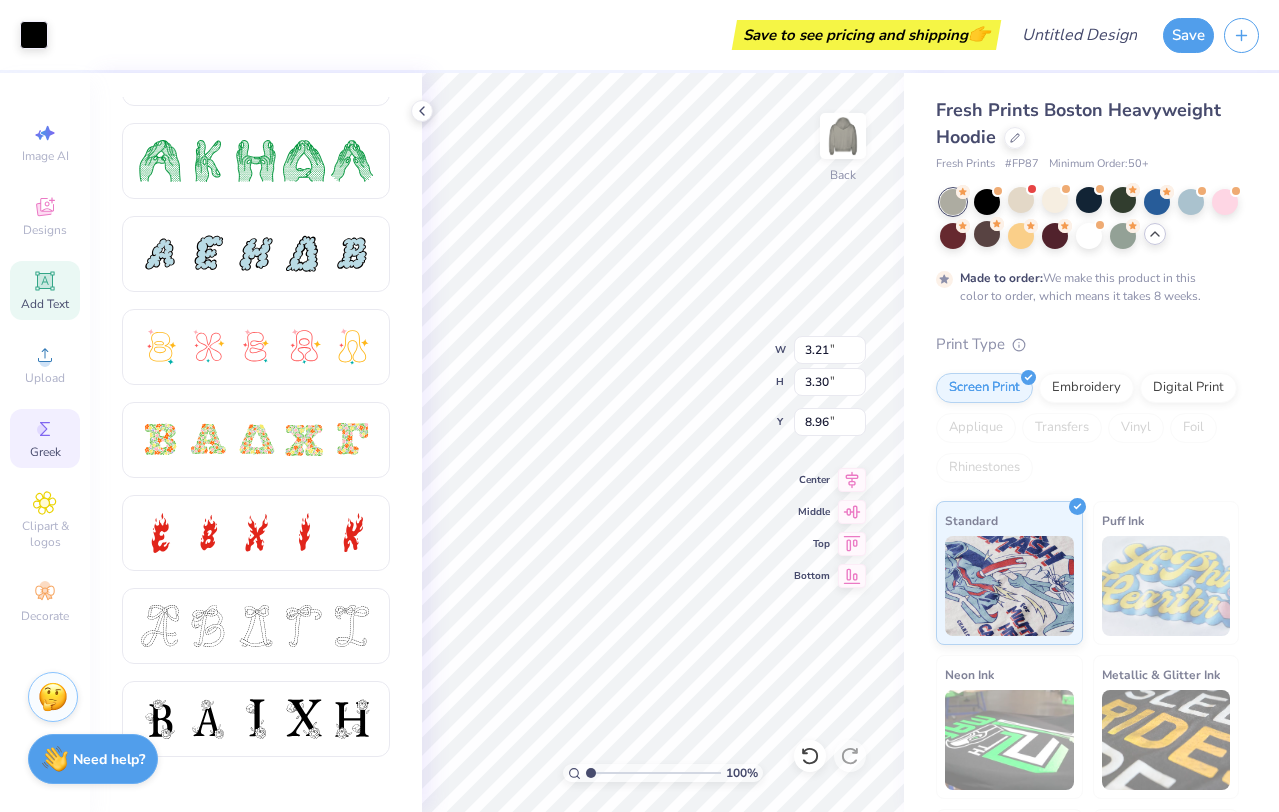 click 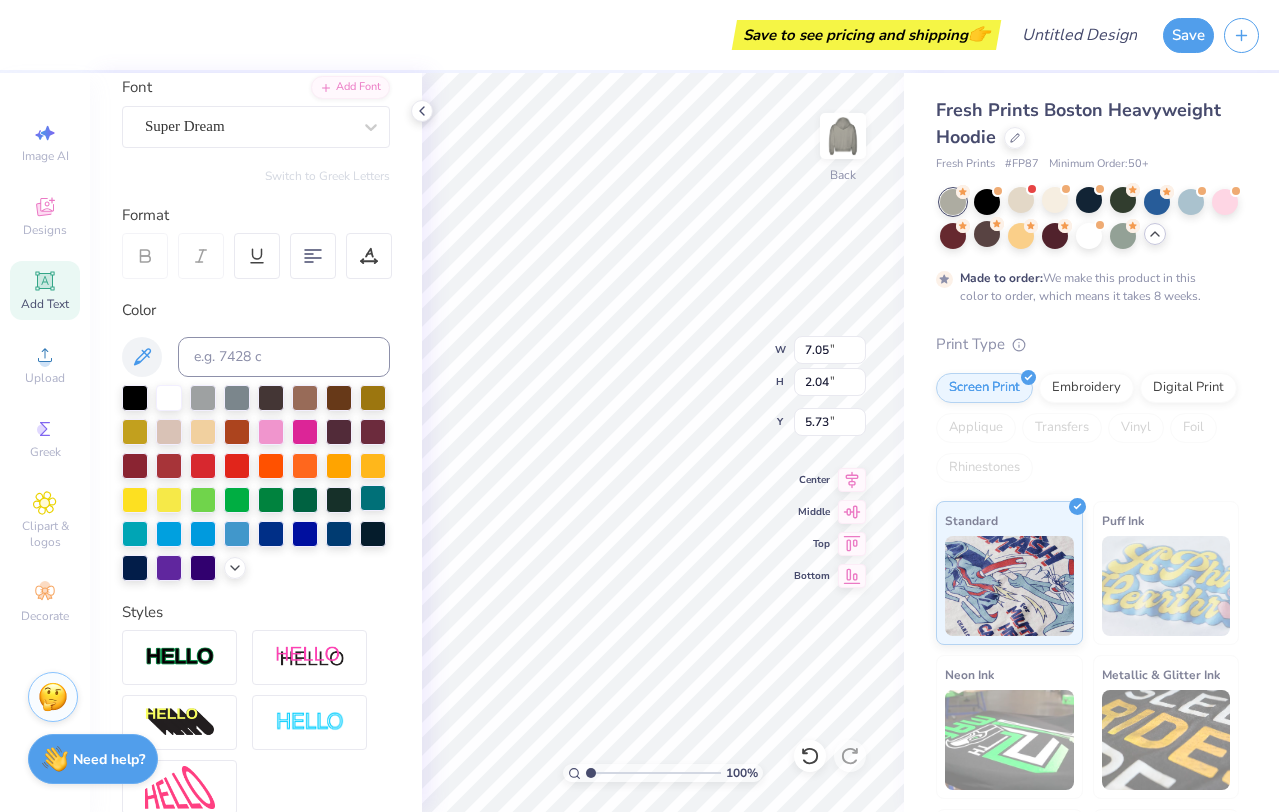 scroll, scrollTop: 0, scrollLeft: 0, axis: both 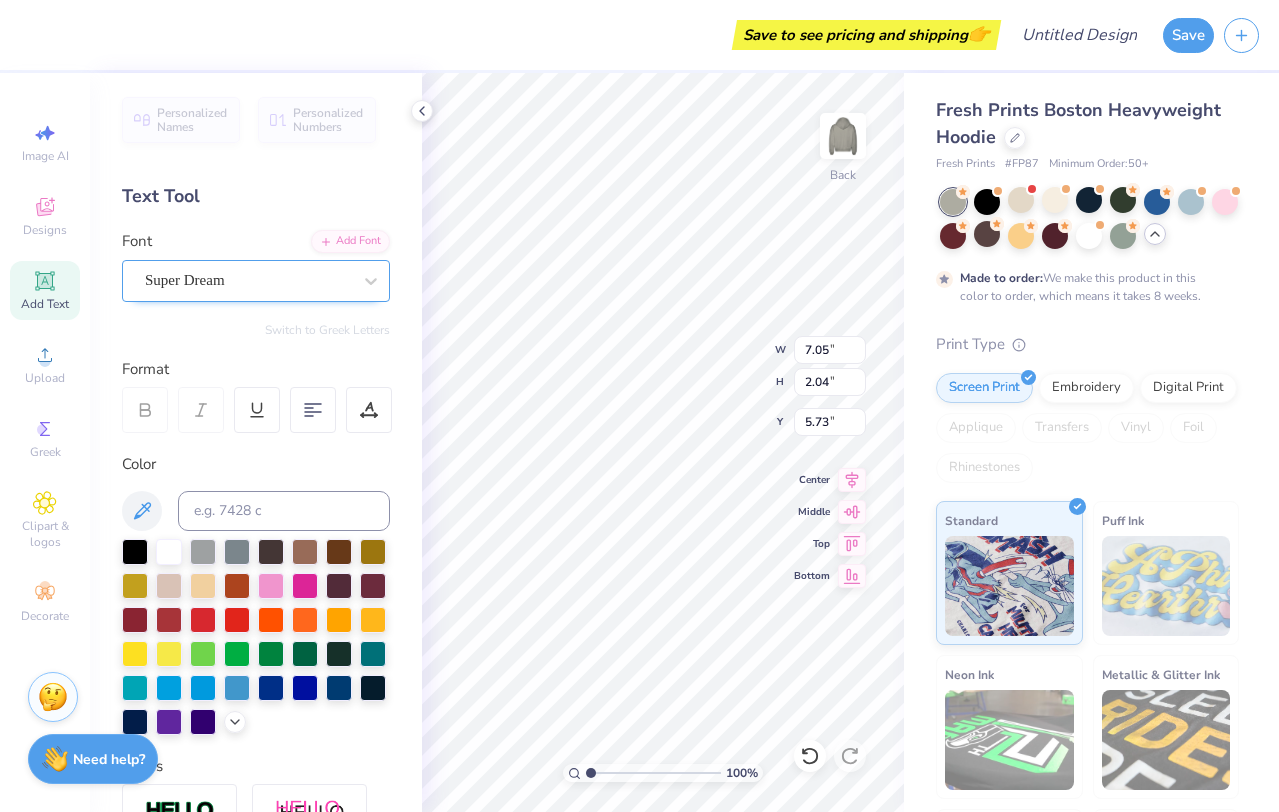 click on "Super Dream" at bounding box center (248, 280) 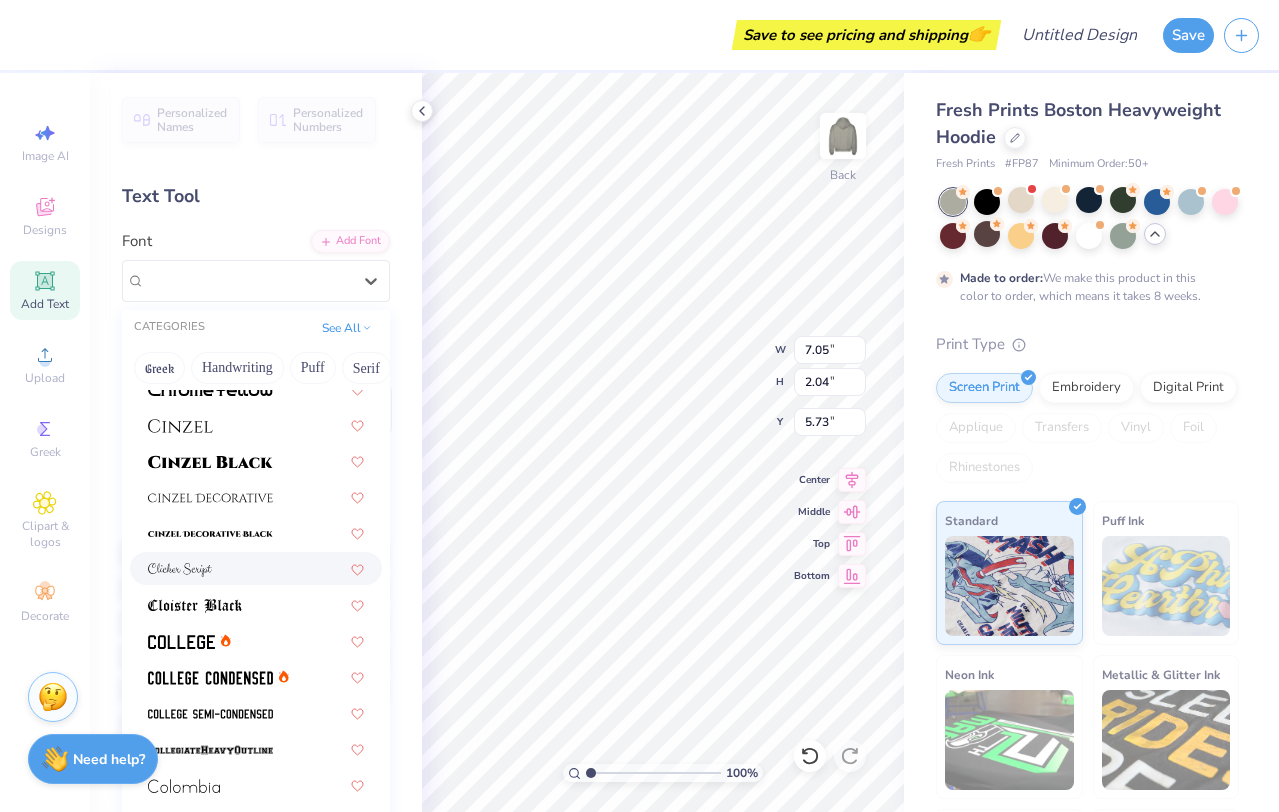 scroll, scrollTop: 2388, scrollLeft: 0, axis: vertical 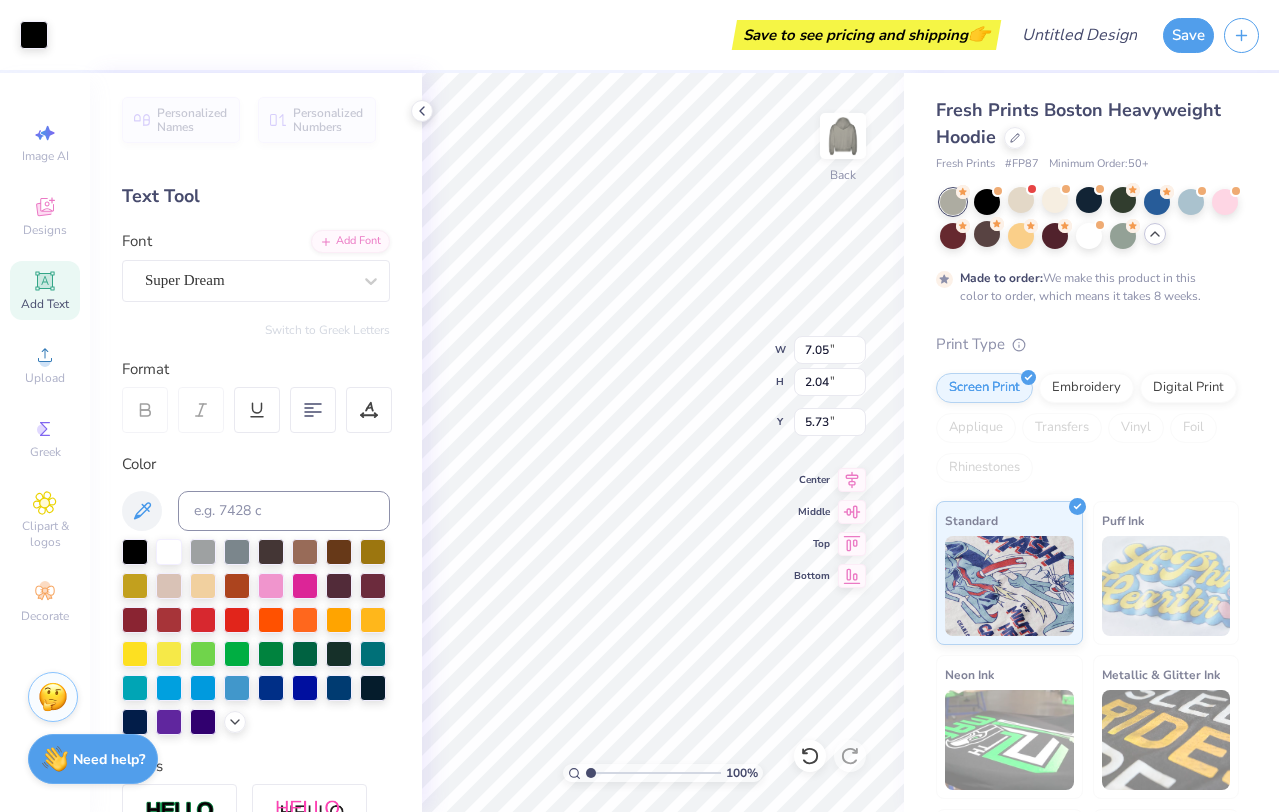 type on "3.21" 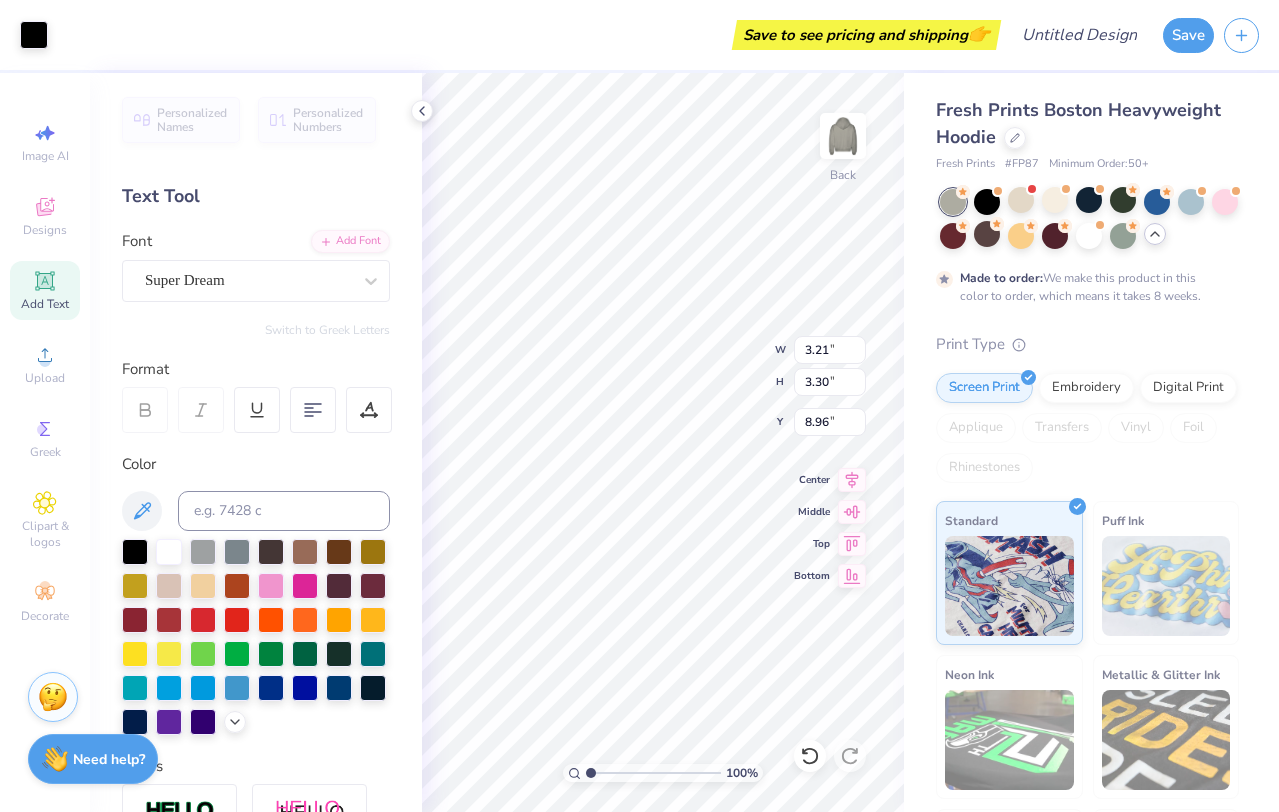 type on "3.19" 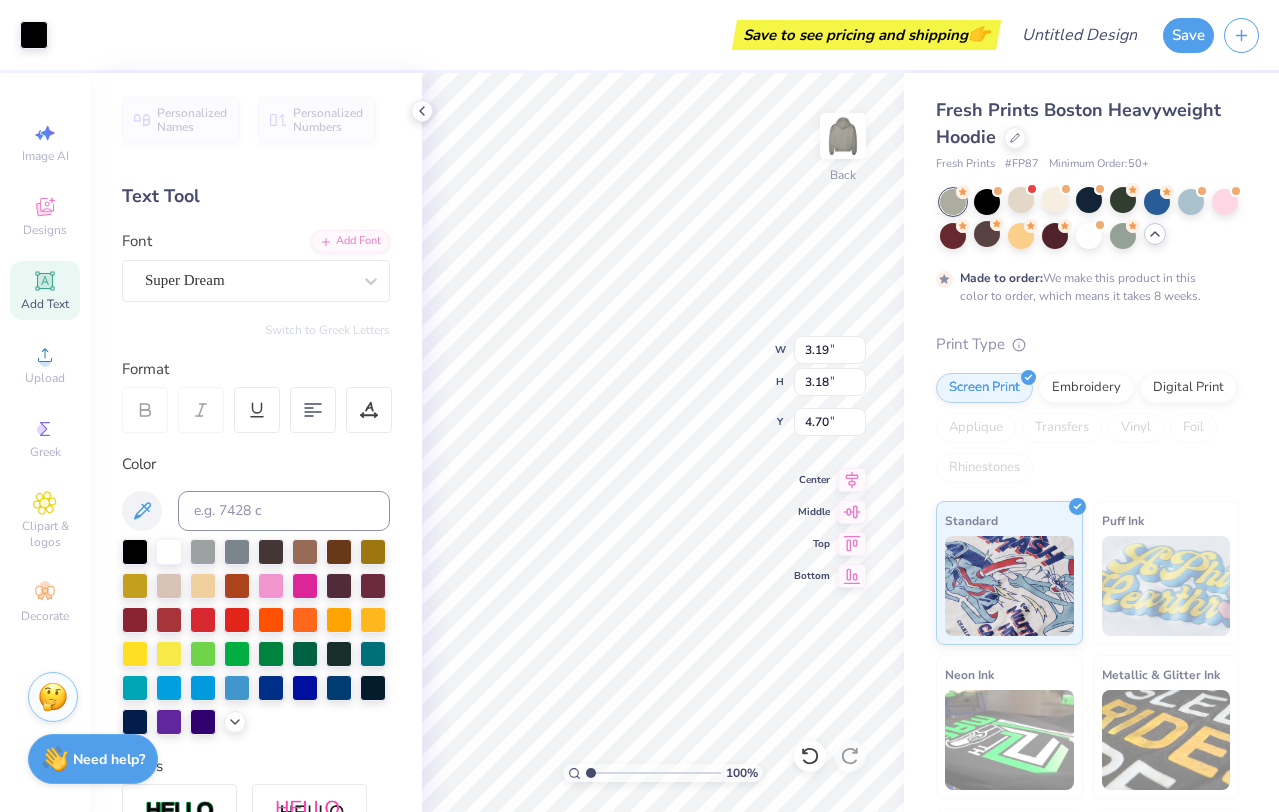 type on "4.59" 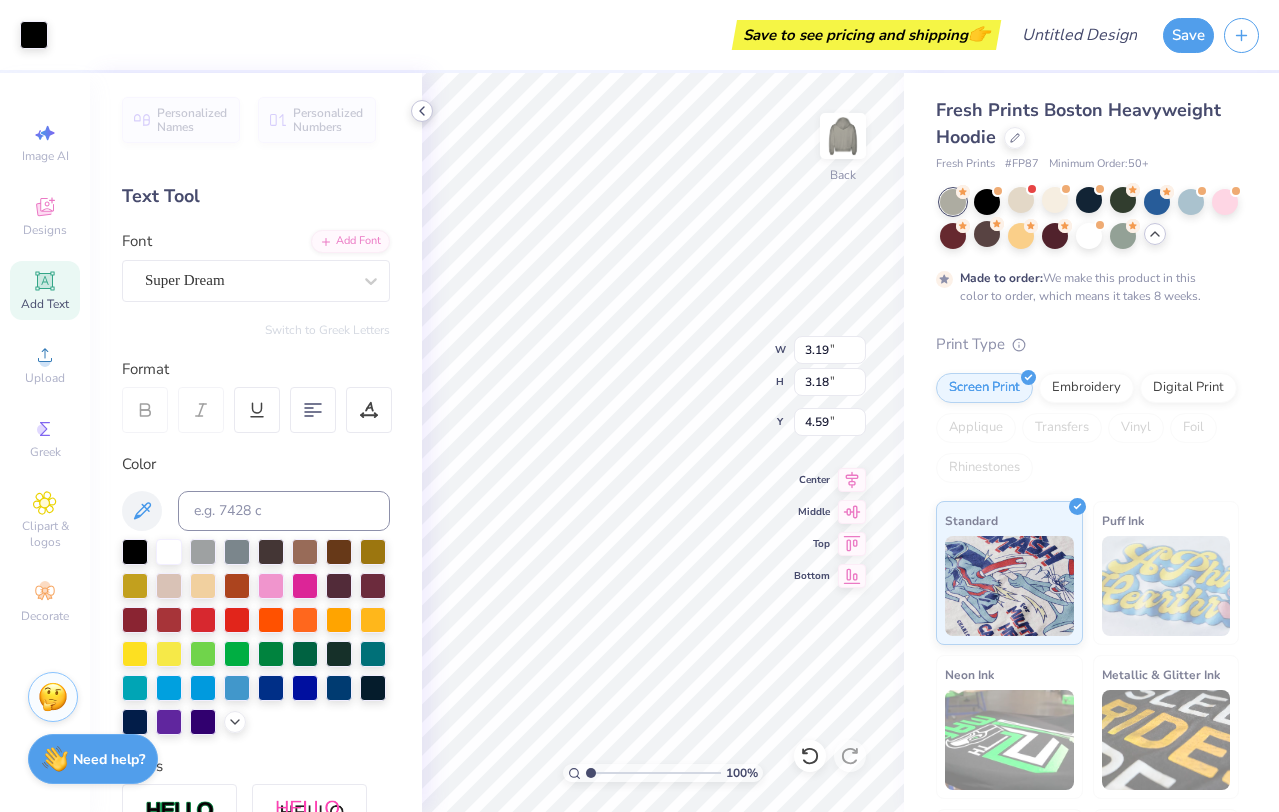 click 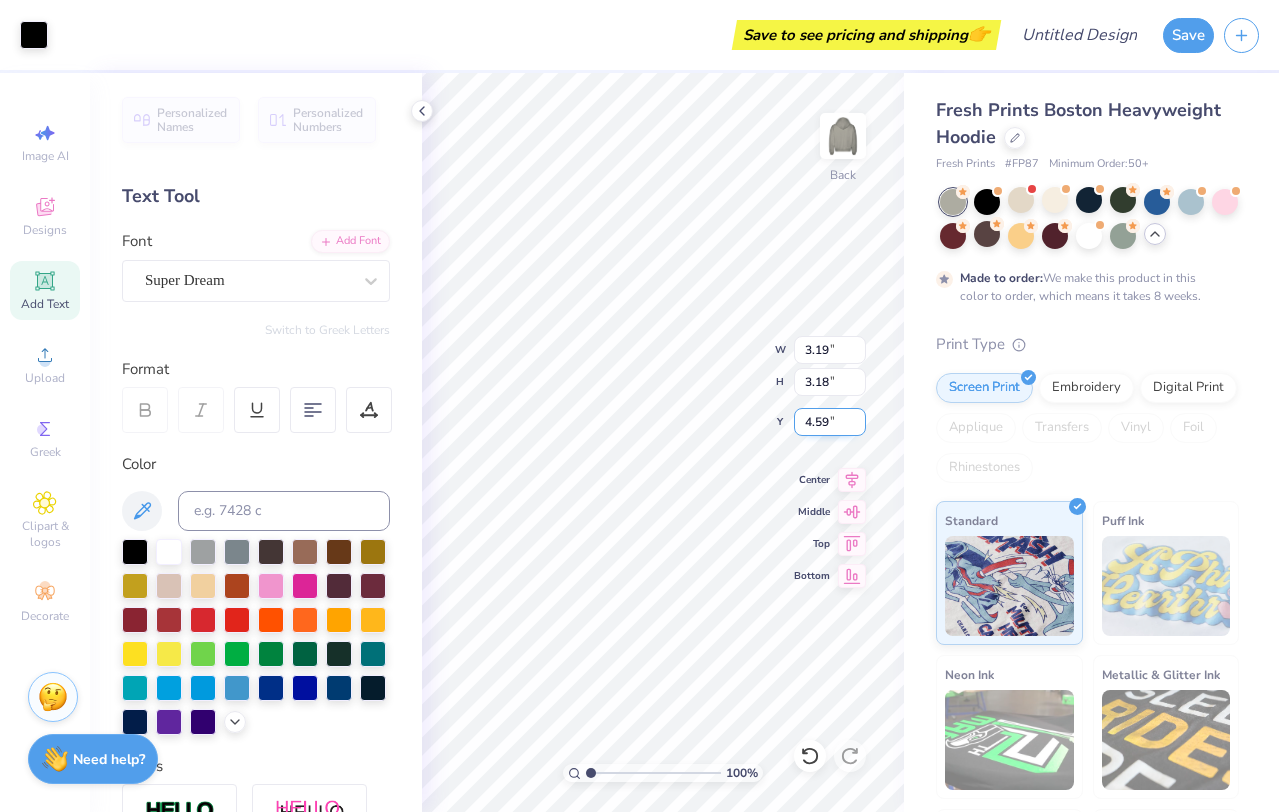 click on "100  % Back W 3.19 3.19 " H 3.18 3.18 " Y 4.59 4.59 " Center Middle Top Bottom" at bounding box center [663, 442] 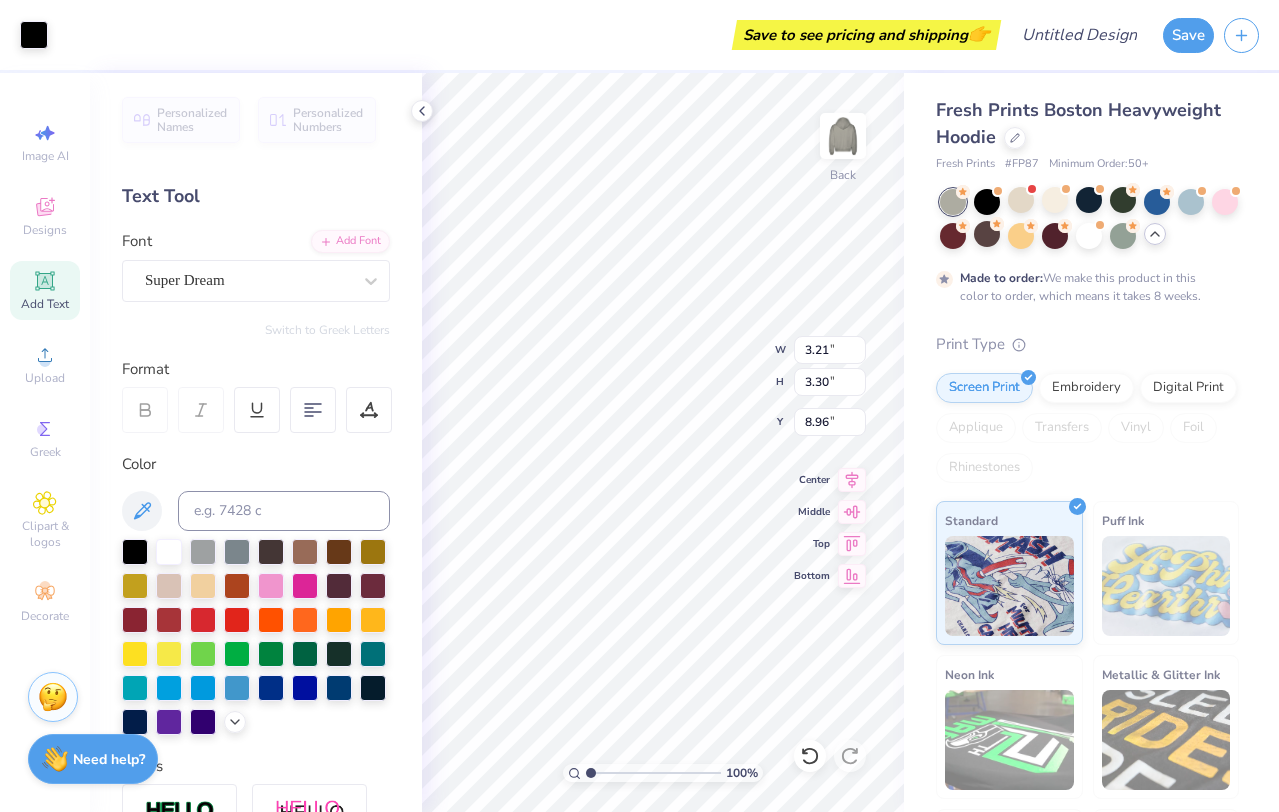 type on "4.70" 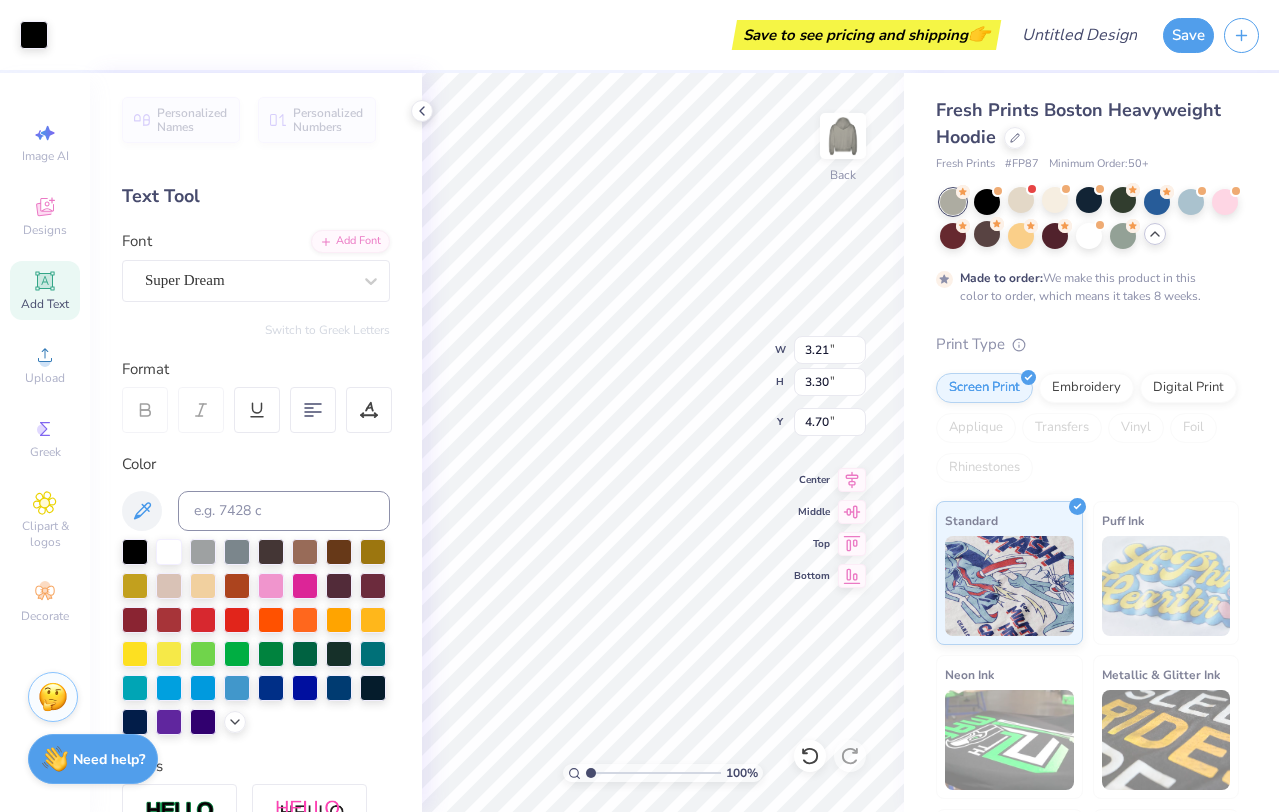 type on "2.40" 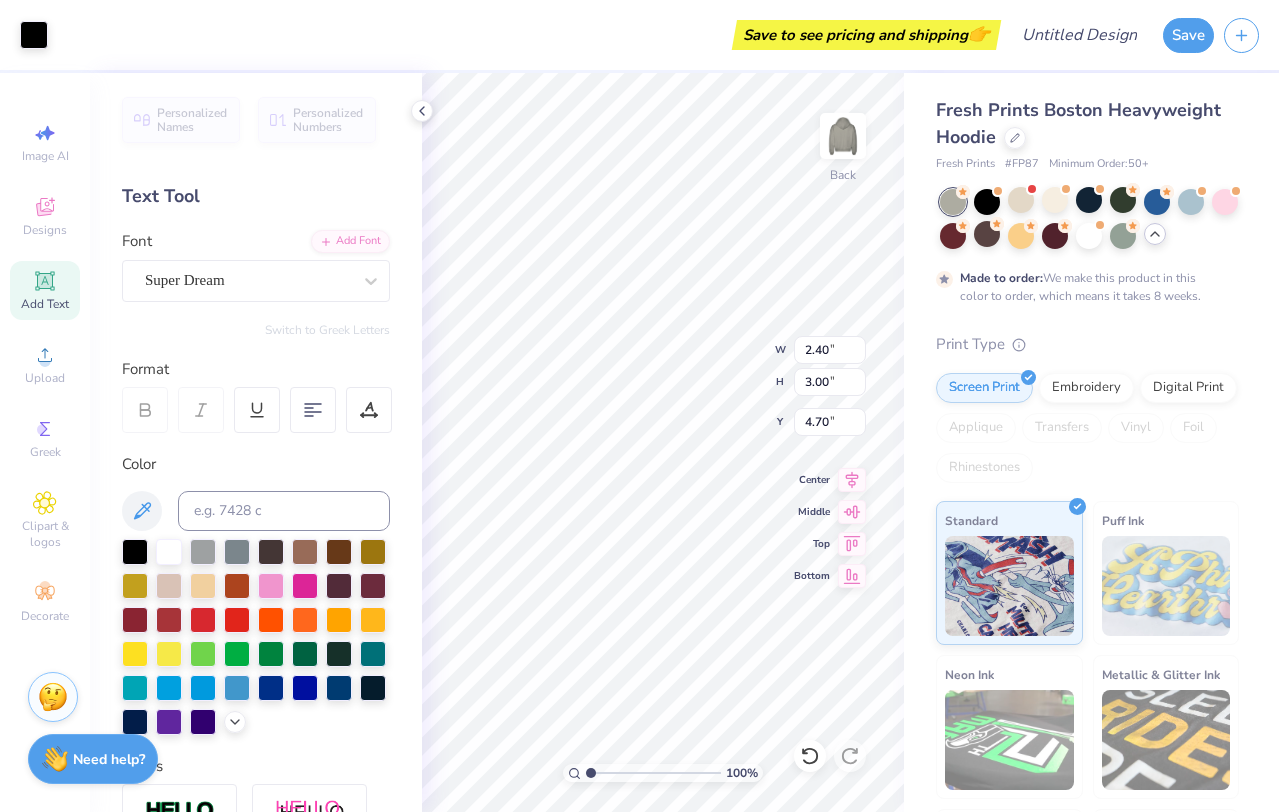 type on "4.85" 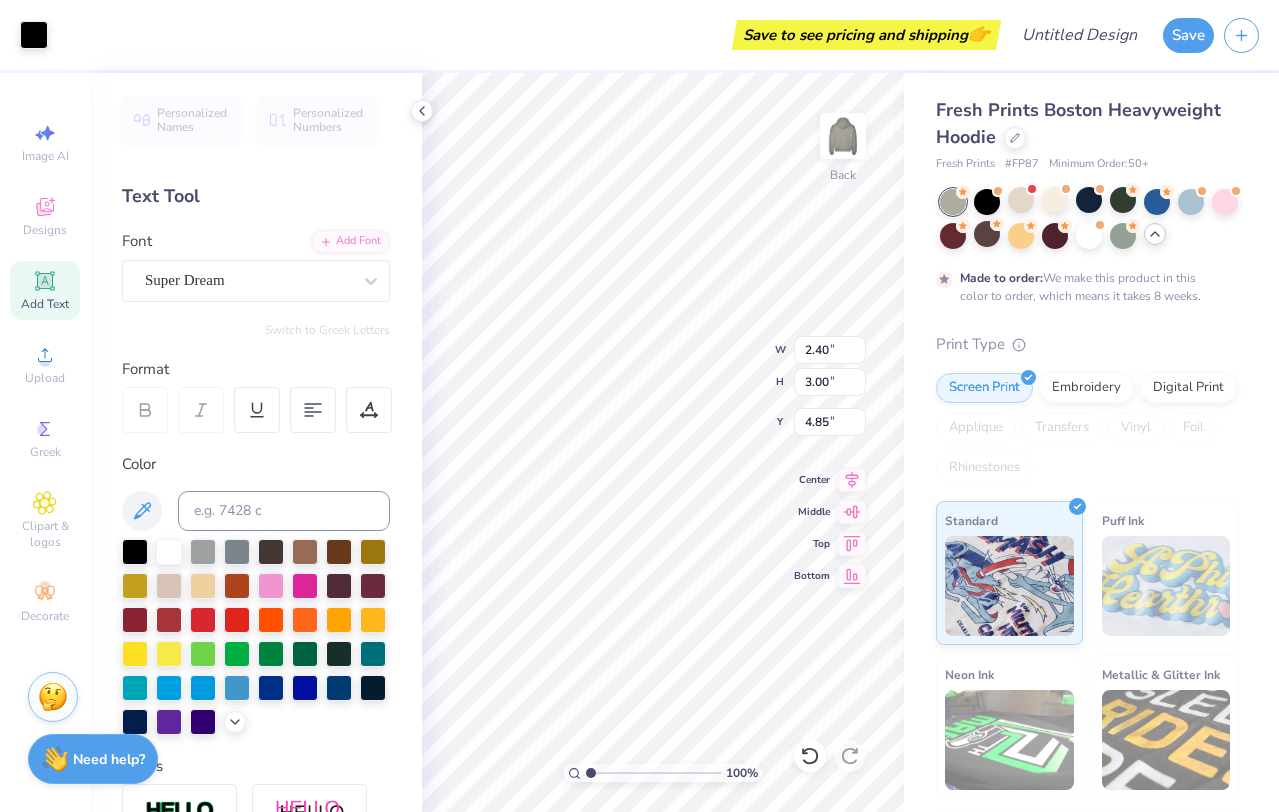 type on "2.53" 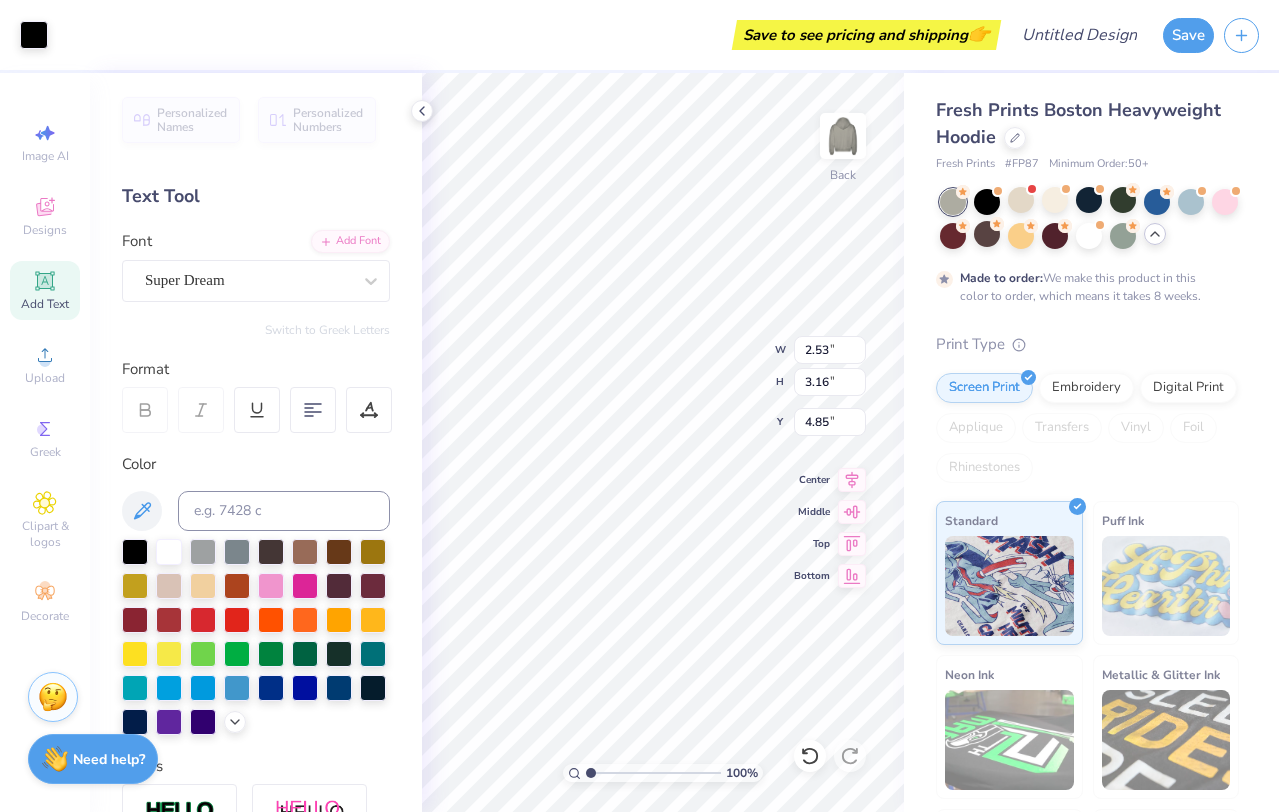 type on "3.21" 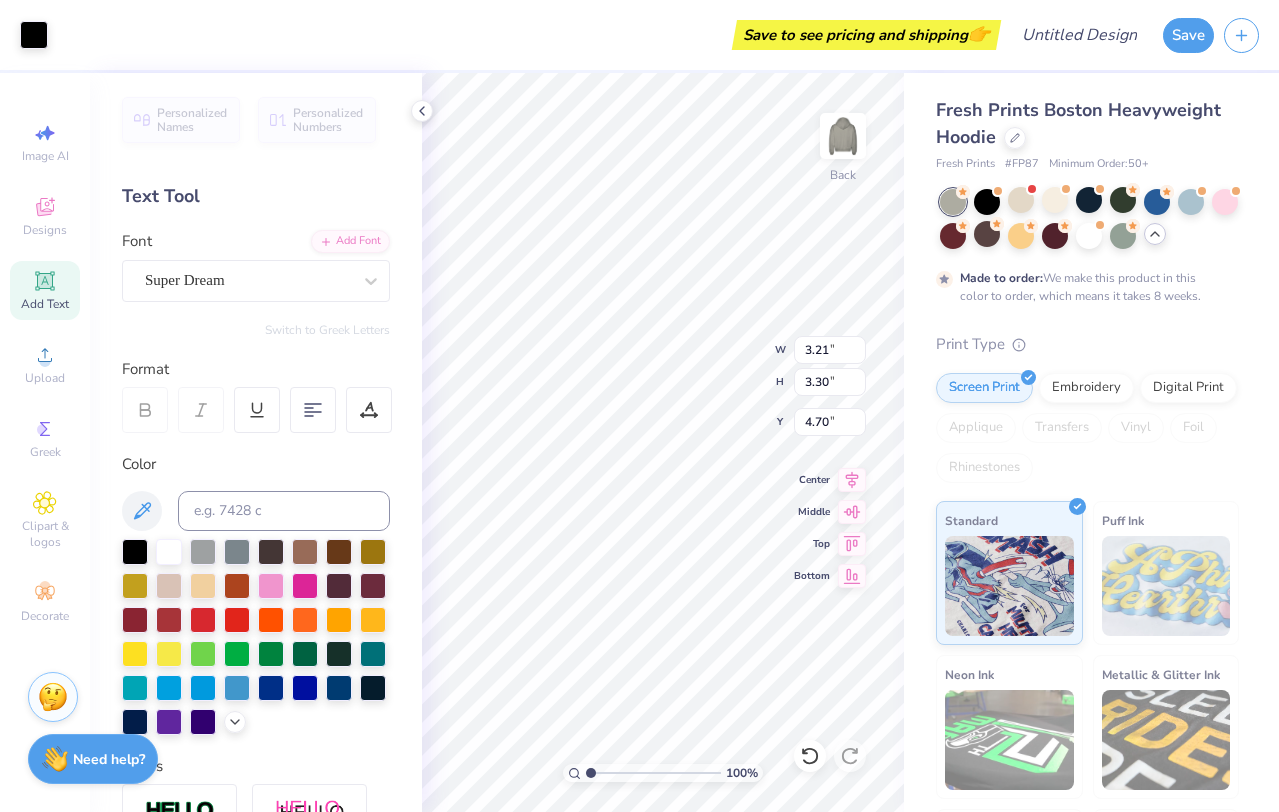 type on "4.71" 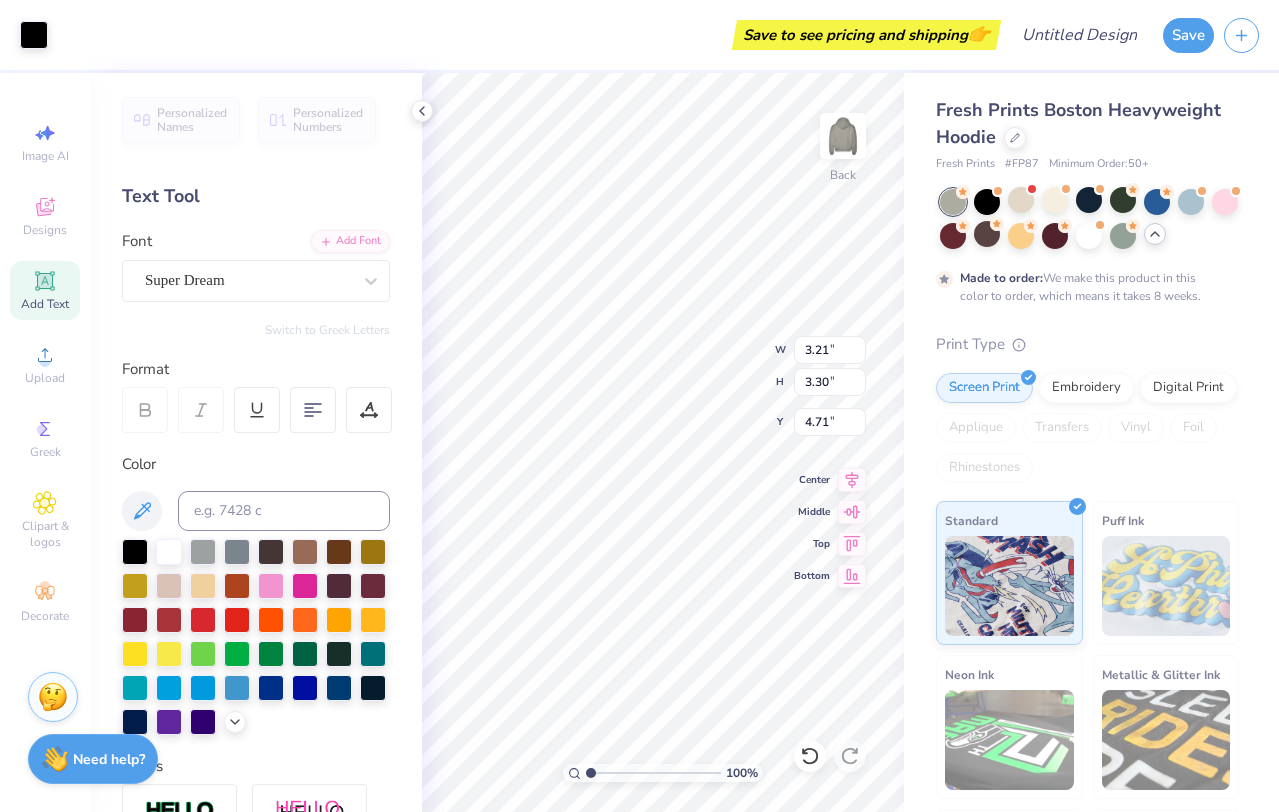 type on "2.53" 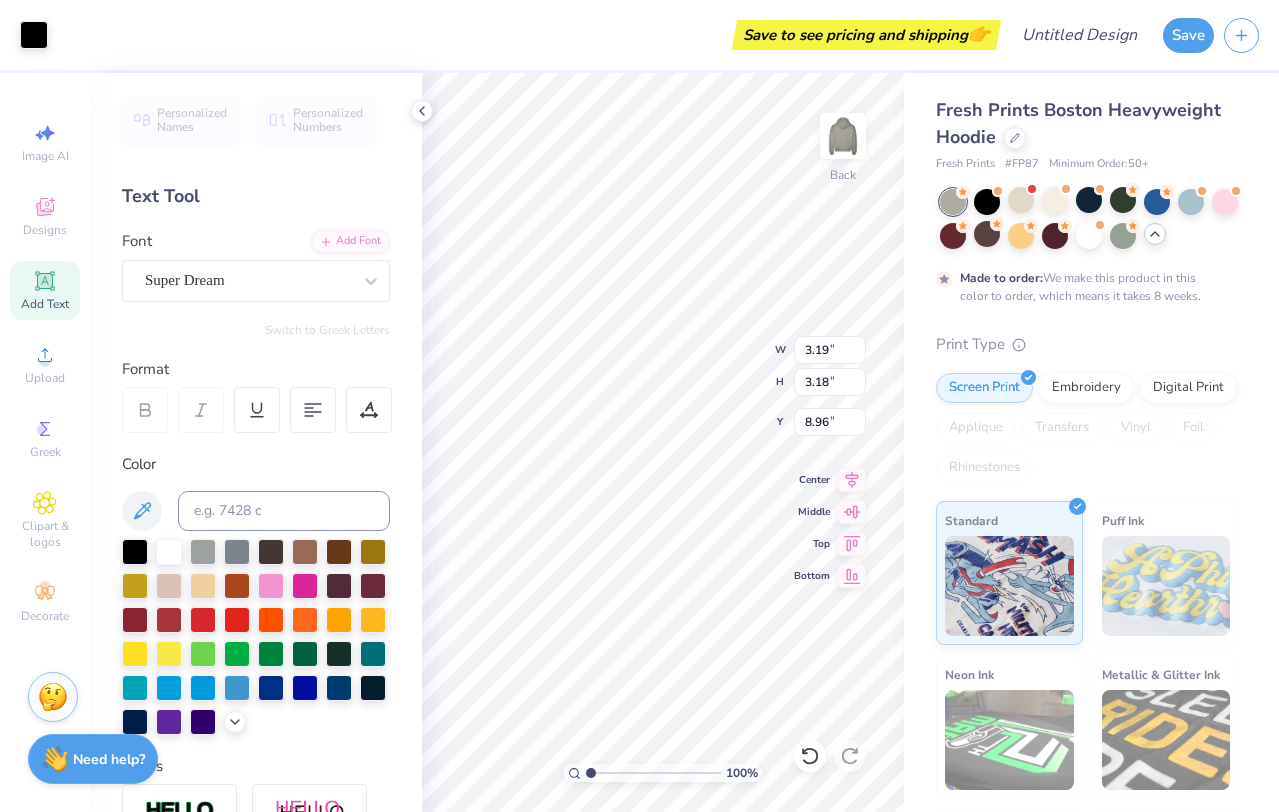 type on "4.85" 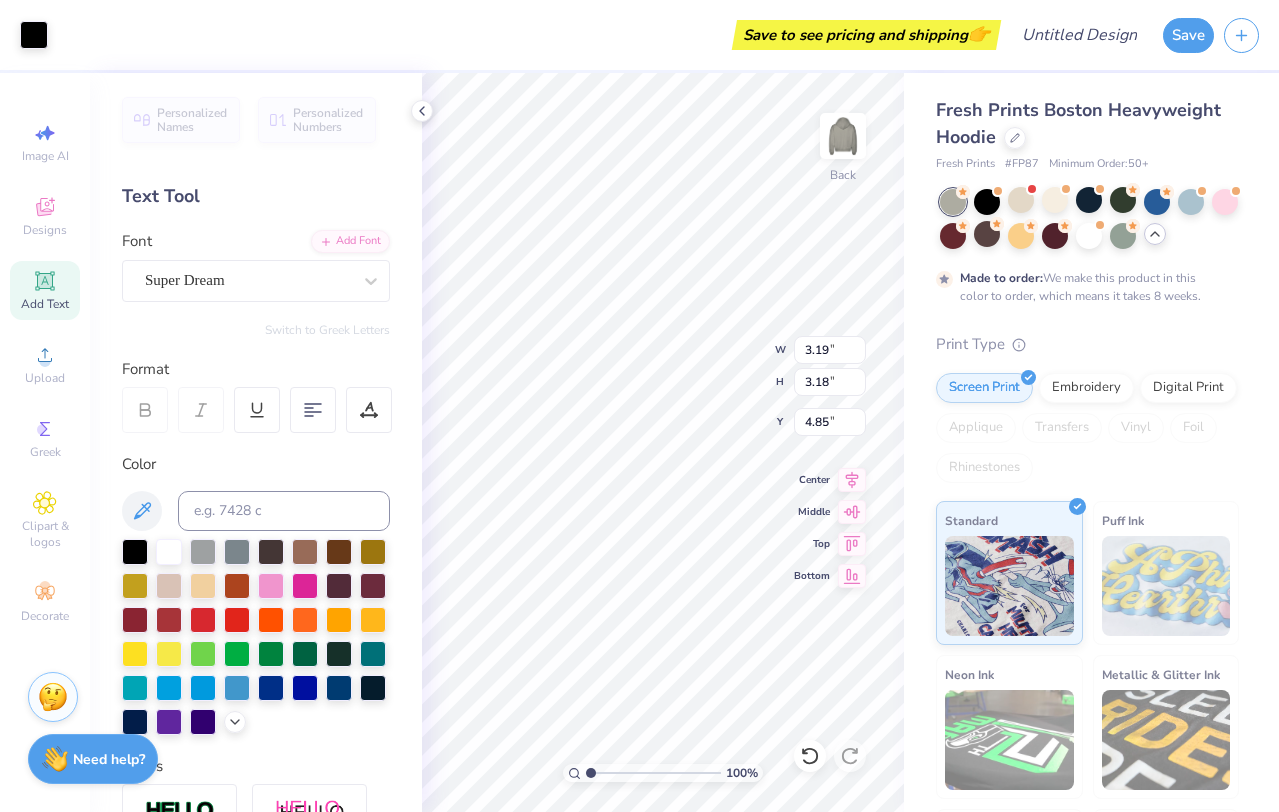 type on "2.53" 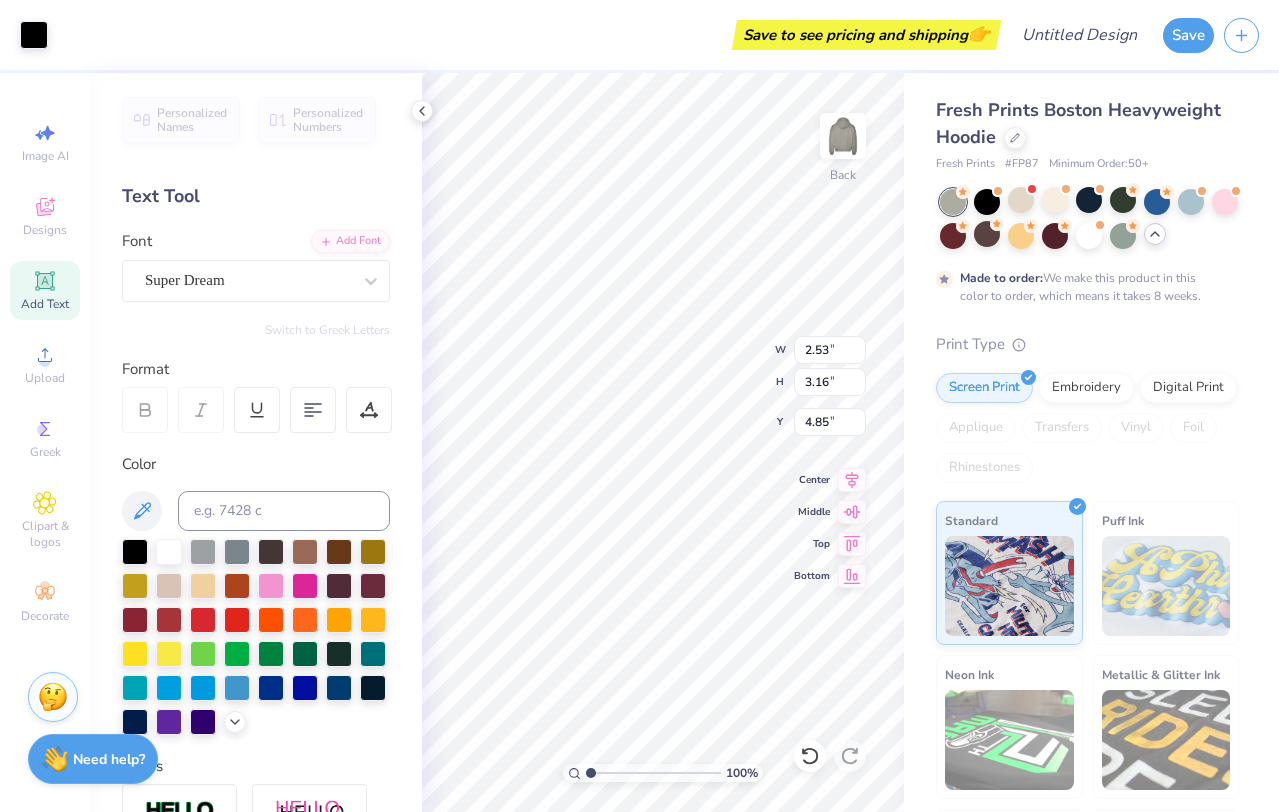 type on "4.87" 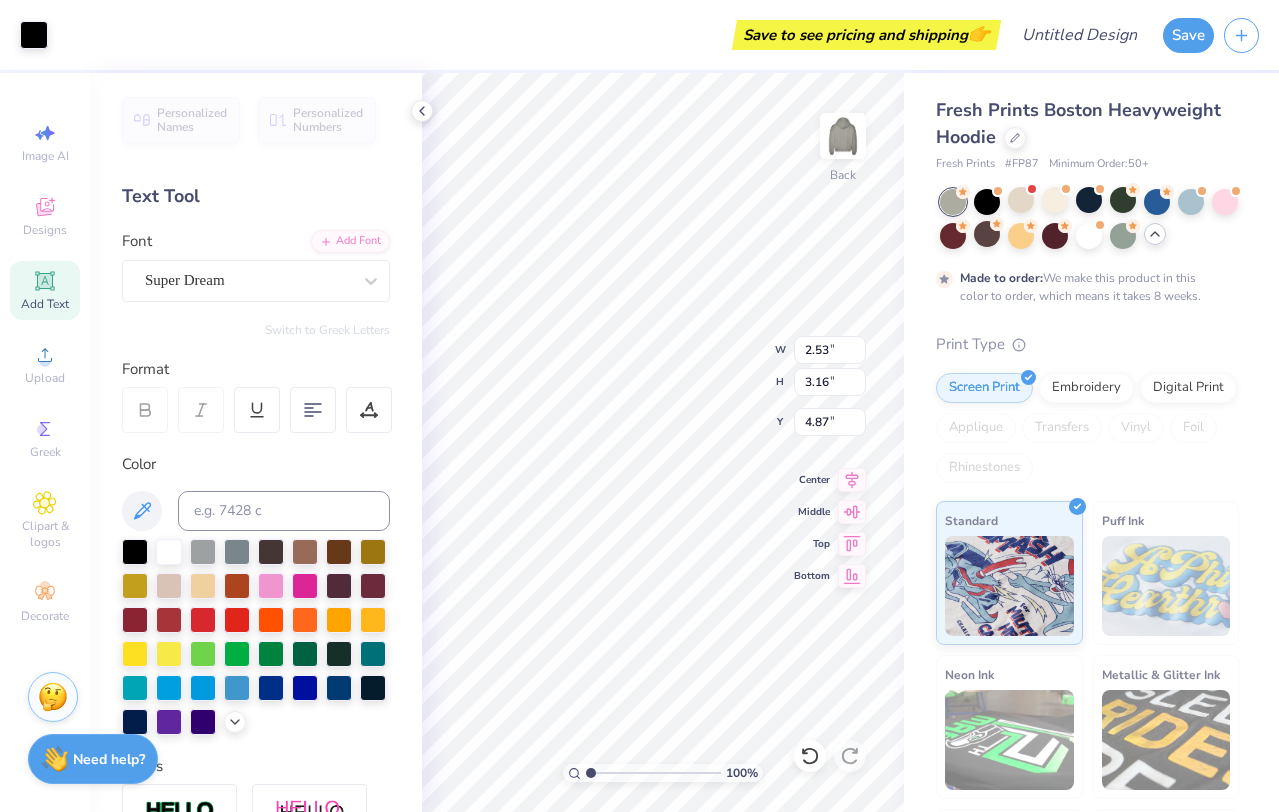 type on "3.21" 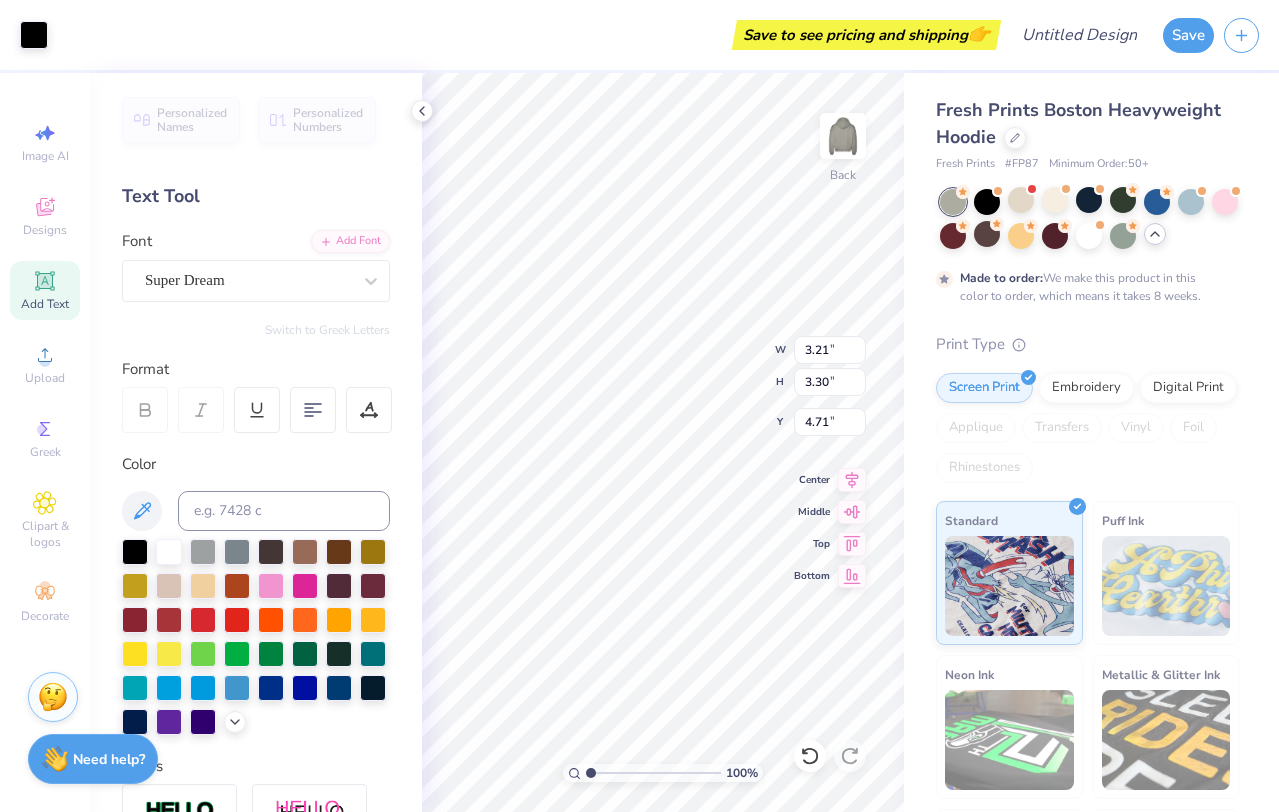 type on "4.73" 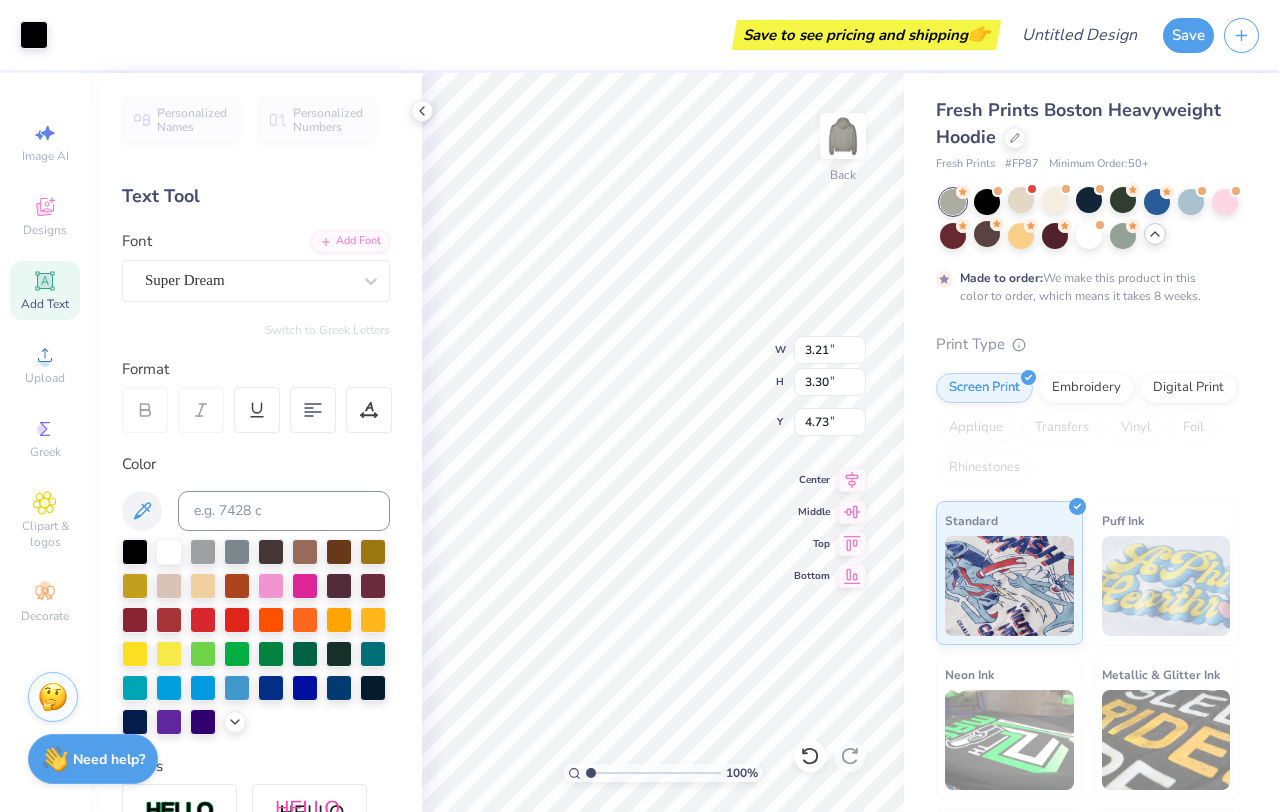 type on "2.53" 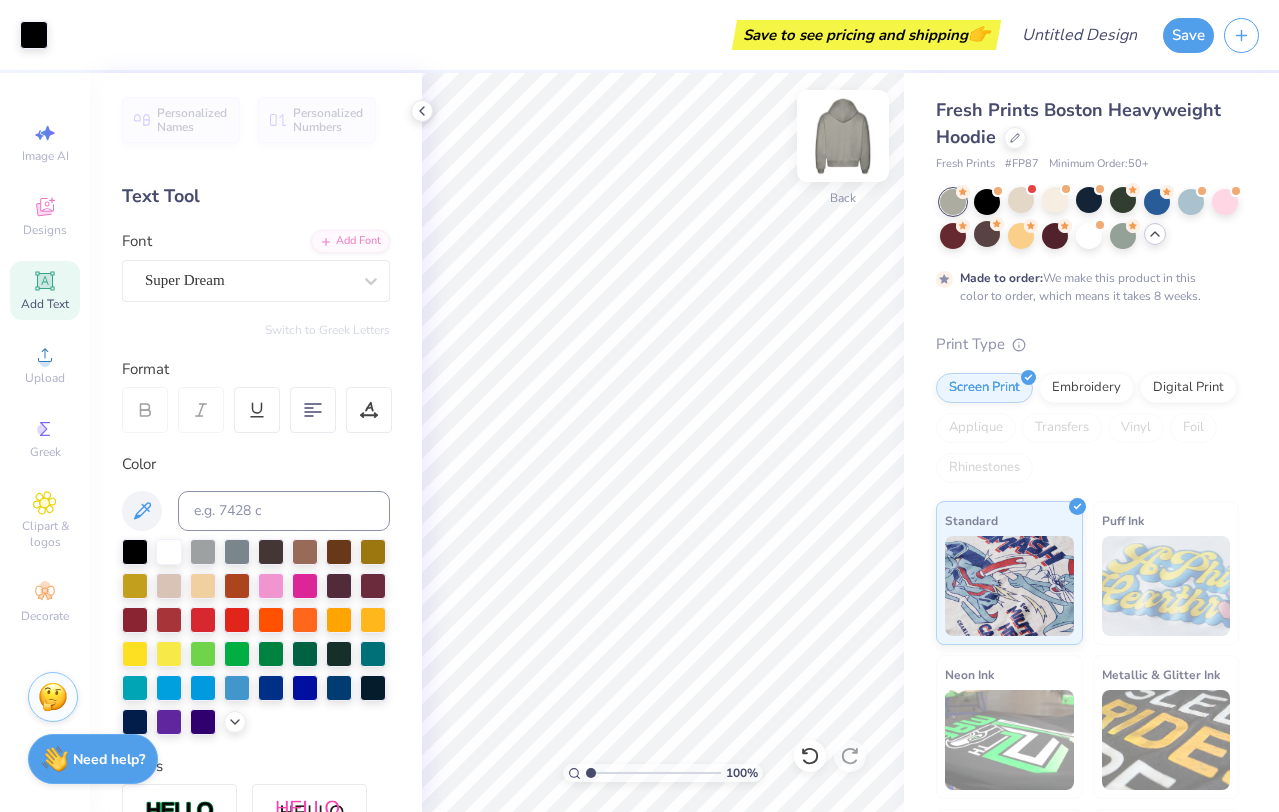 click at bounding box center (843, 136) 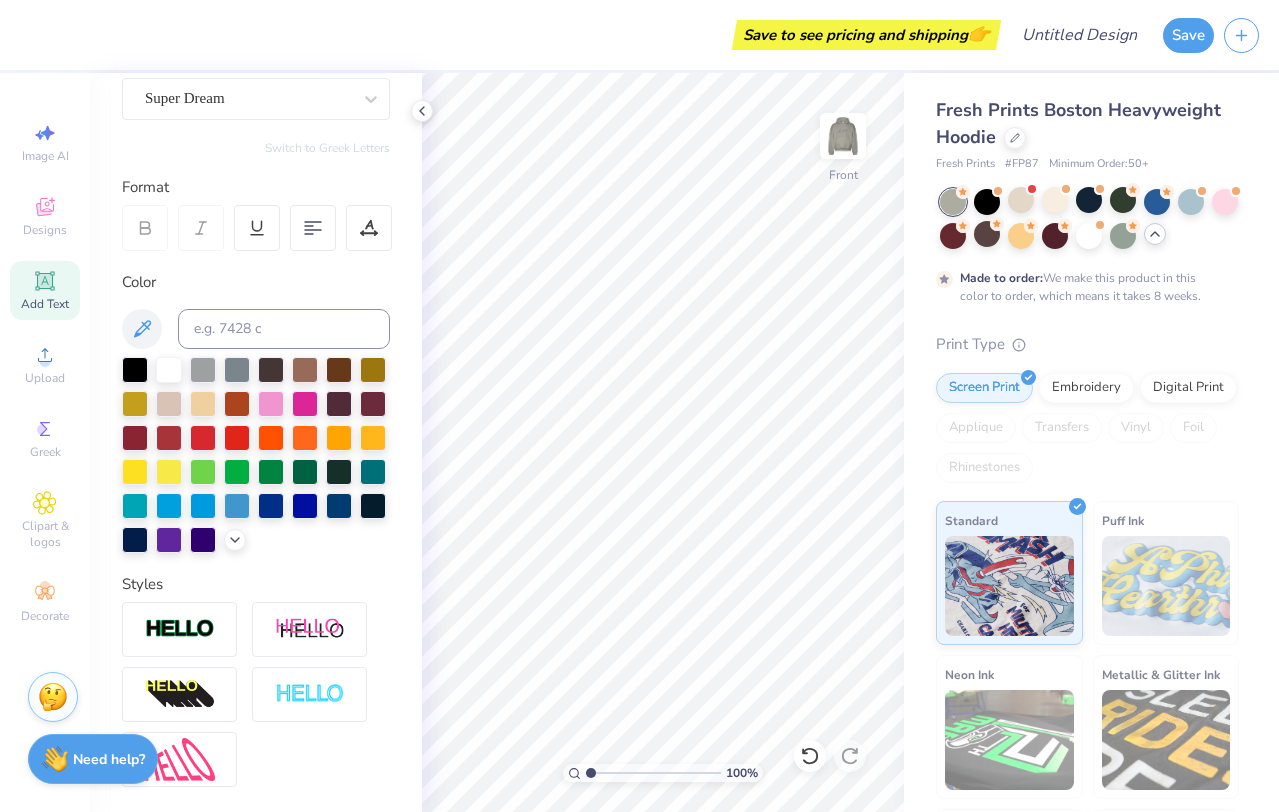 scroll, scrollTop: 200, scrollLeft: 0, axis: vertical 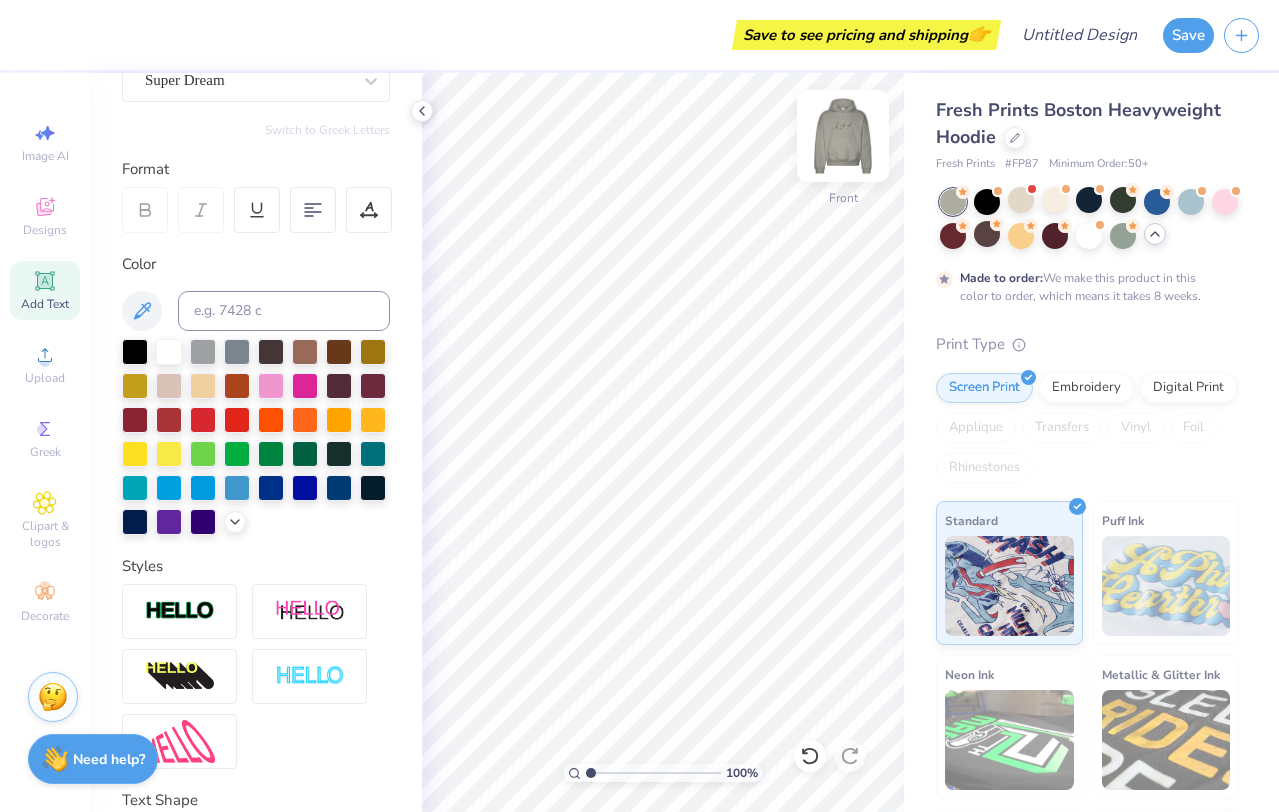 click at bounding box center (843, 136) 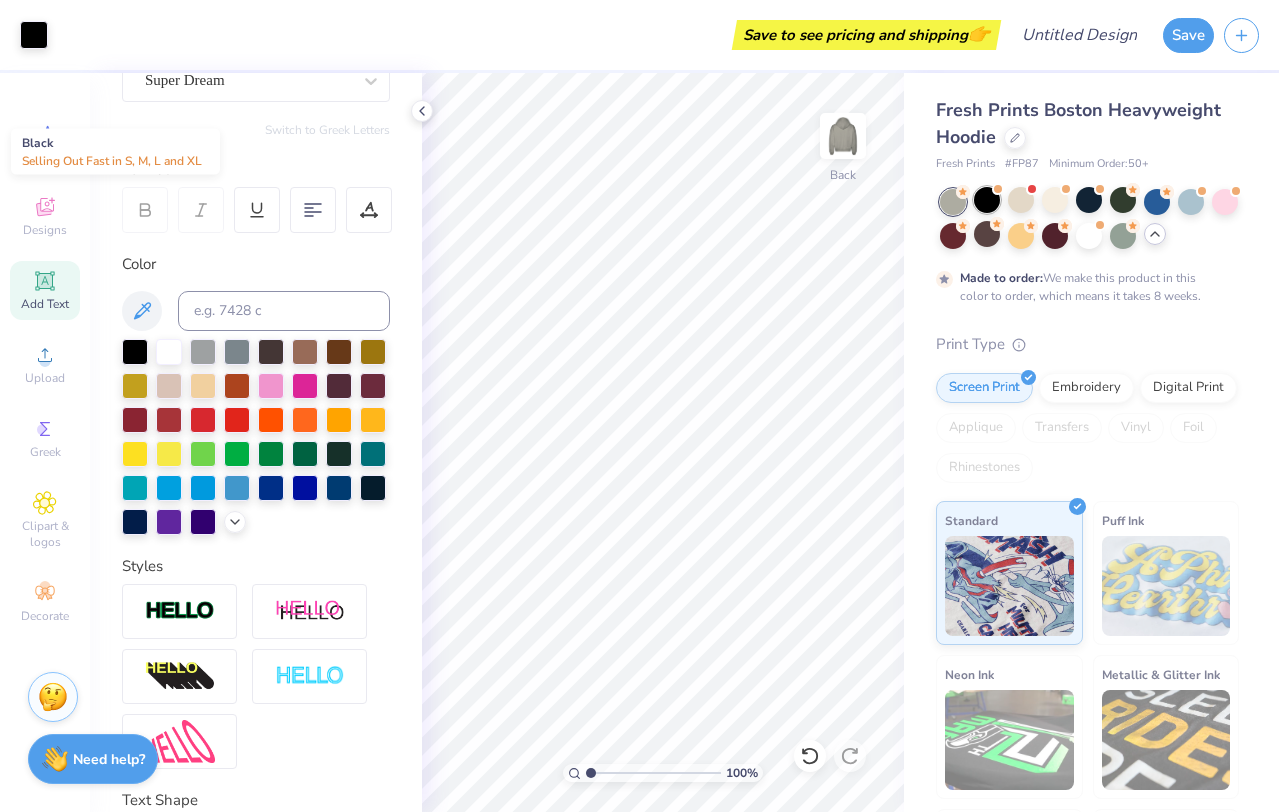 click at bounding box center (987, 200) 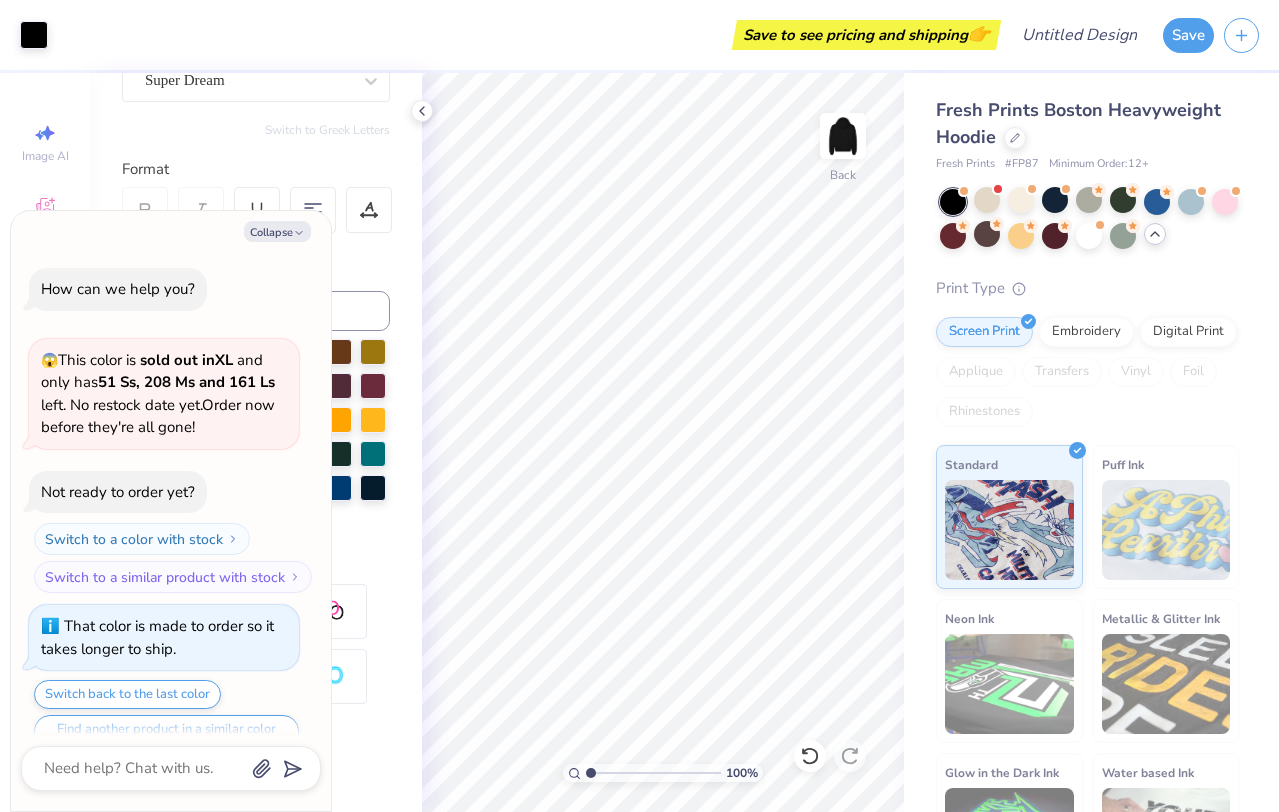 scroll, scrollTop: 1206, scrollLeft: 0, axis: vertical 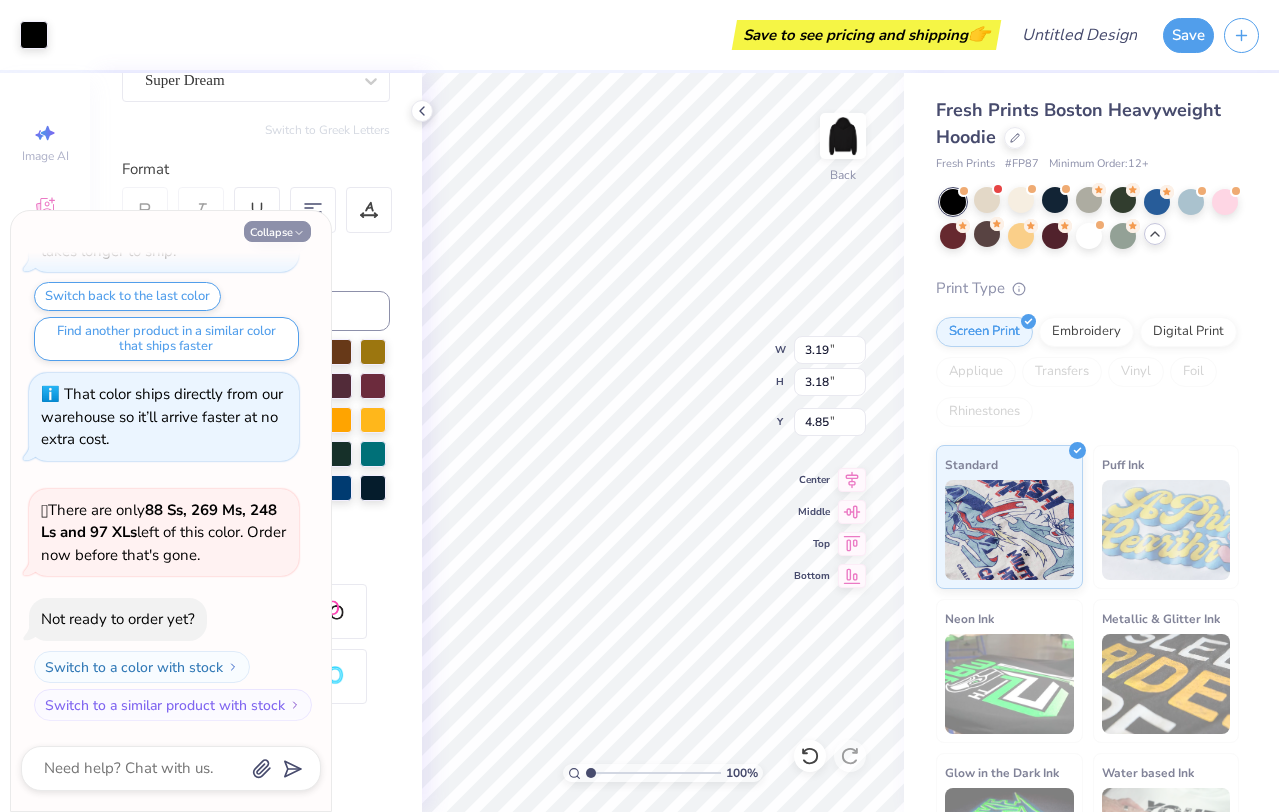 click on "Collapse" at bounding box center (277, 231) 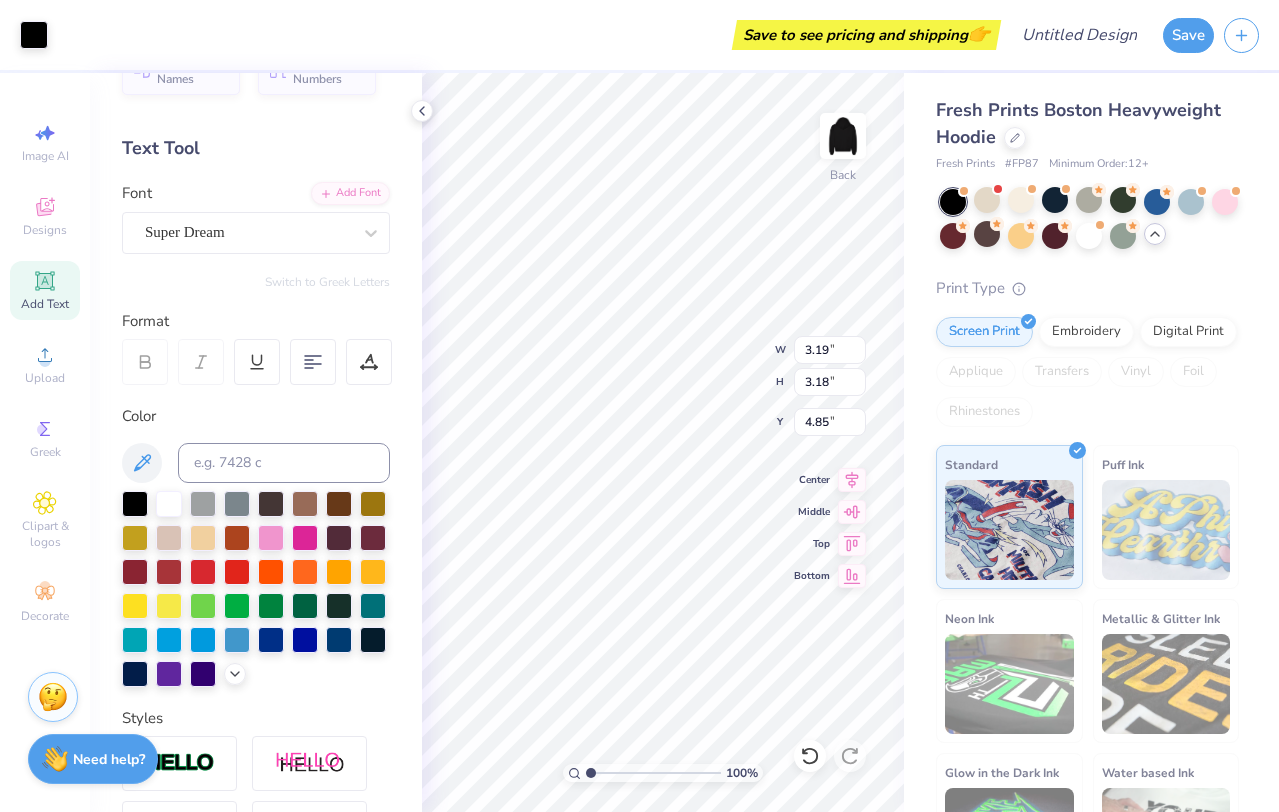 scroll, scrollTop: 0, scrollLeft: 0, axis: both 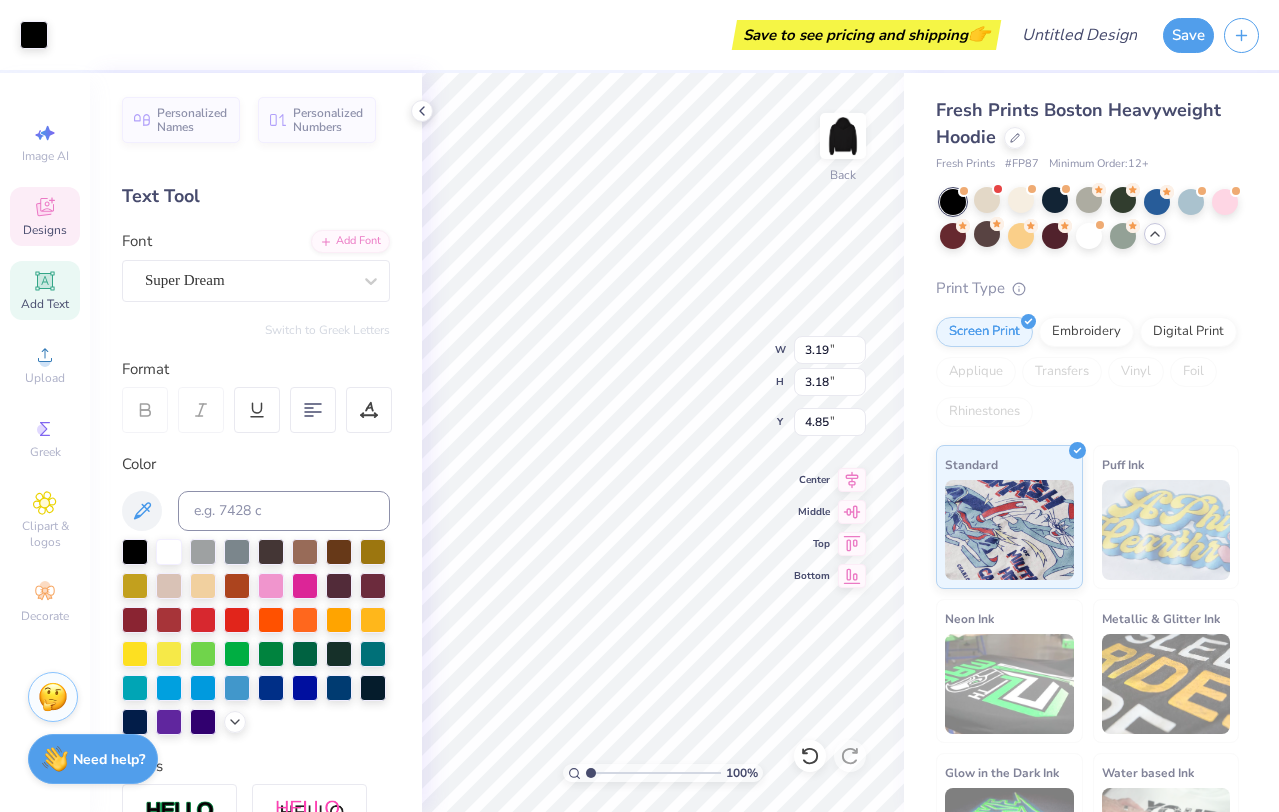 click 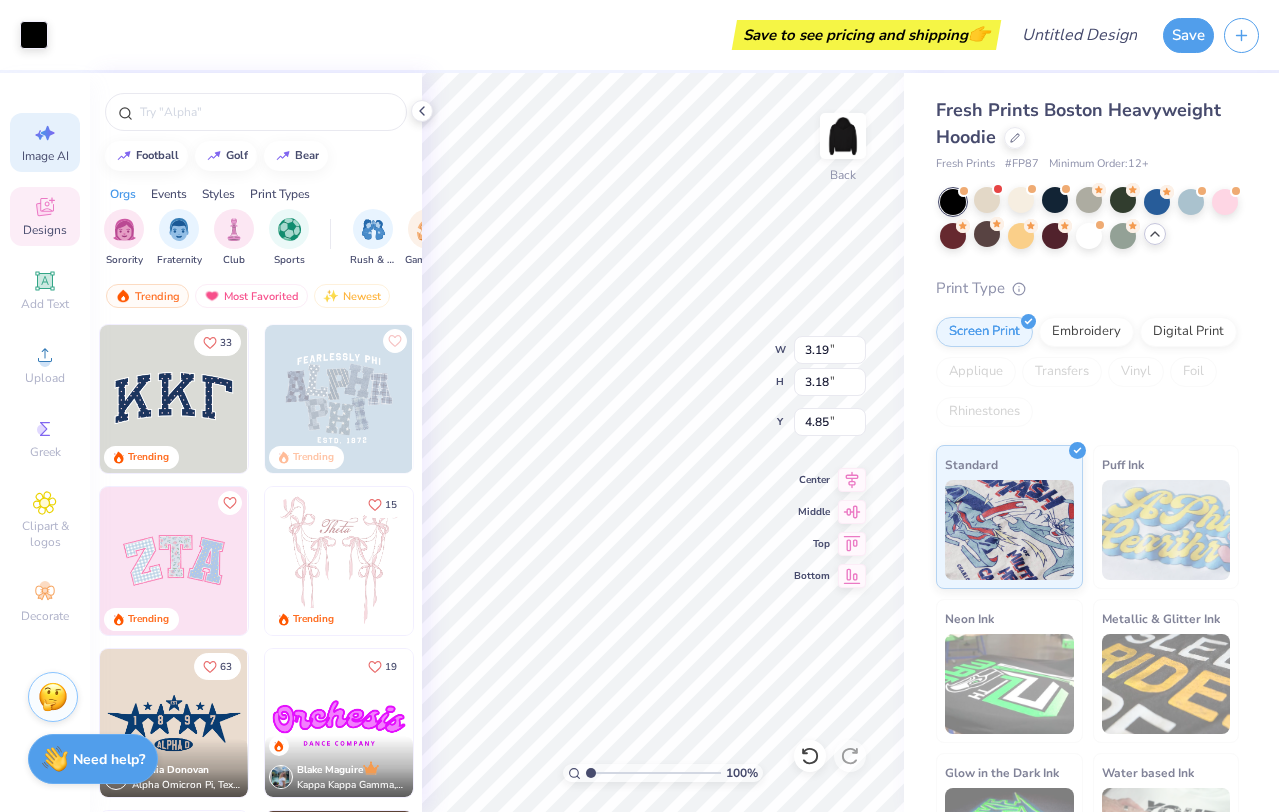 click on "Image AI" at bounding box center [45, 142] 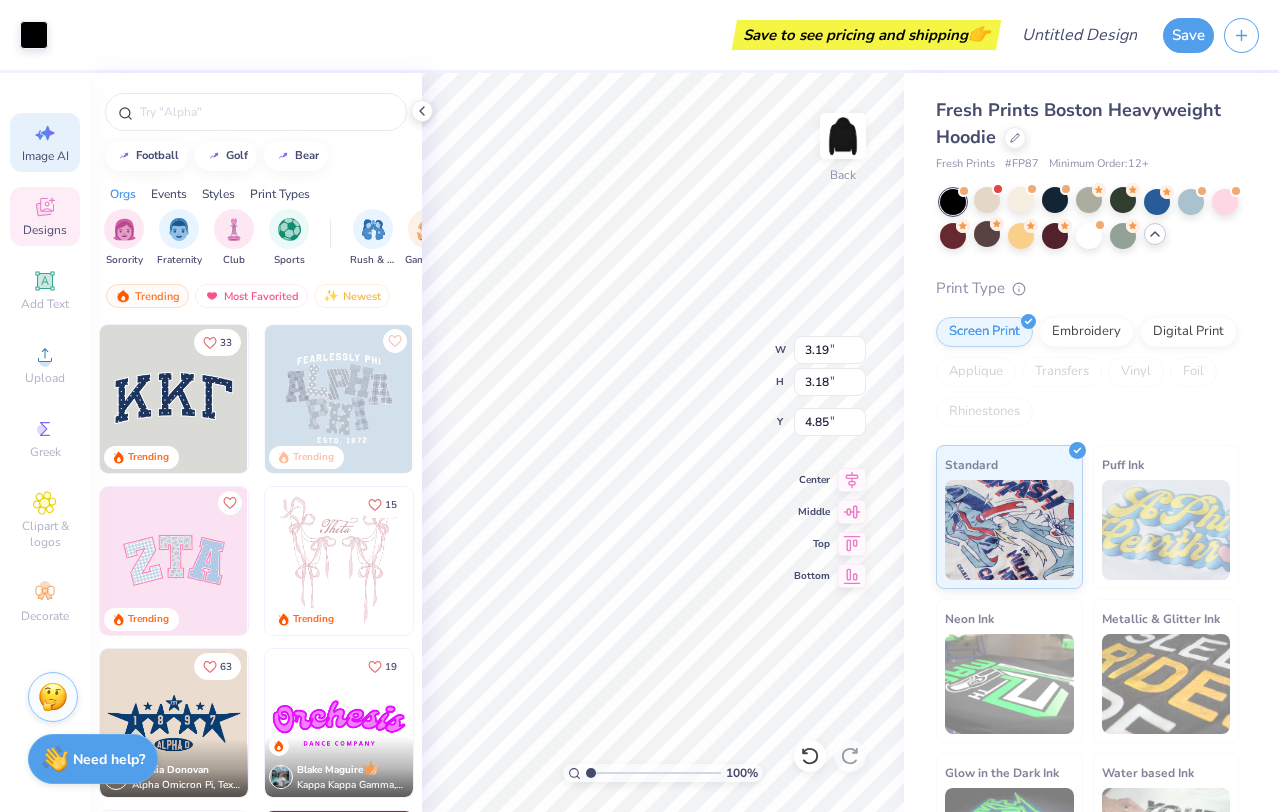 select on "4" 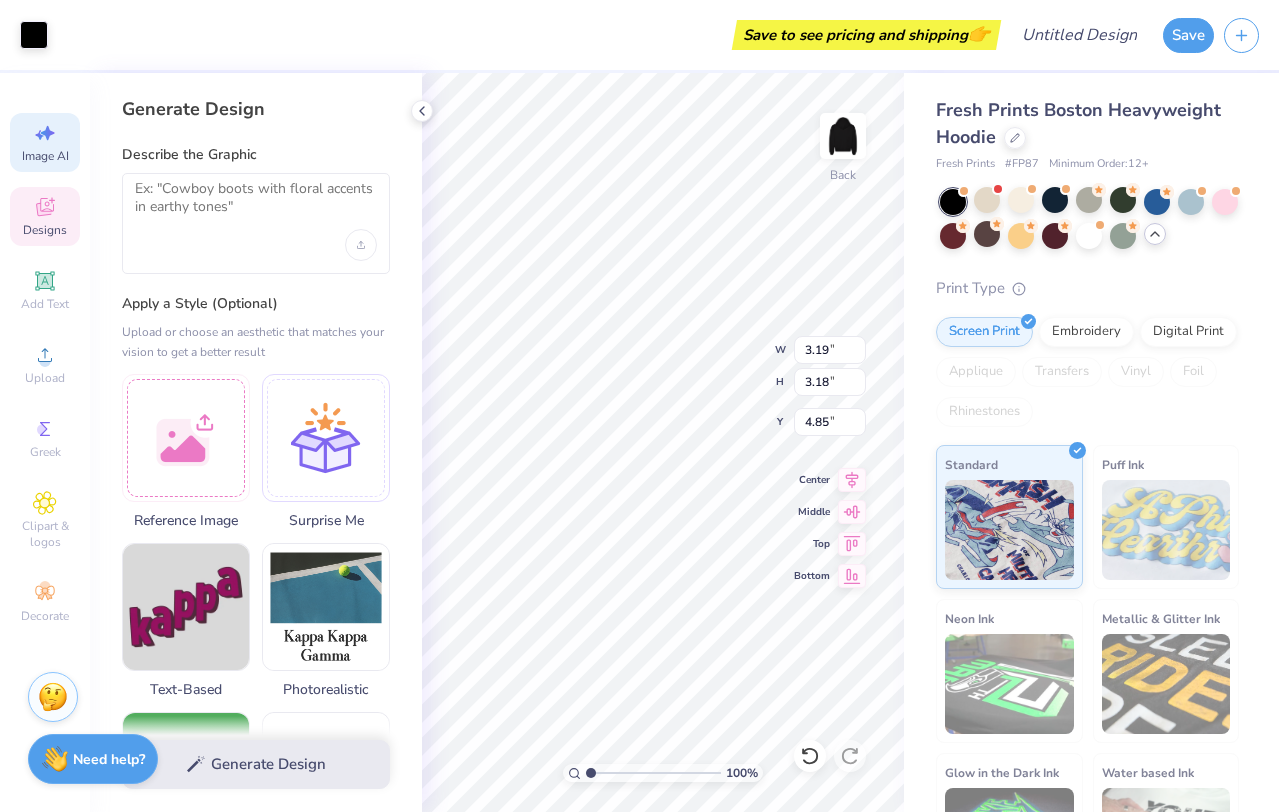 click 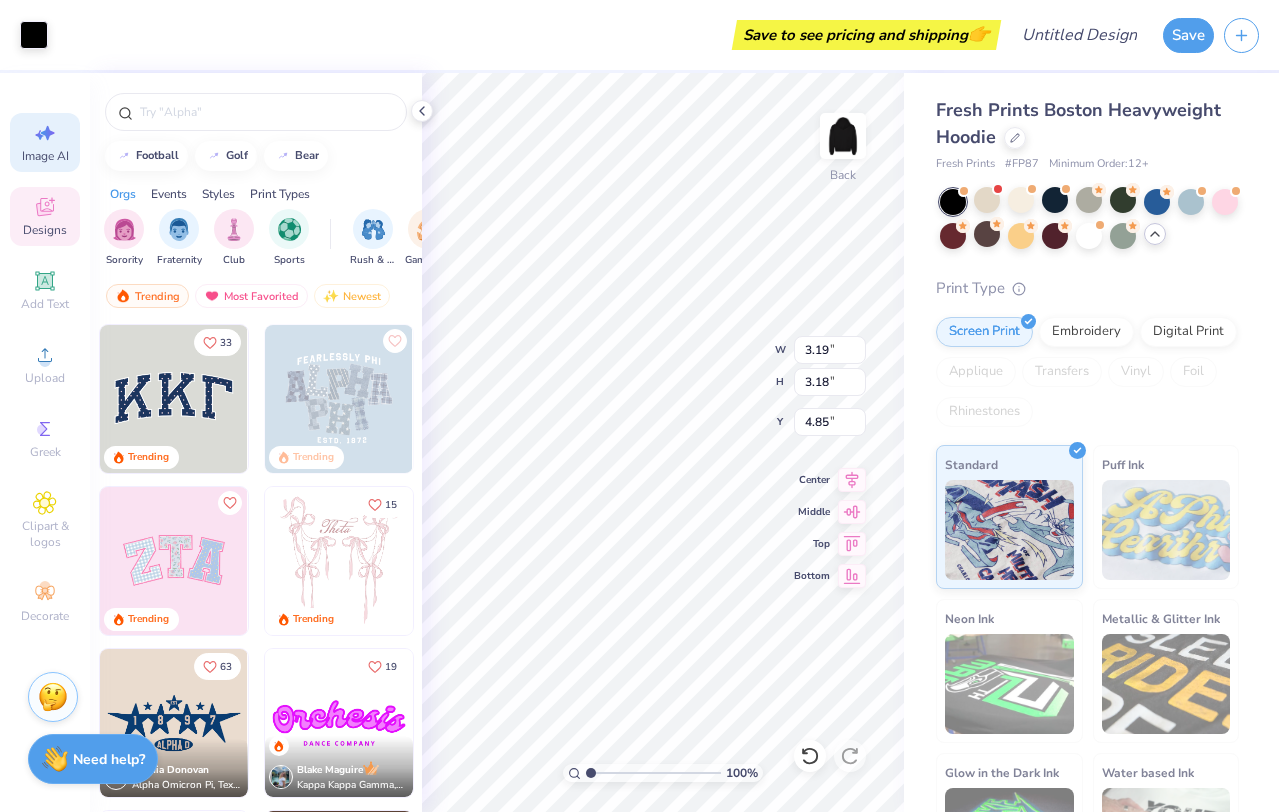 click on "Image AI" at bounding box center [45, 156] 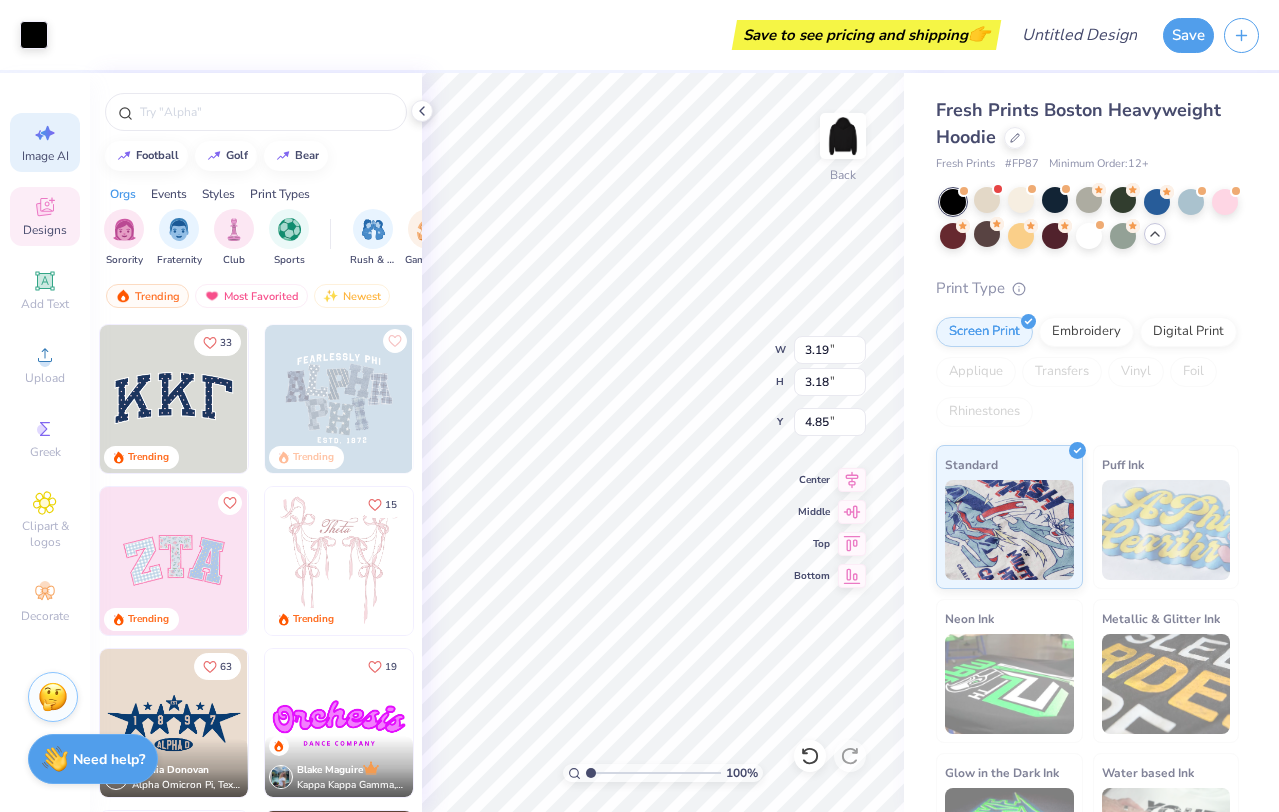 select on "4" 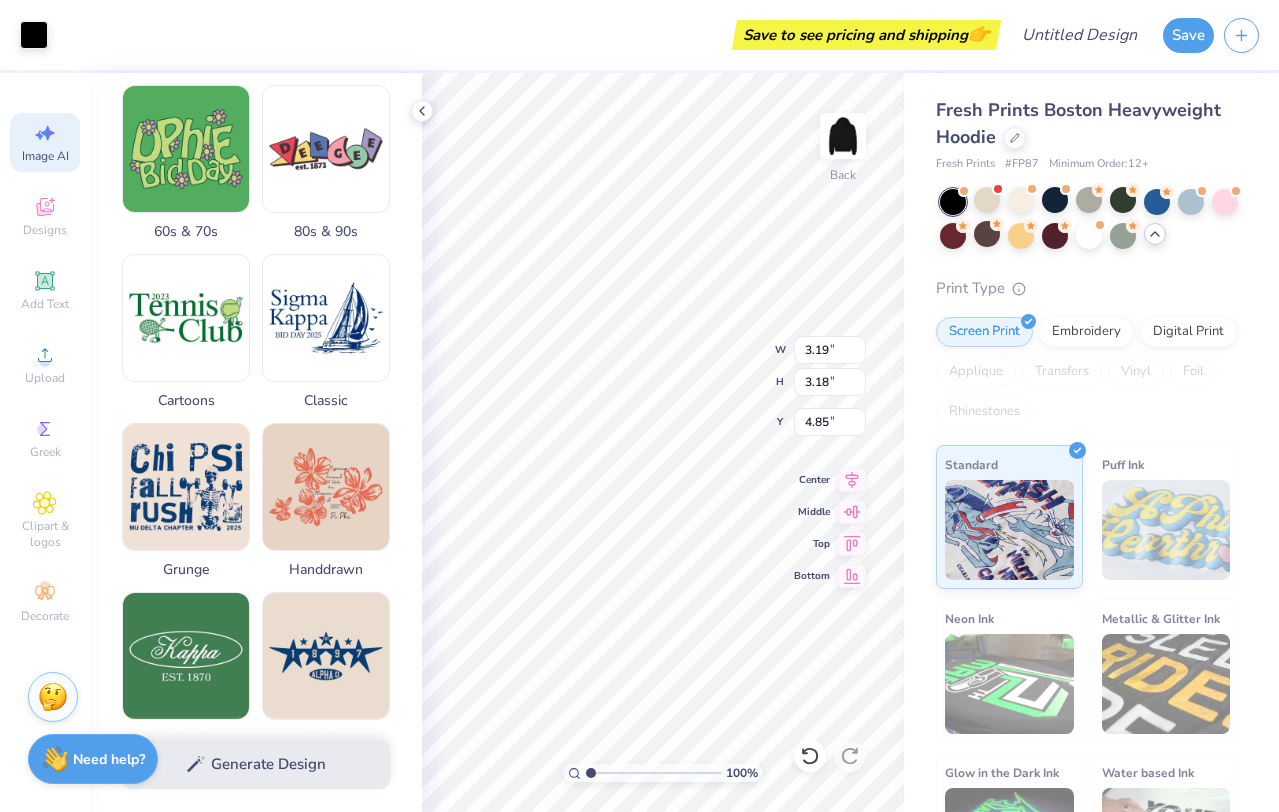 scroll, scrollTop: 0, scrollLeft: 0, axis: both 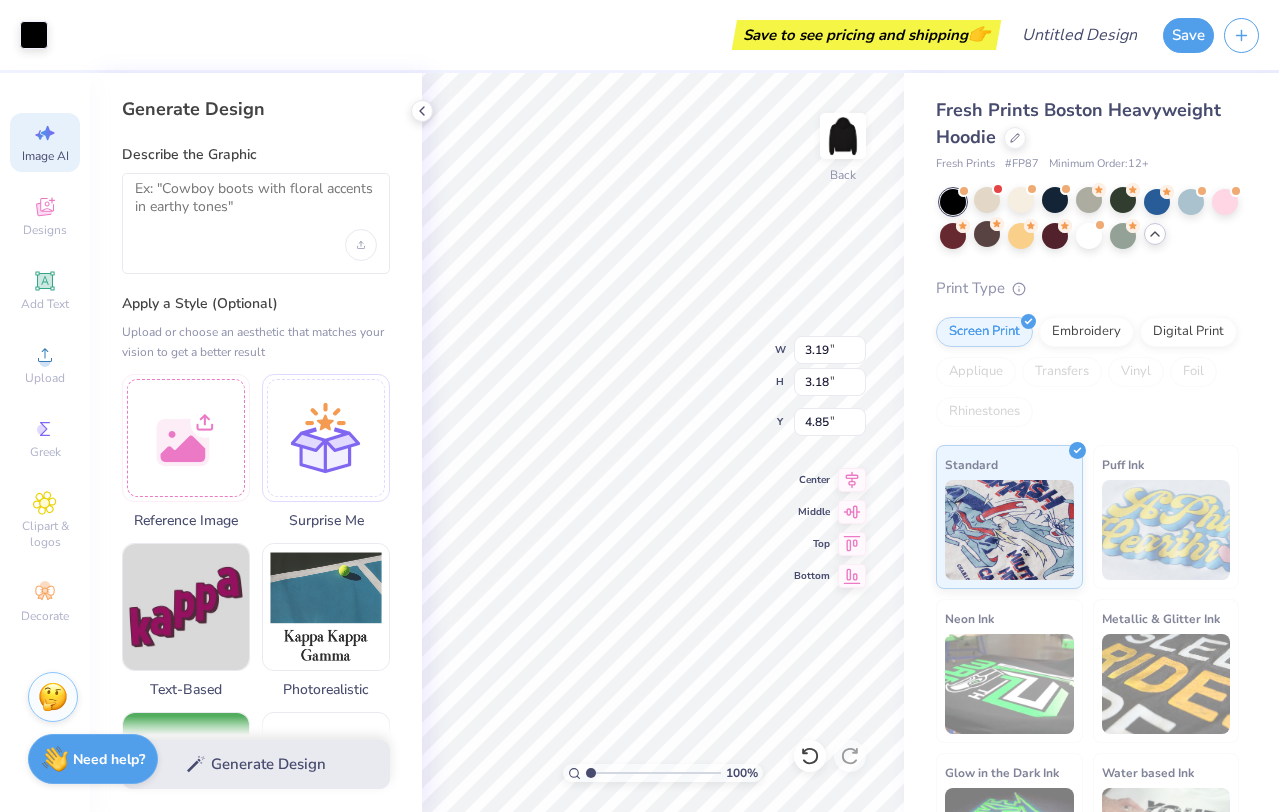 click at bounding box center [256, 223] 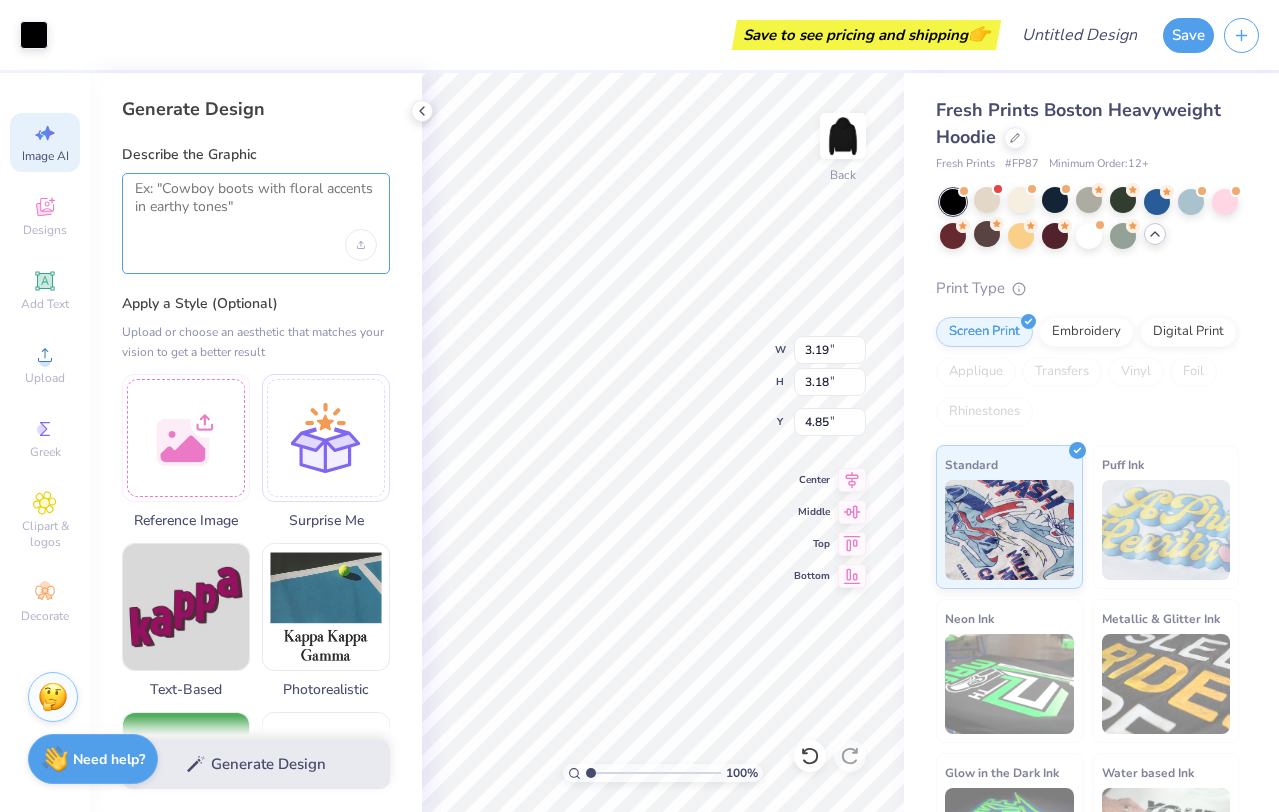 click at bounding box center [256, 205] 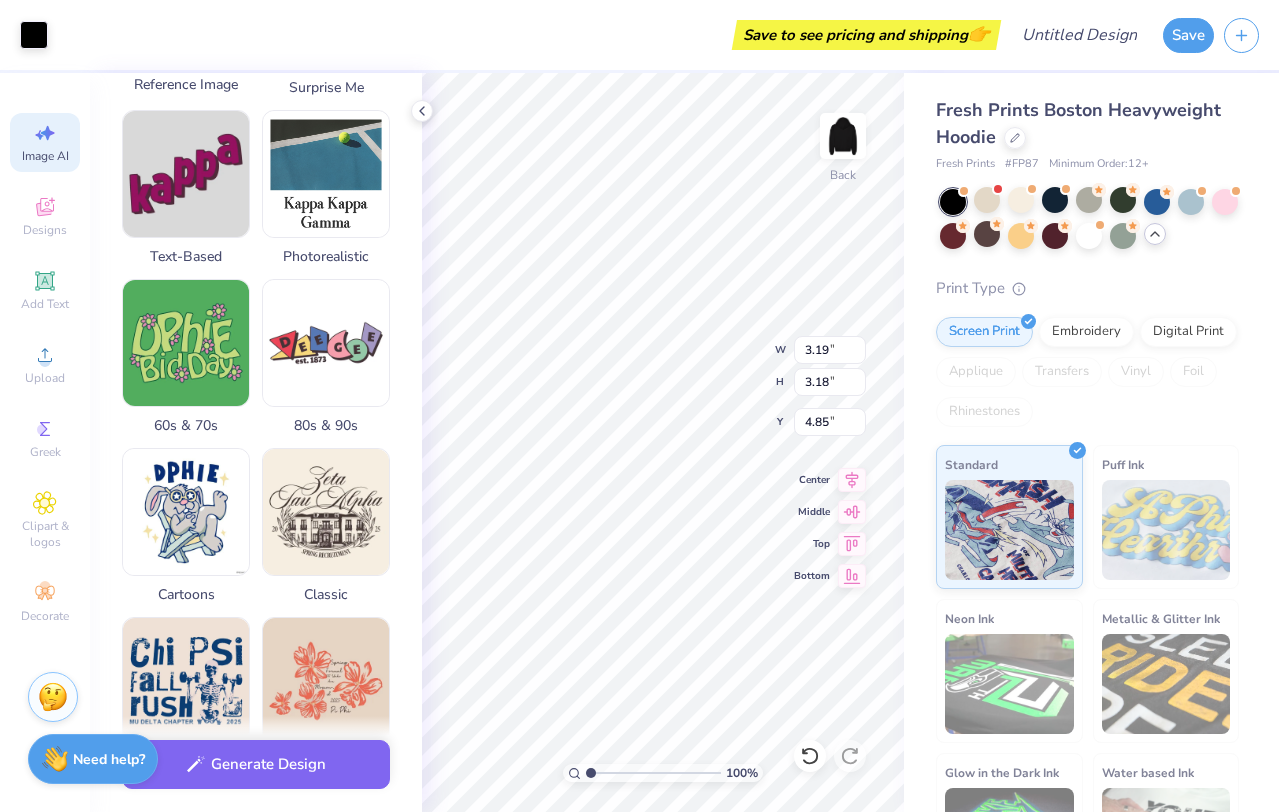 scroll, scrollTop: 898, scrollLeft: 0, axis: vertical 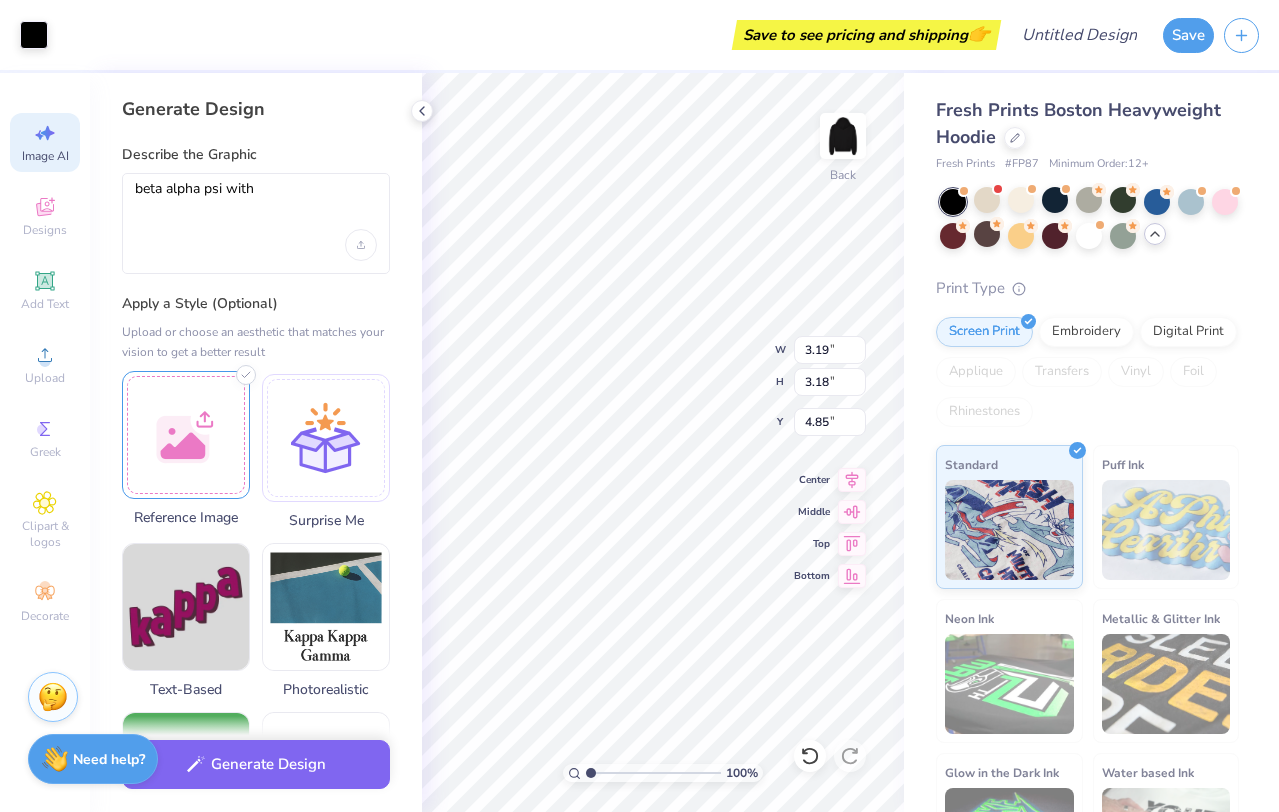 click at bounding box center [186, 435] 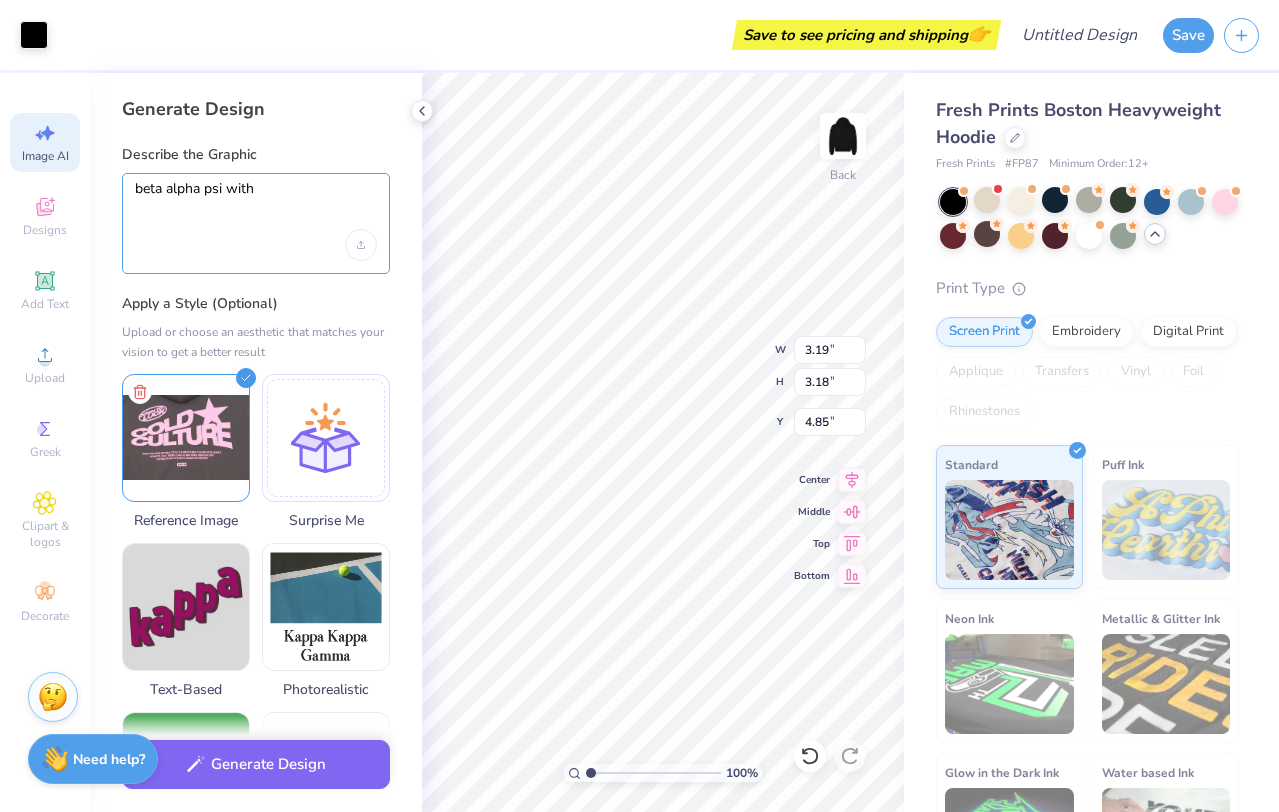 click on "beta alpha psi with" at bounding box center (256, 205) 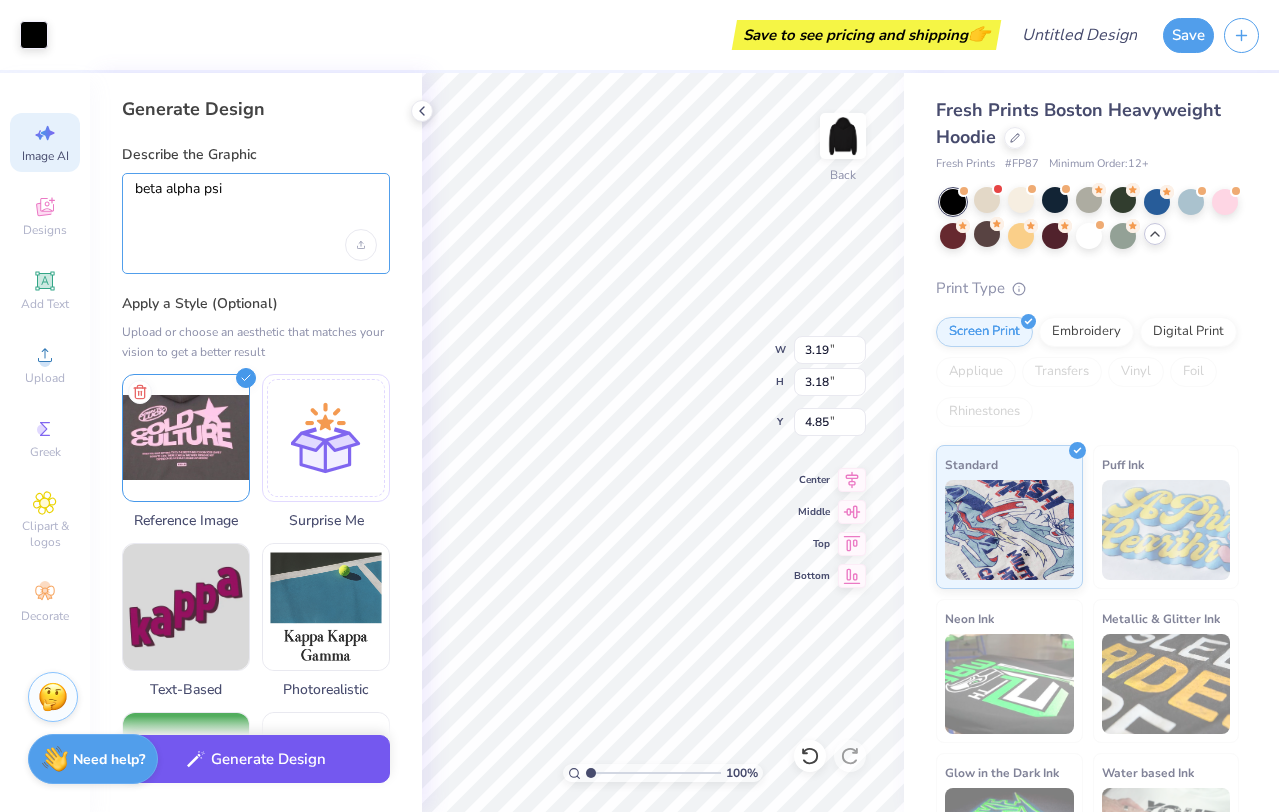 type on "beta alpha psi" 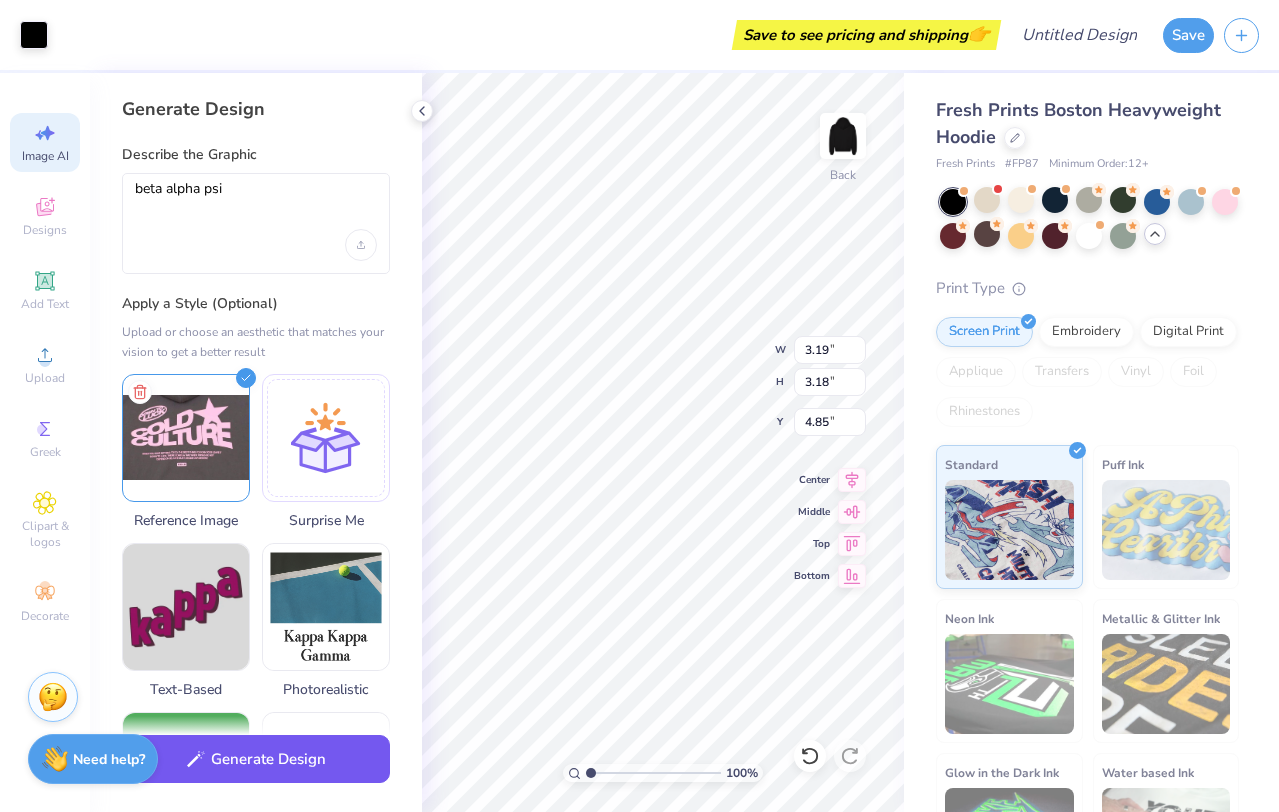 click on "Generate Design" at bounding box center (256, 759) 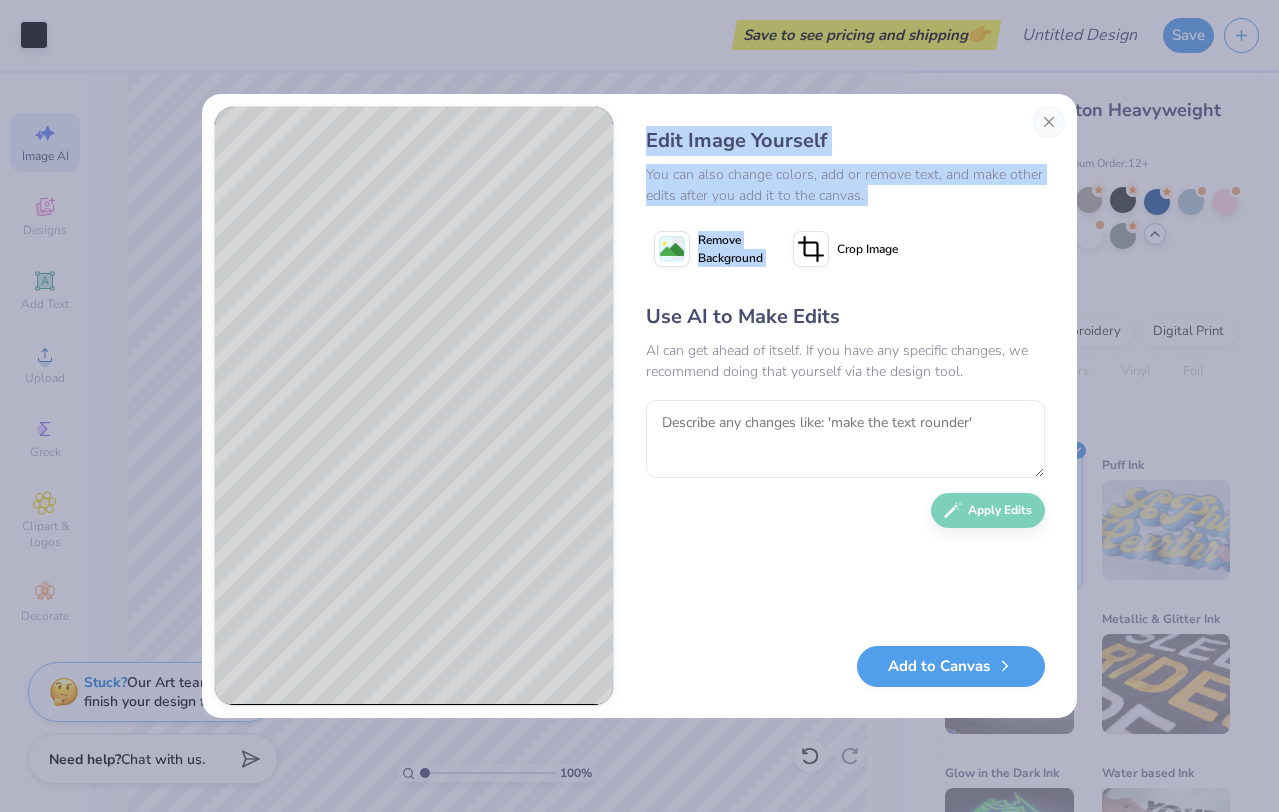 drag, startPoint x: 922, startPoint y: 102, endPoint x: 895, endPoint y: 228, distance: 128.86038 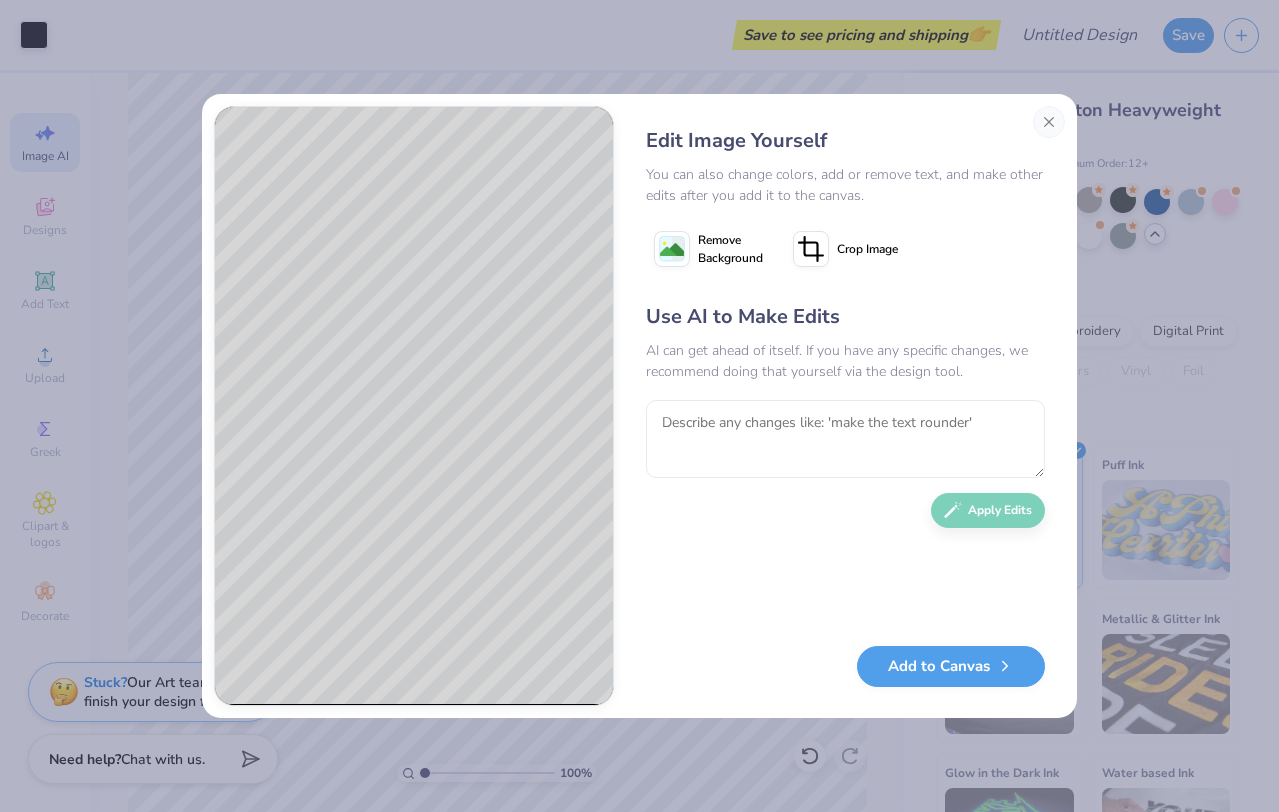 click on "Edit Image Yourself You can also change colors, add or remove text, and make other edits after you add it to the canvas. Remove Background Crop Image Use AI to Make Edits AI can get ahead of itself. If you have any specific changes, we recommend doing that yourself via the design tool. Apply Edits Add to Canvas" at bounding box center (845, 406) 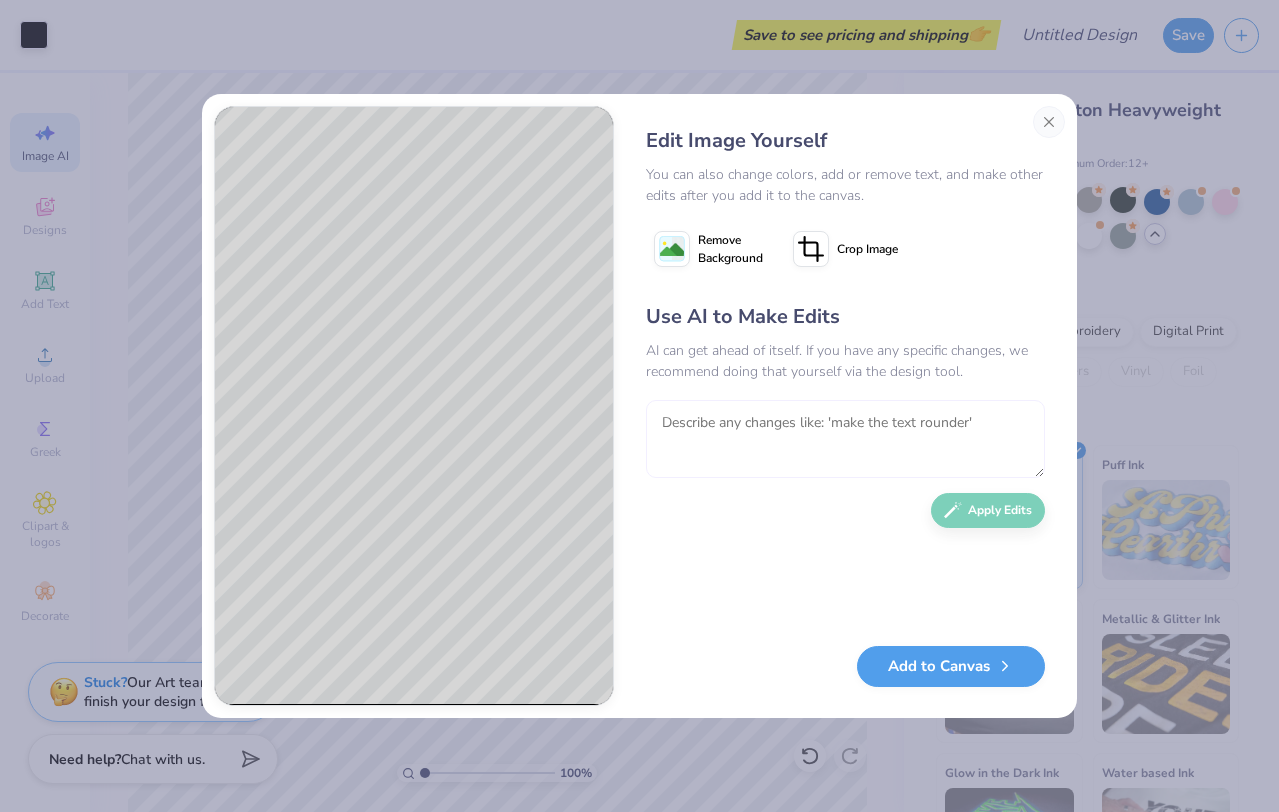 click at bounding box center [845, 439] 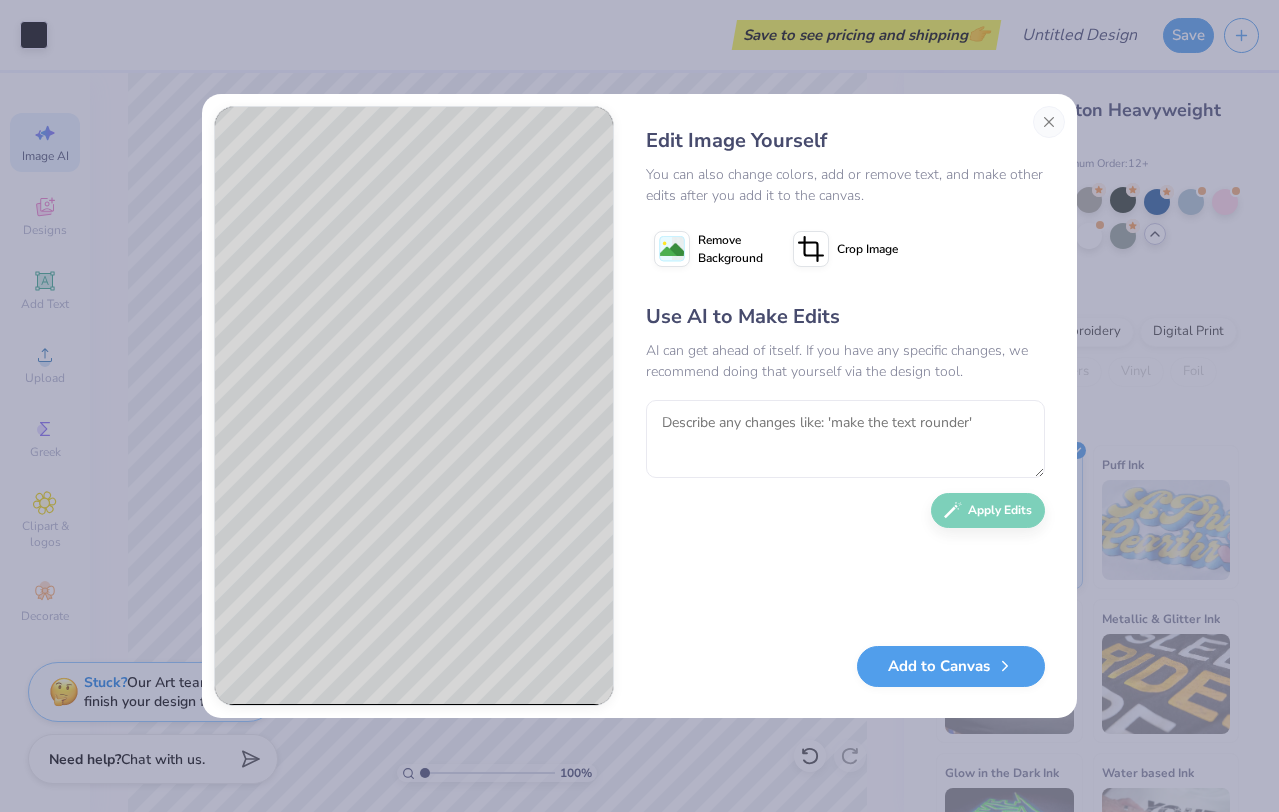 click on "Remove Background" at bounding box center [730, 249] 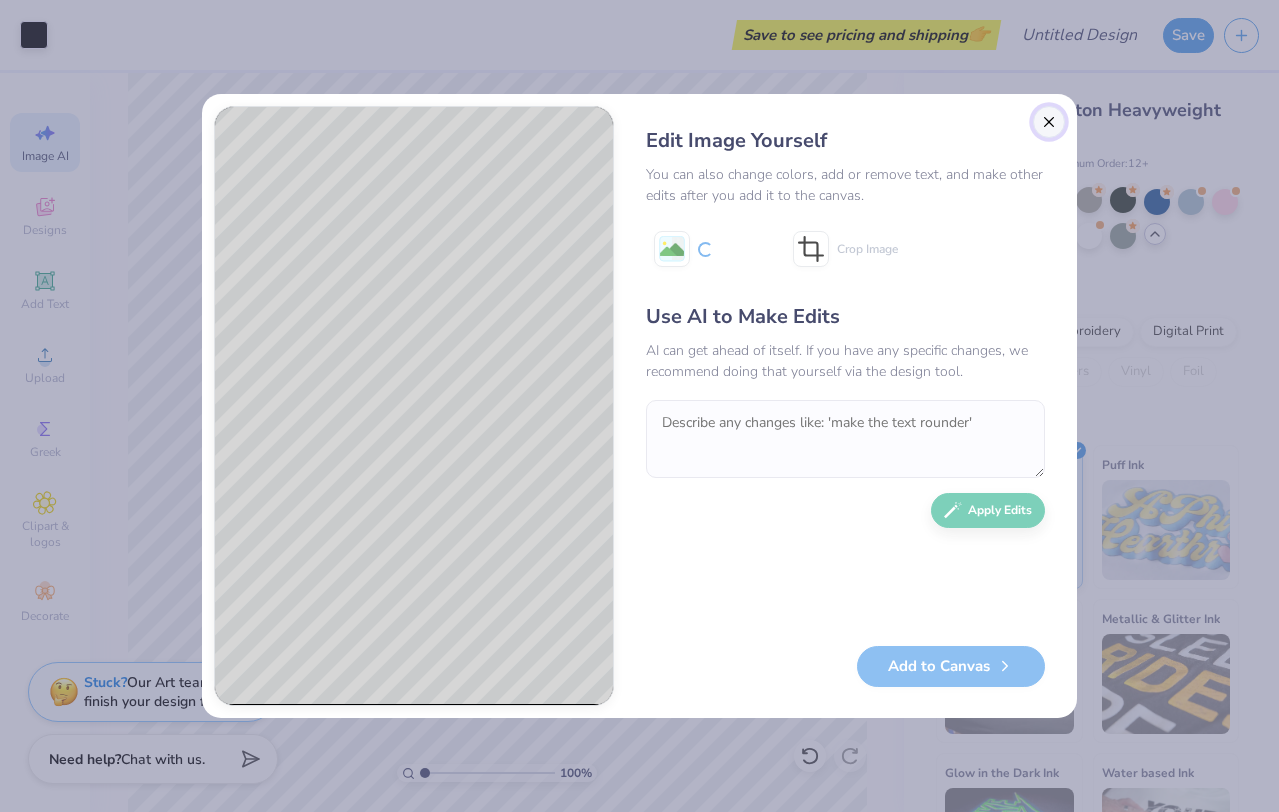 click at bounding box center (1049, 122) 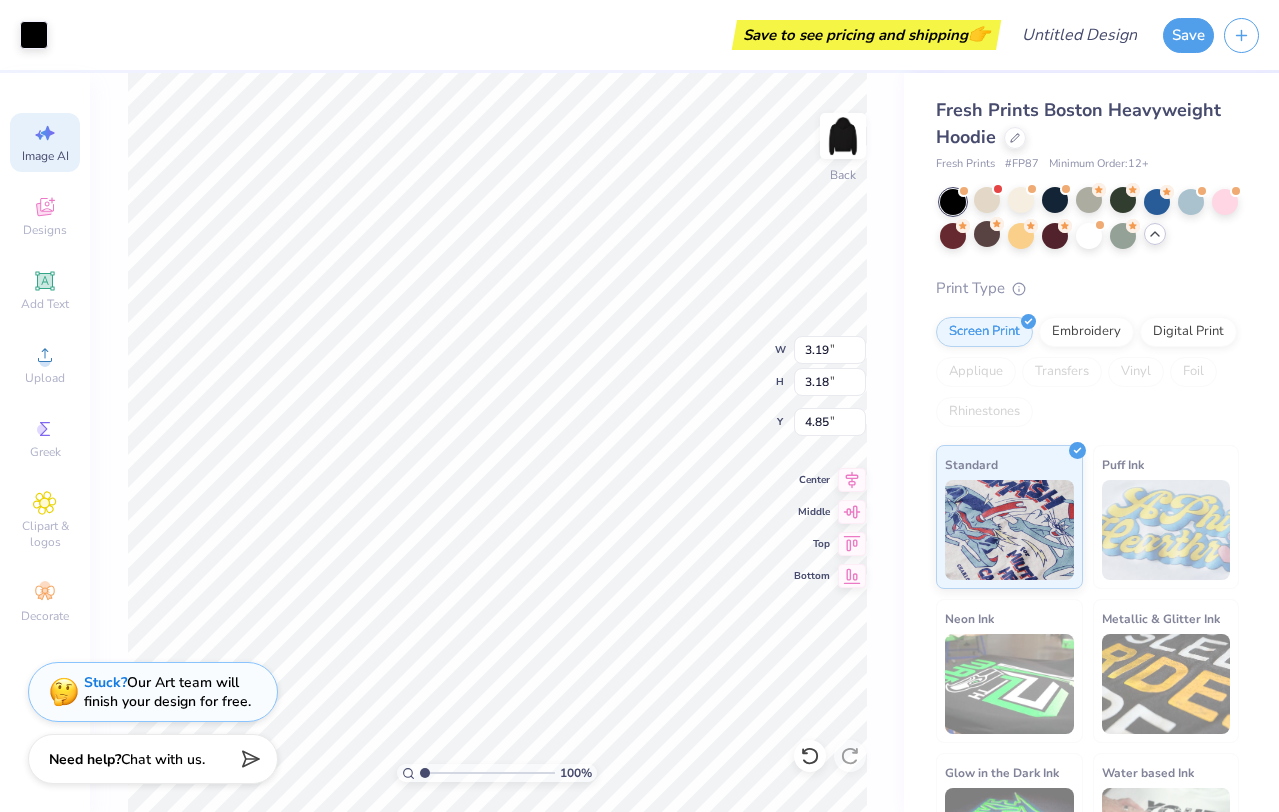 scroll, scrollTop: 0, scrollLeft: 45, axis: horizontal 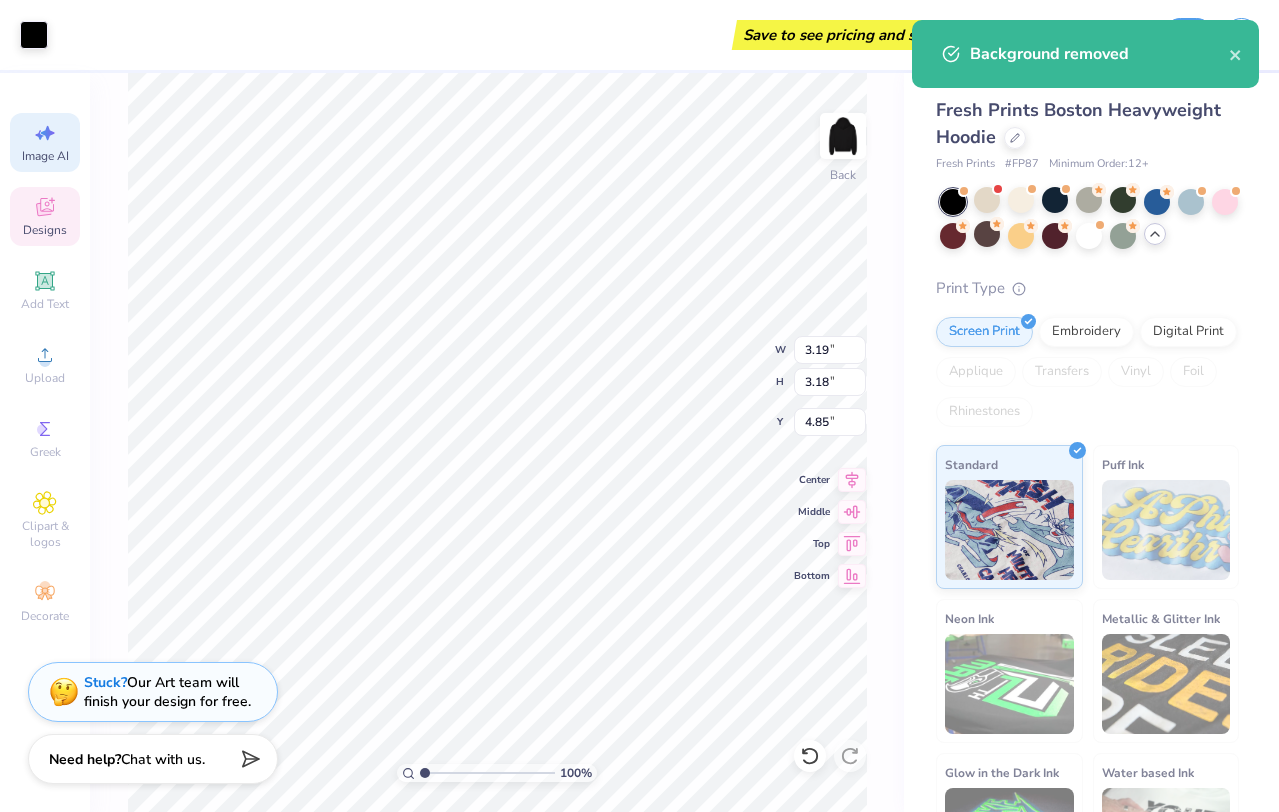 click 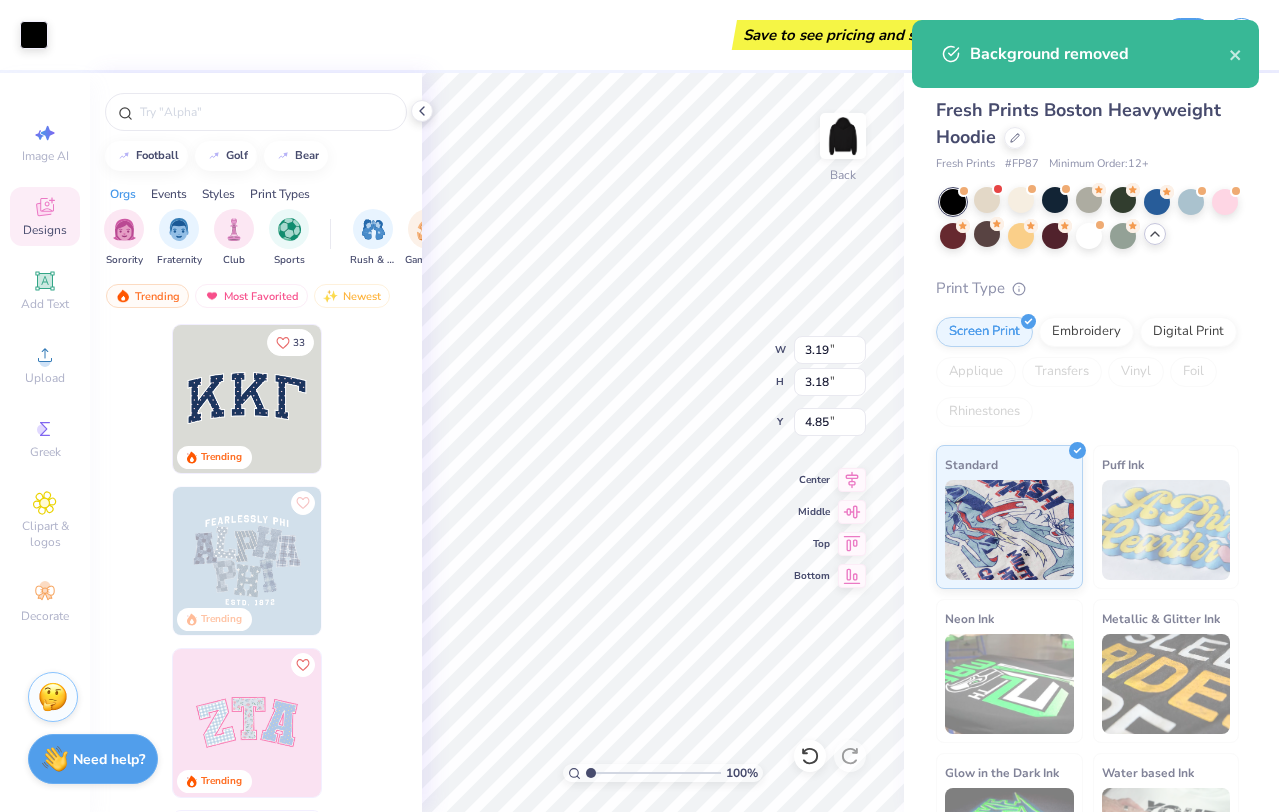 scroll, scrollTop: 0, scrollLeft: 0, axis: both 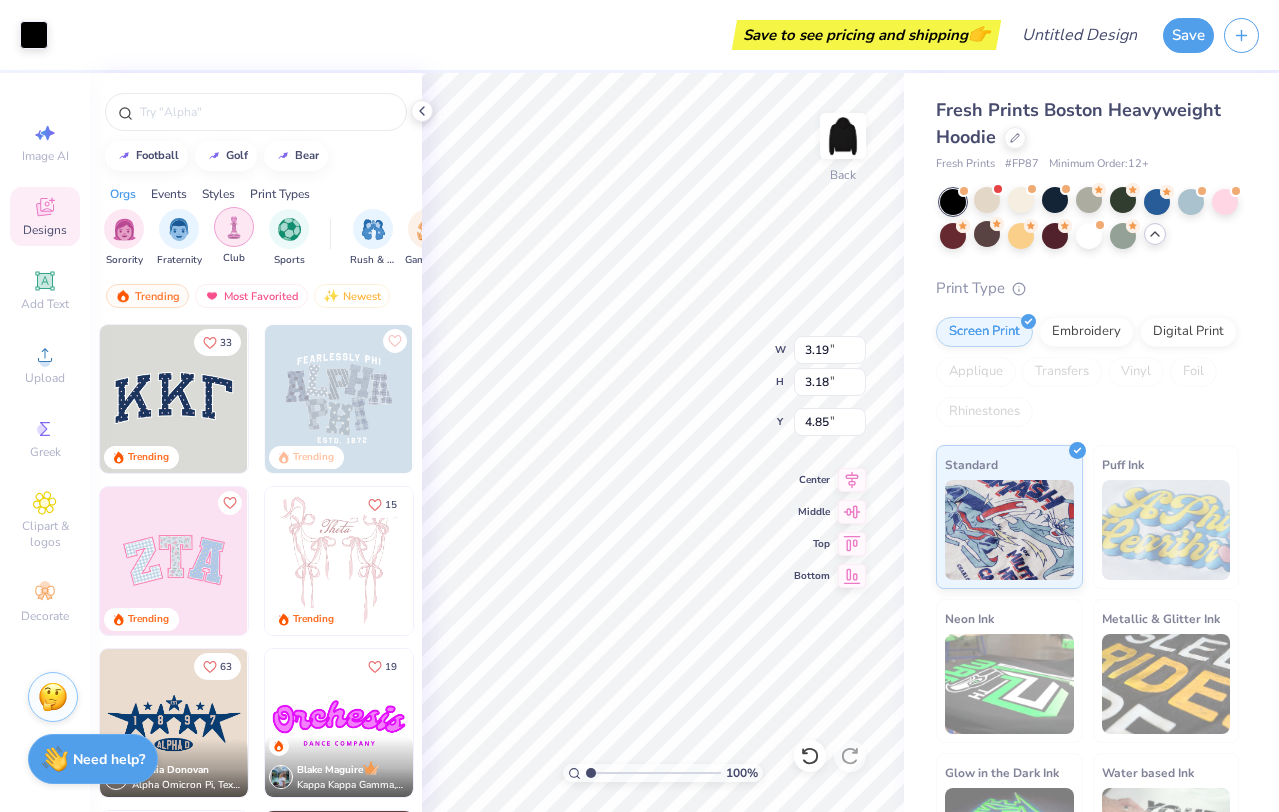 click at bounding box center (234, 227) 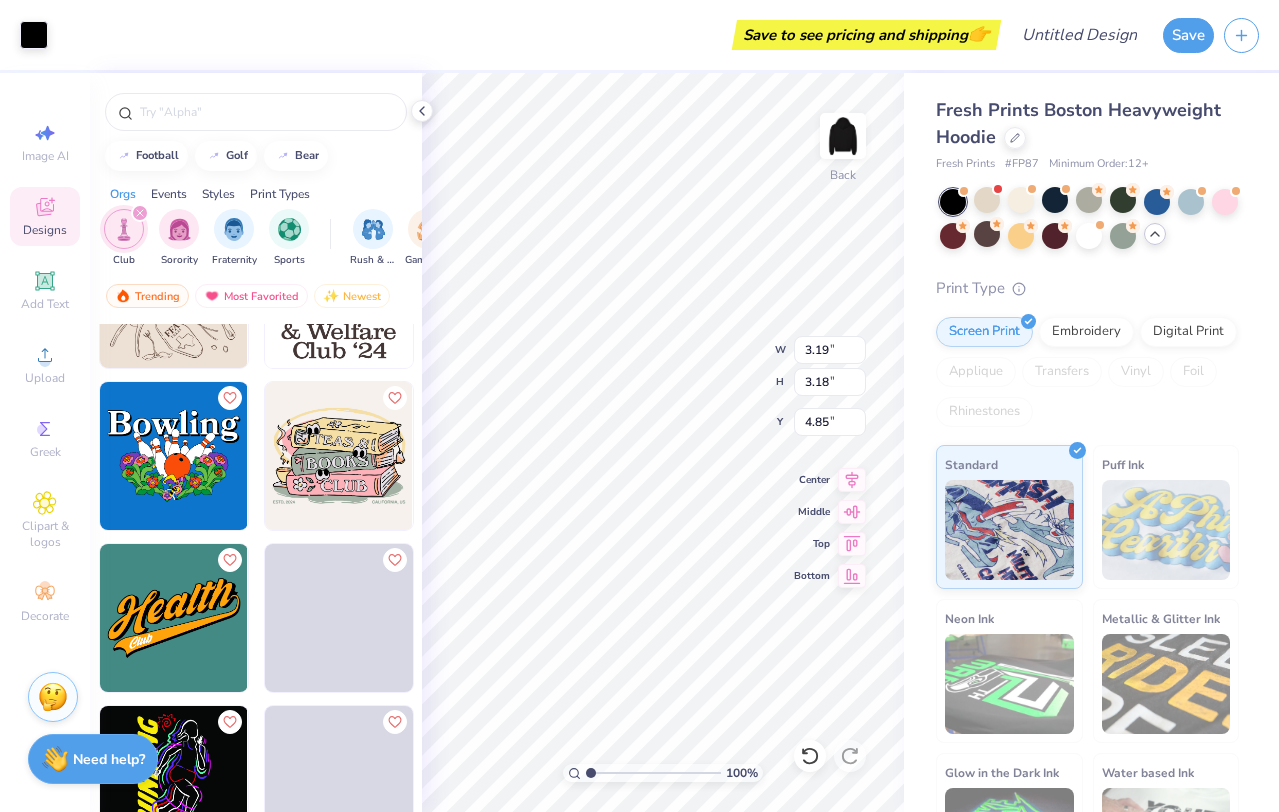 scroll, scrollTop: 4168, scrollLeft: 0, axis: vertical 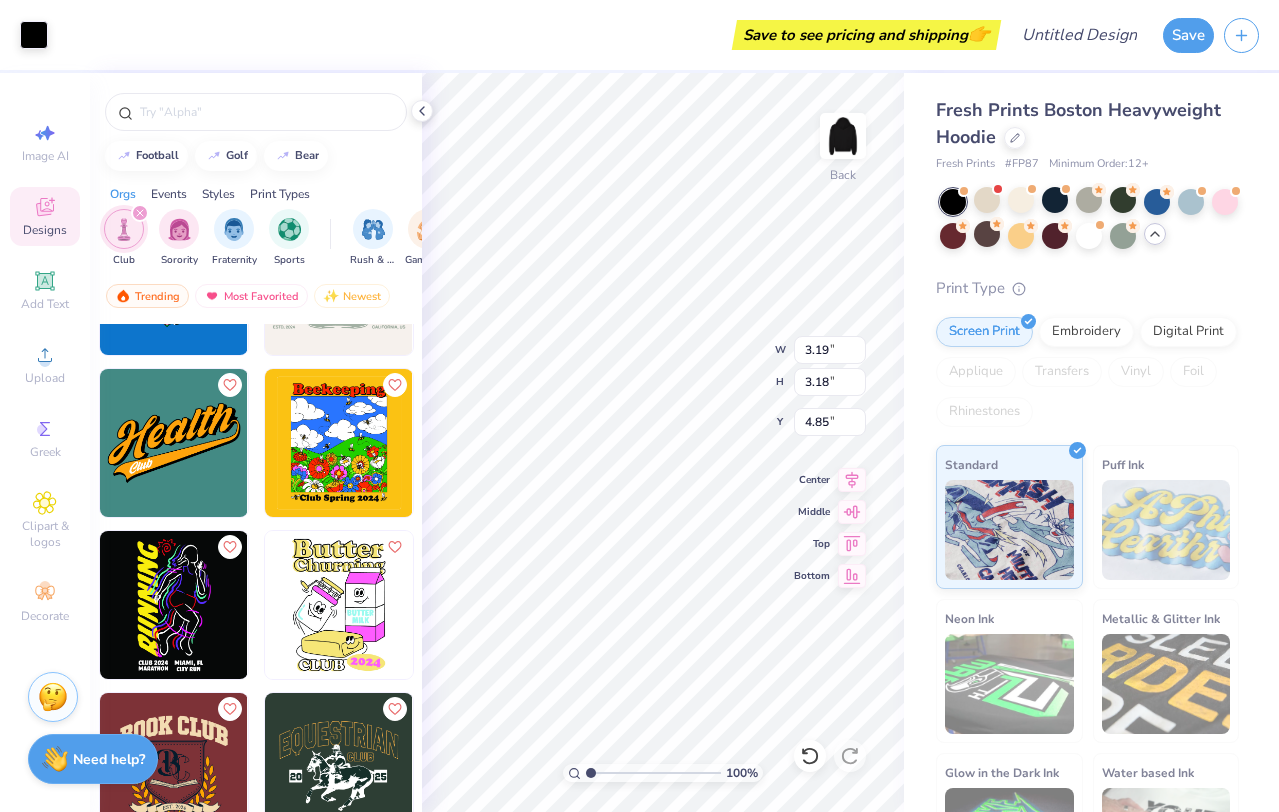 click on "Events" at bounding box center [169, 194] 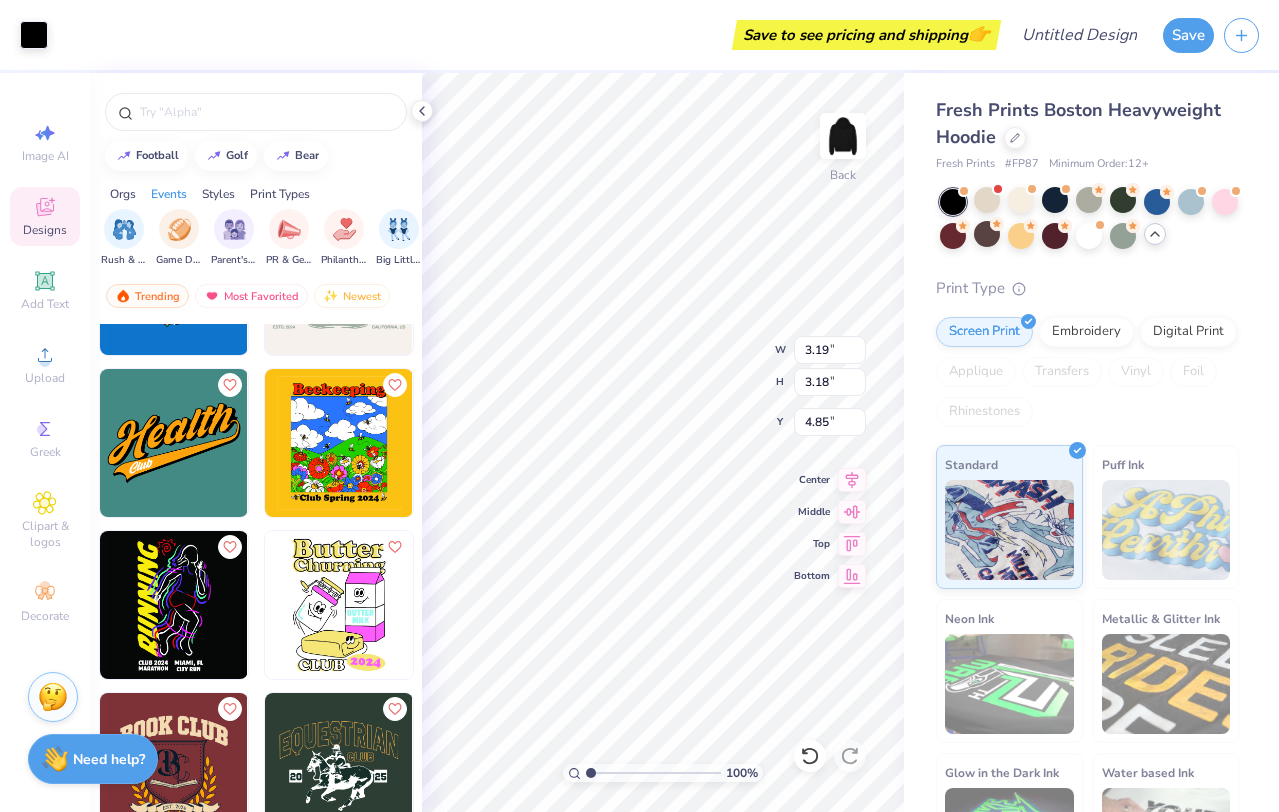 click on "Orgs" at bounding box center (123, 194) 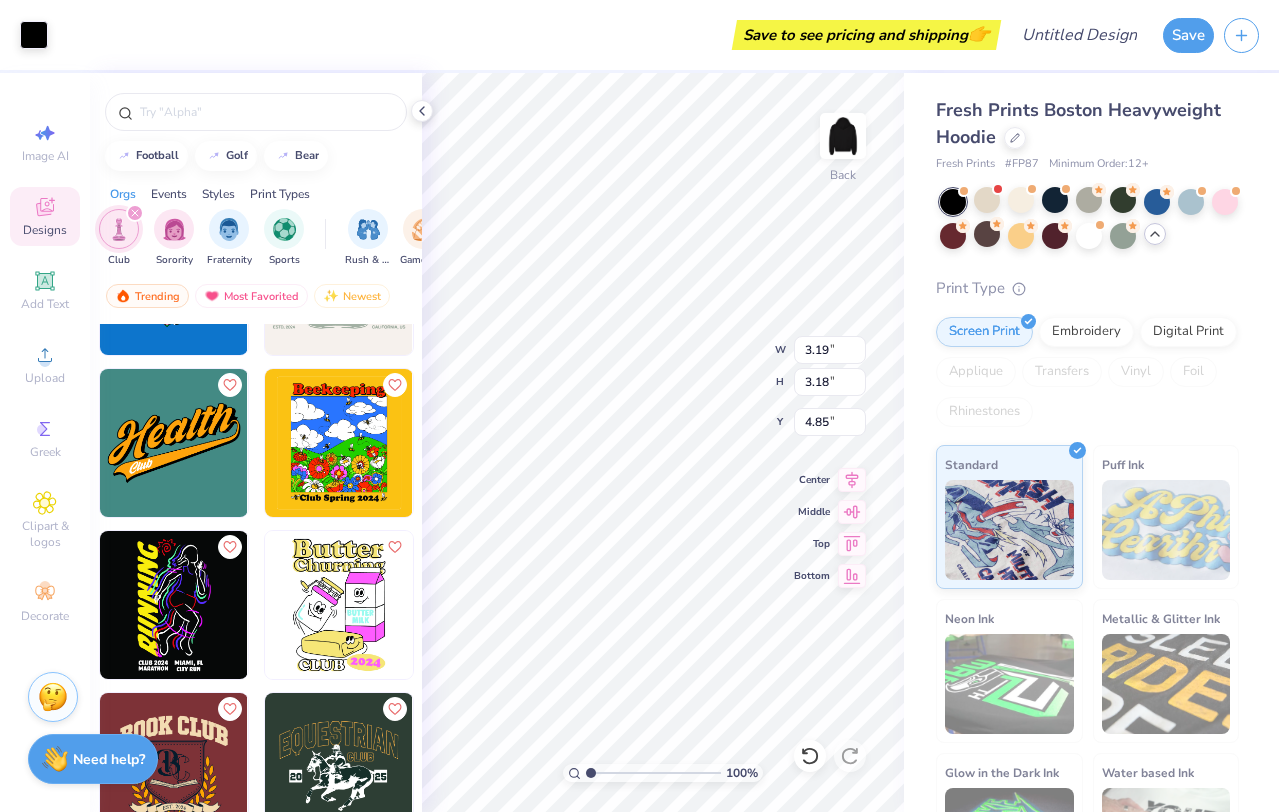 scroll, scrollTop: 0, scrollLeft: 0, axis: both 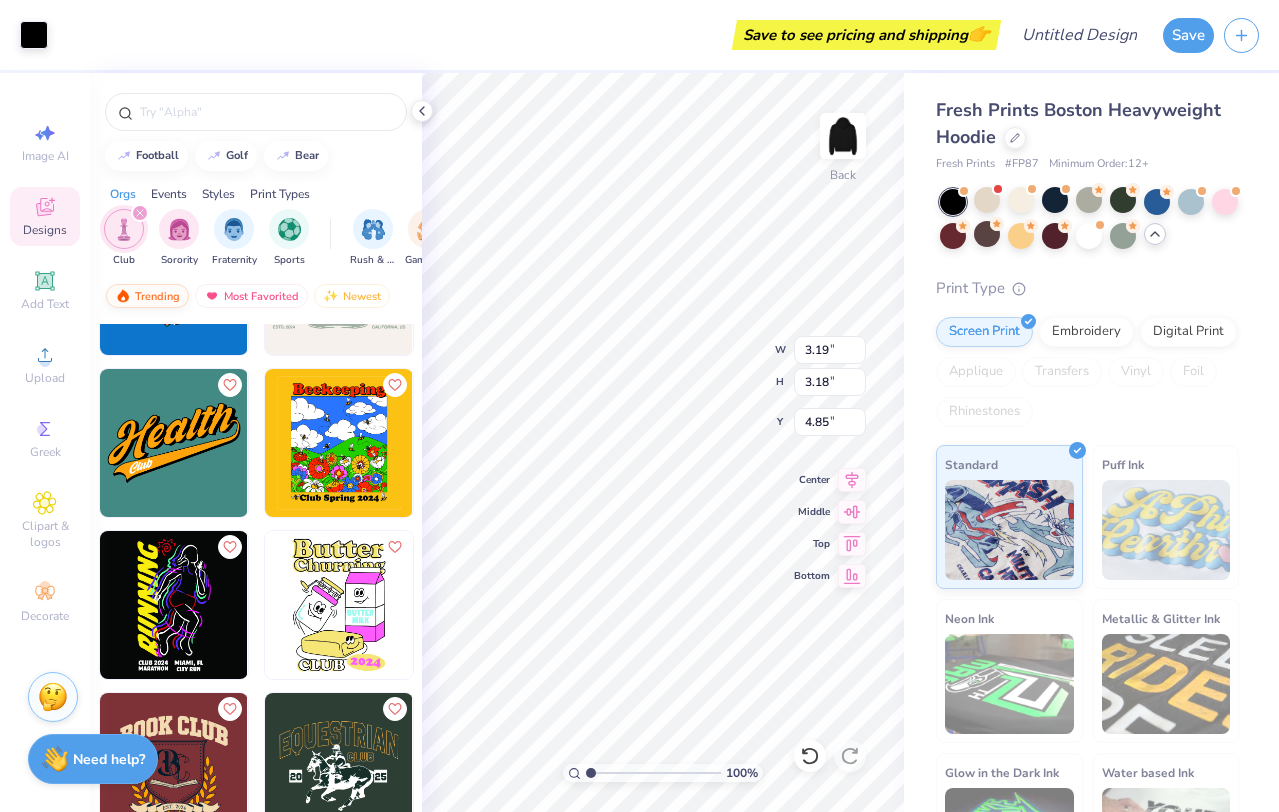 click on "Trending" at bounding box center [147, 296] 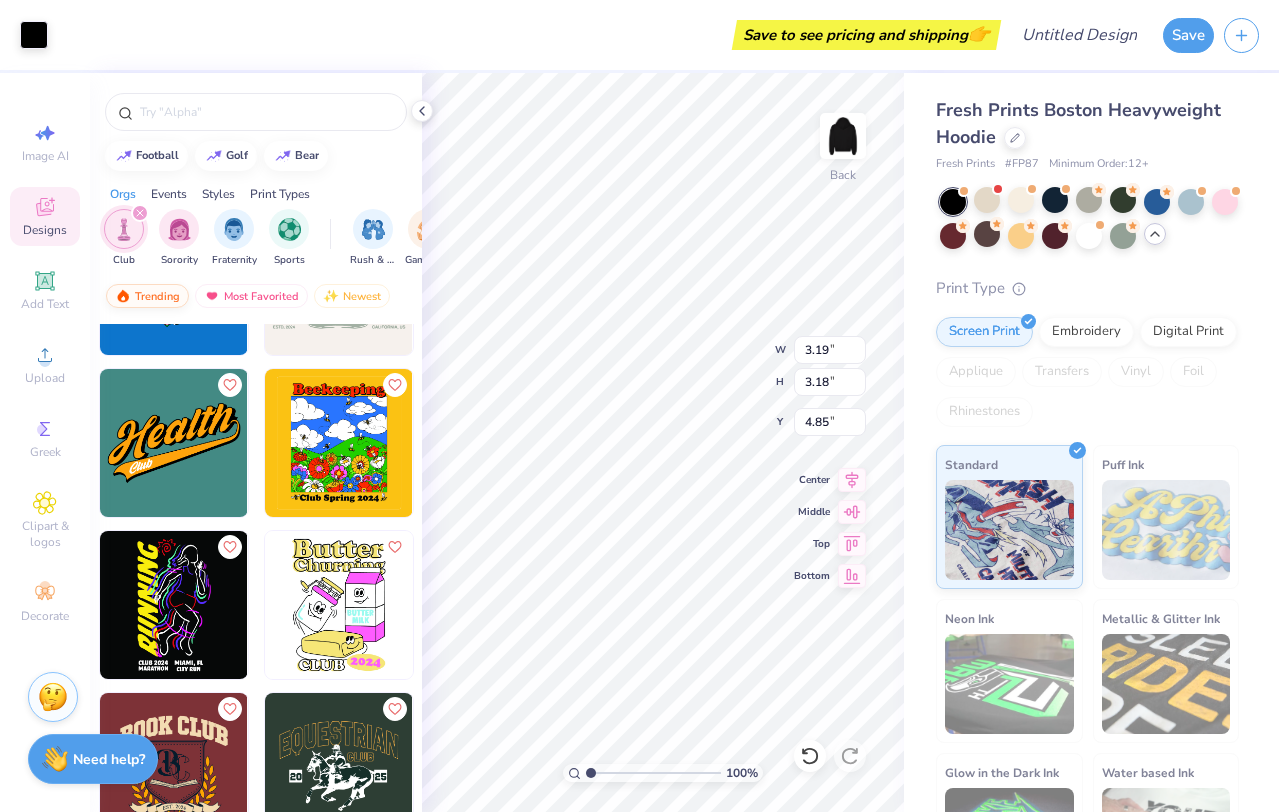 click on "Trending" at bounding box center (147, 296) 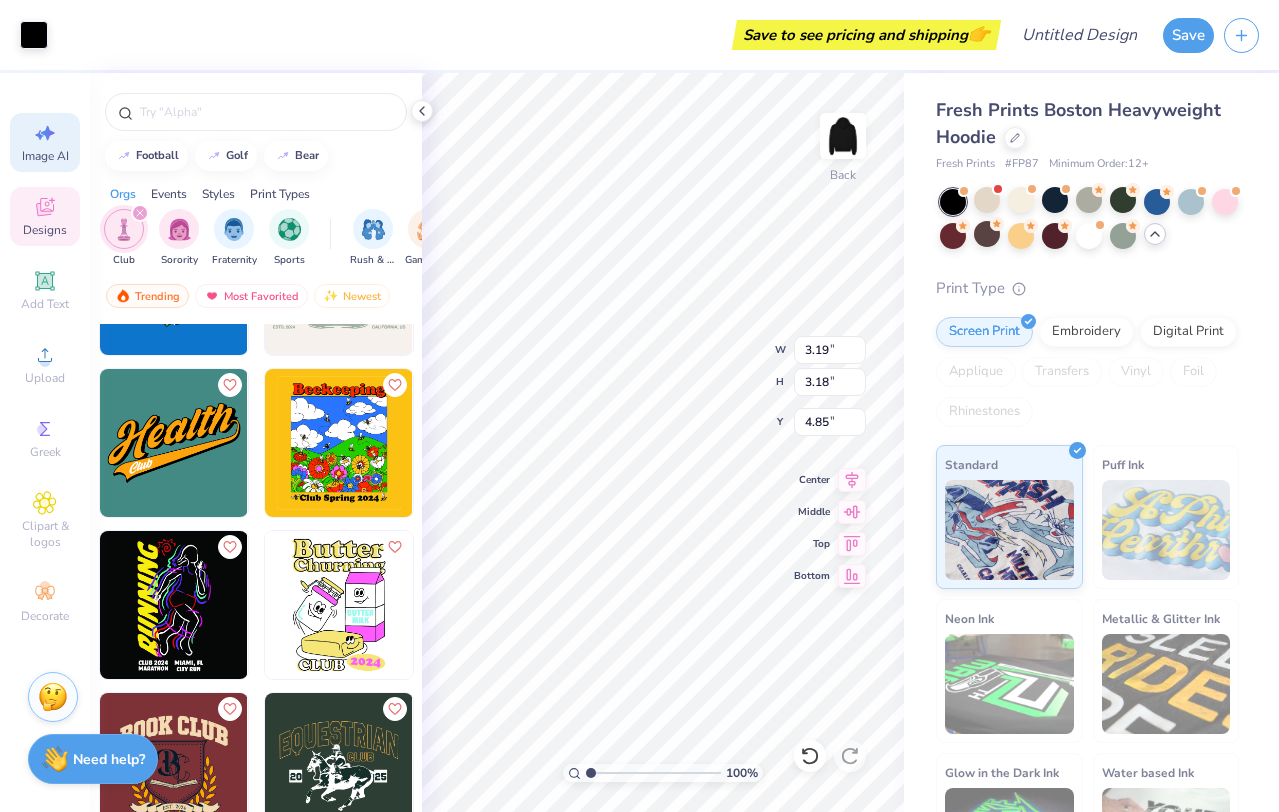 click 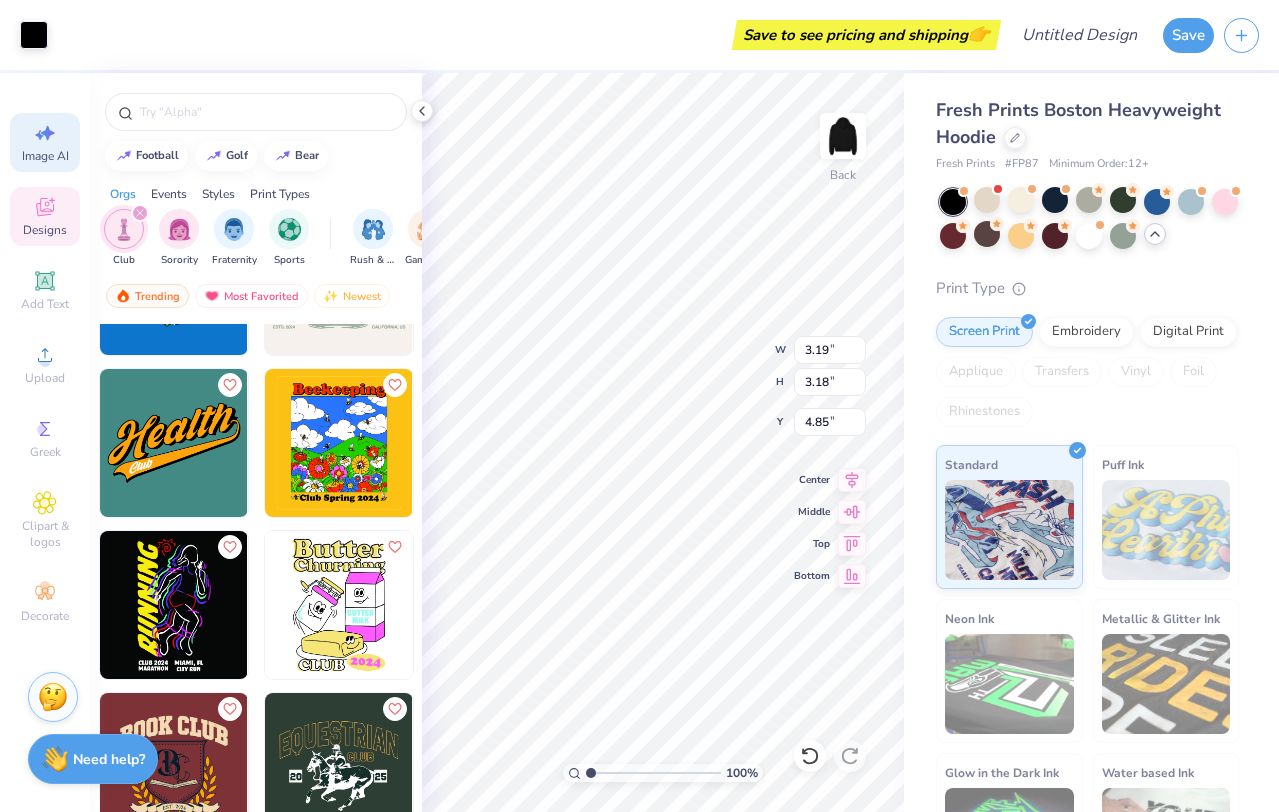 select on "4" 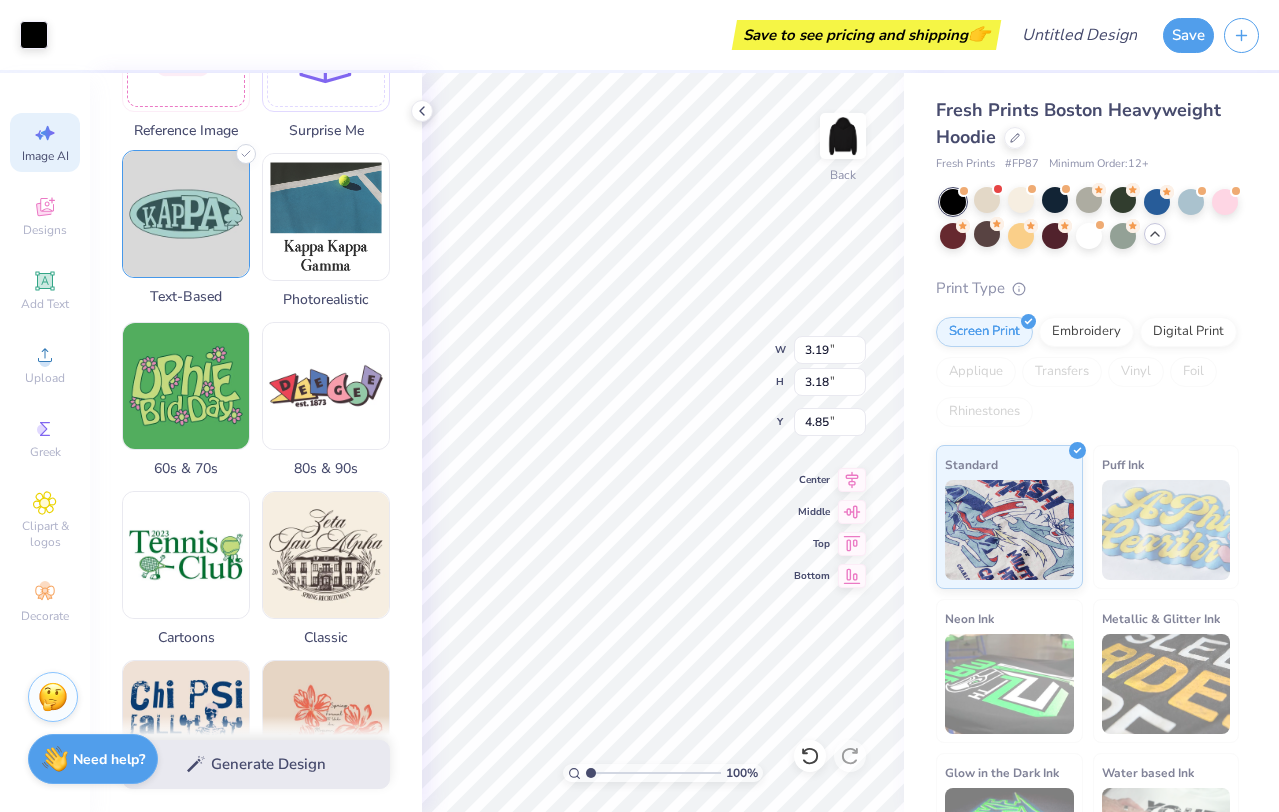 scroll, scrollTop: 411, scrollLeft: 0, axis: vertical 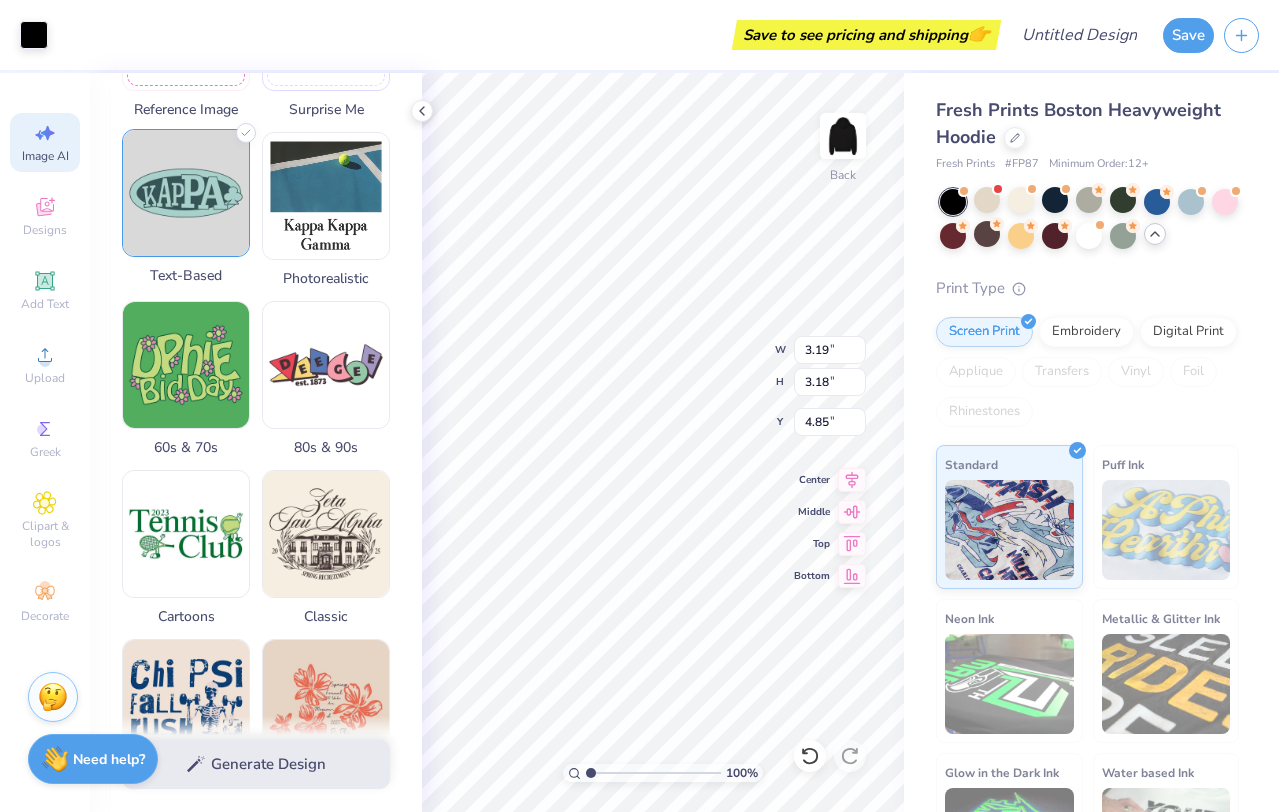 click at bounding box center [186, 193] 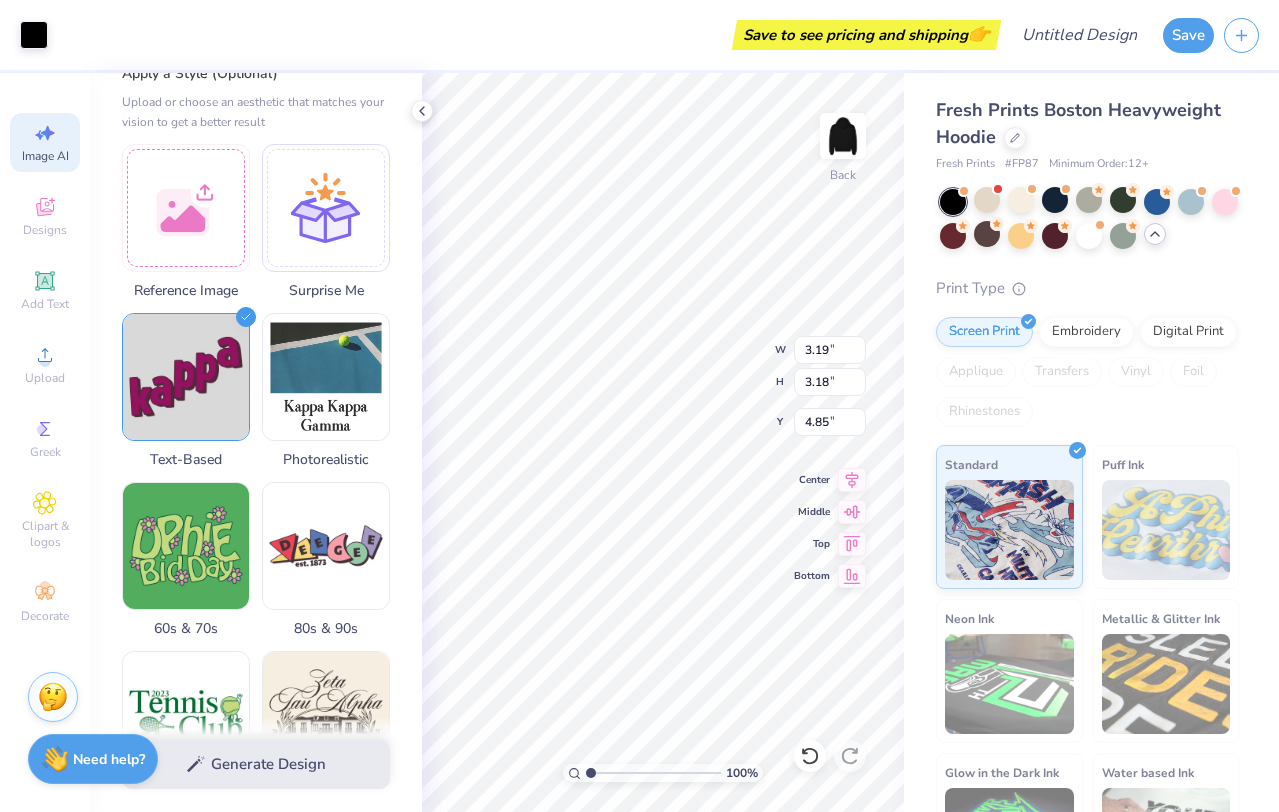 scroll, scrollTop: 87, scrollLeft: 0, axis: vertical 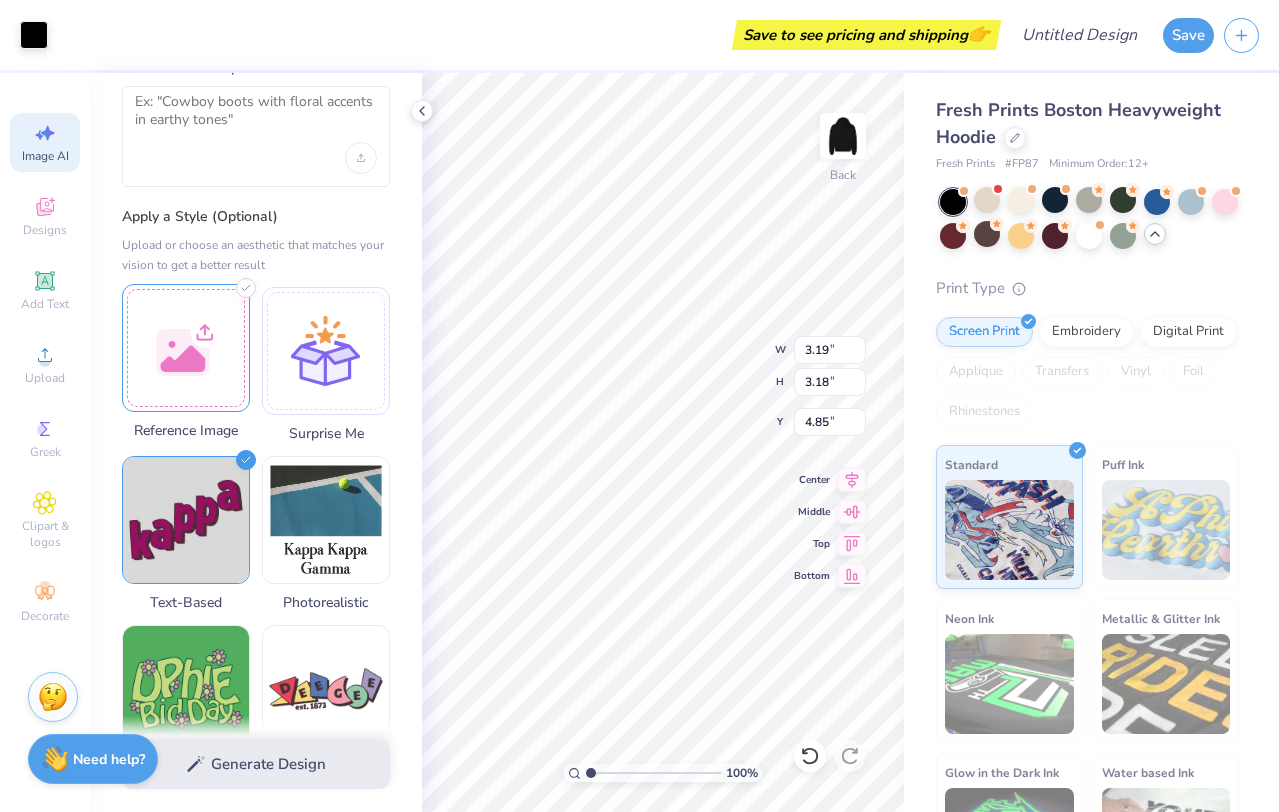 click at bounding box center (186, 348) 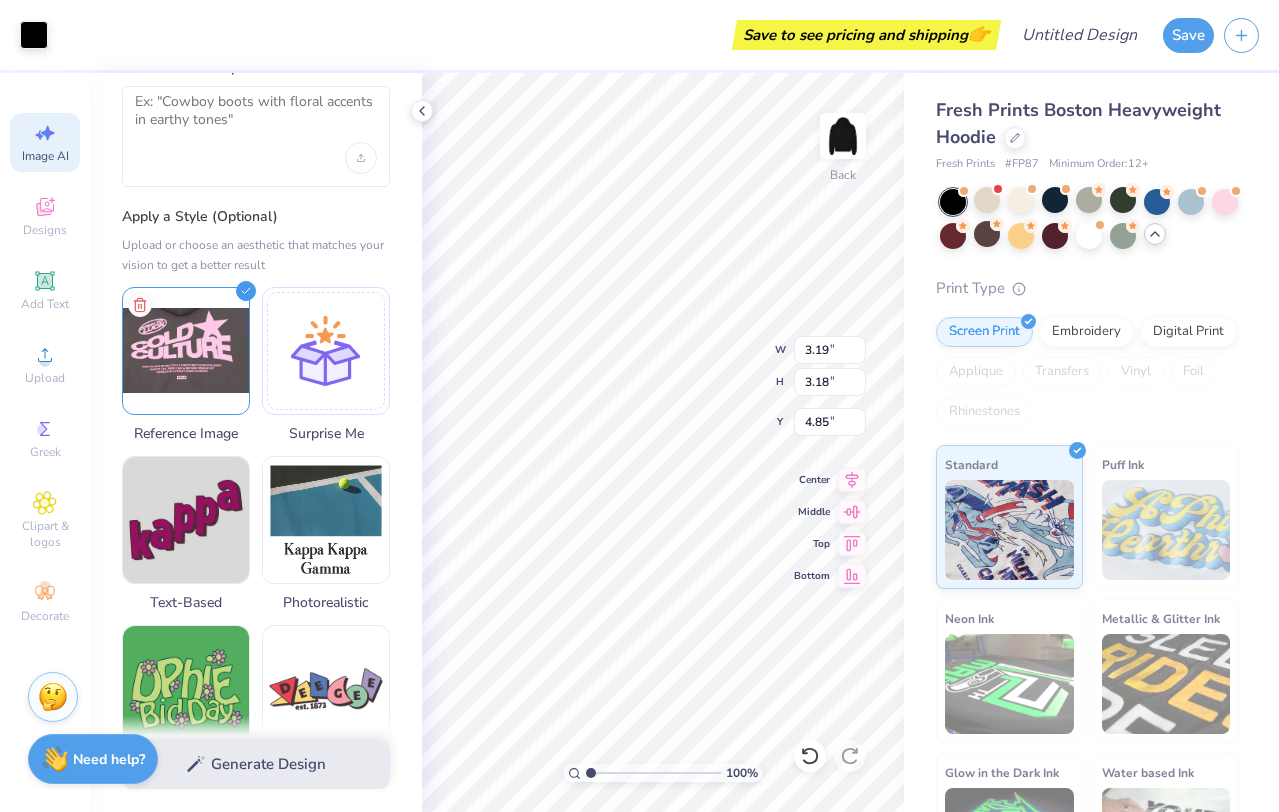 click at bounding box center (256, 136) 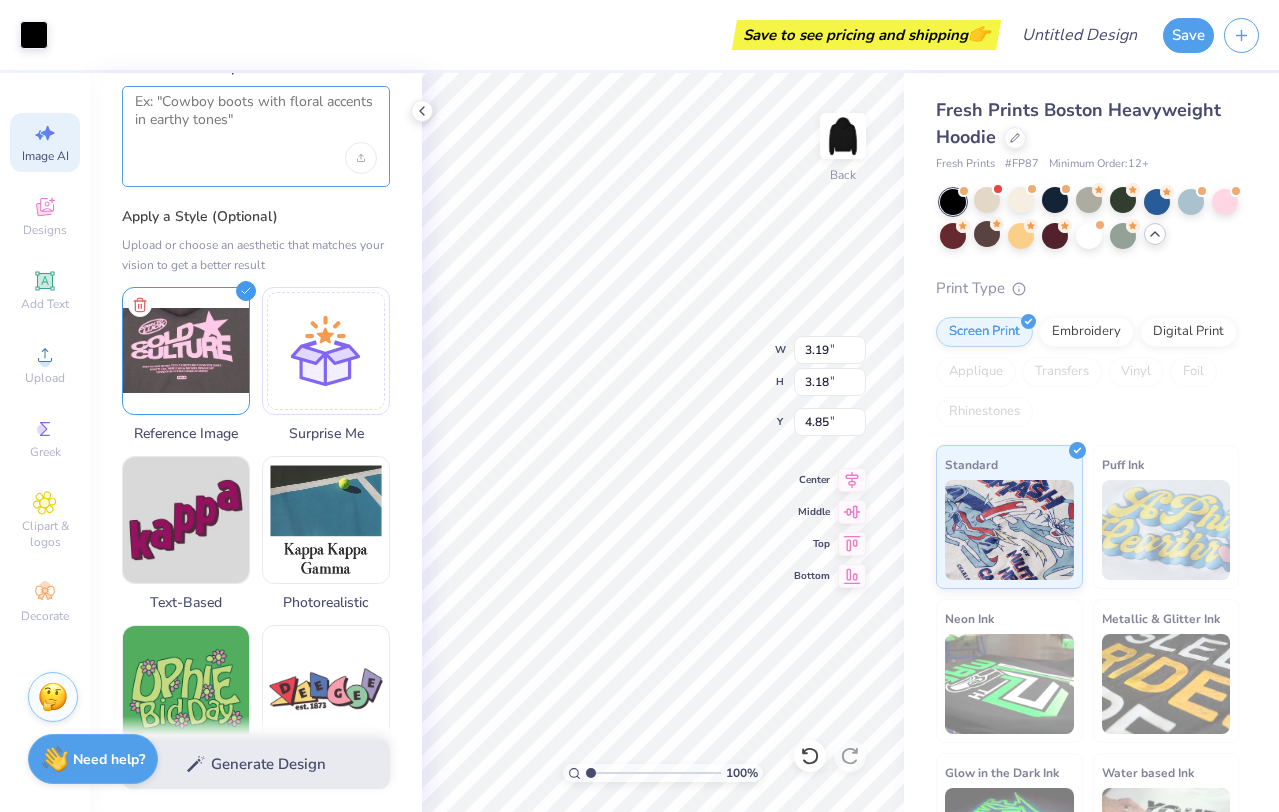 click at bounding box center [256, 118] 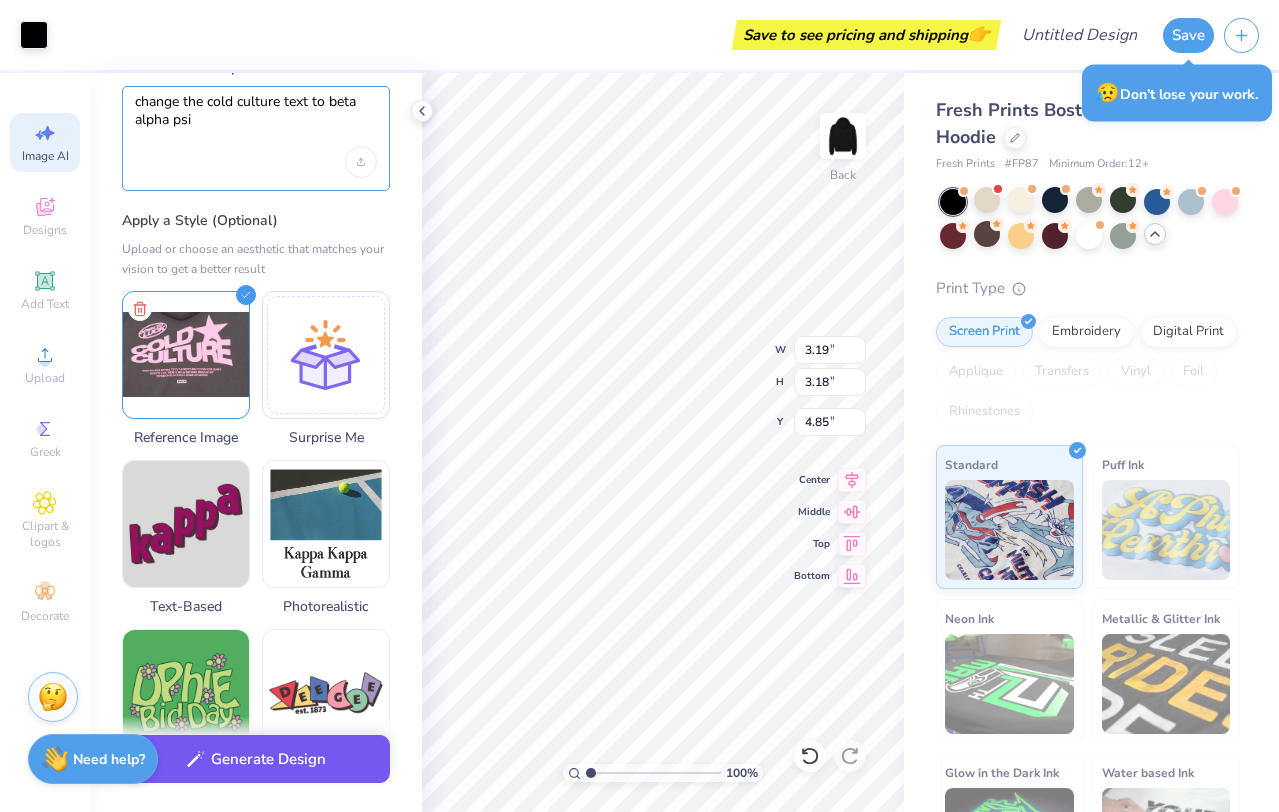 type on "change the cold culture text to beta alpha psi" 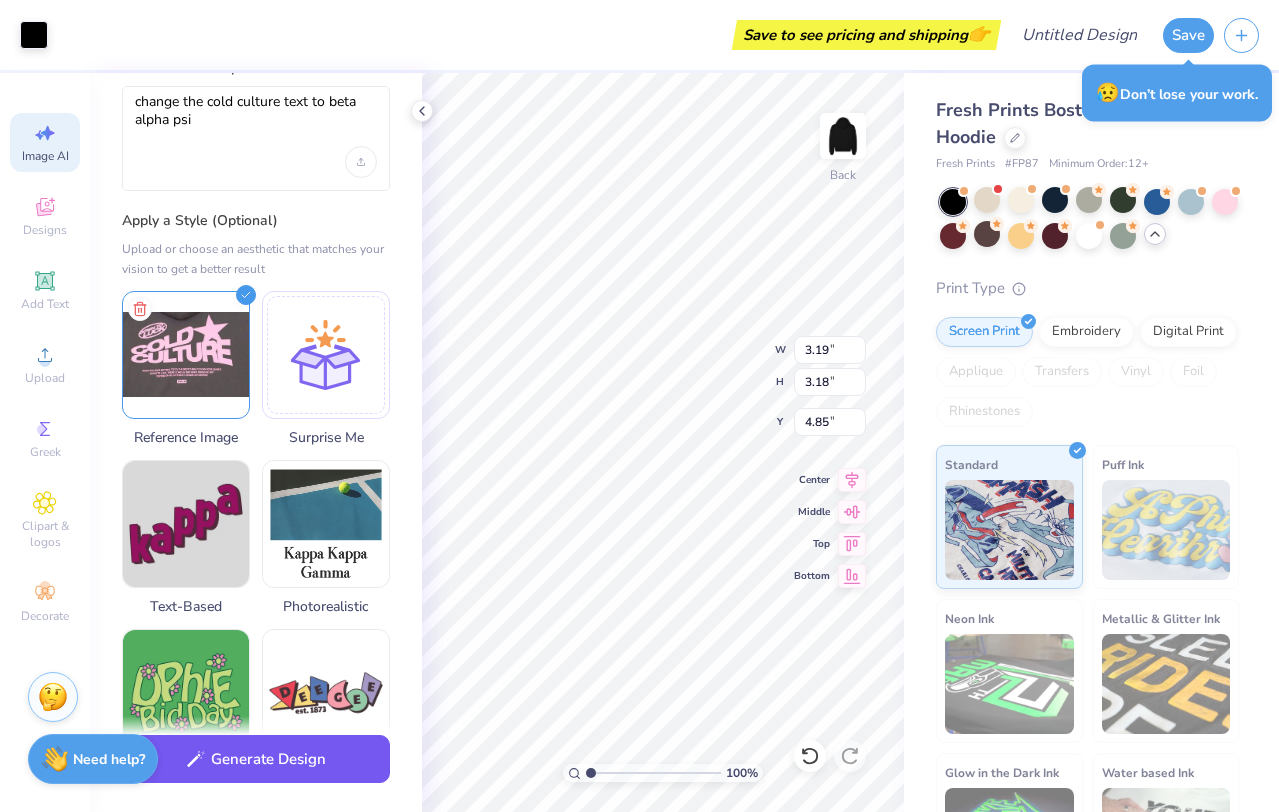 click on "Generate Design" at bounding box center (256, 759) 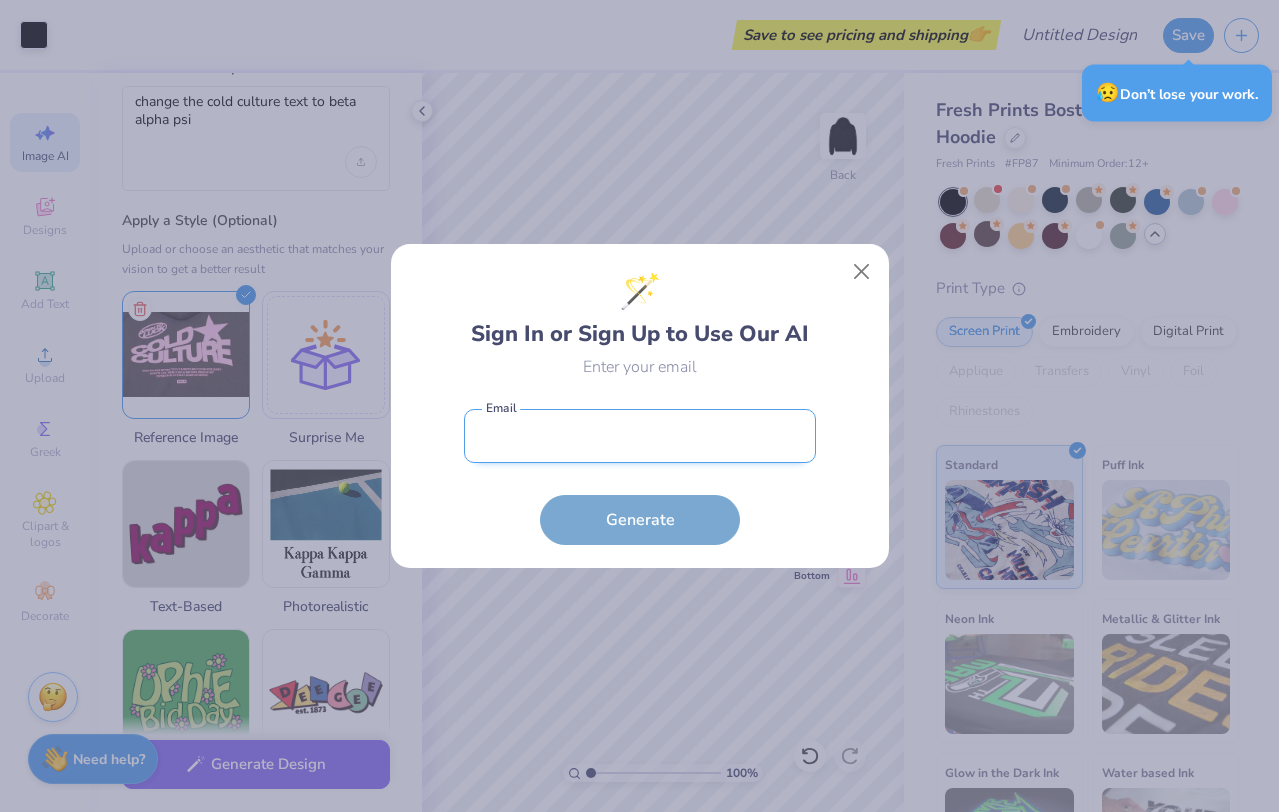 click at bounding box center (640, 436) 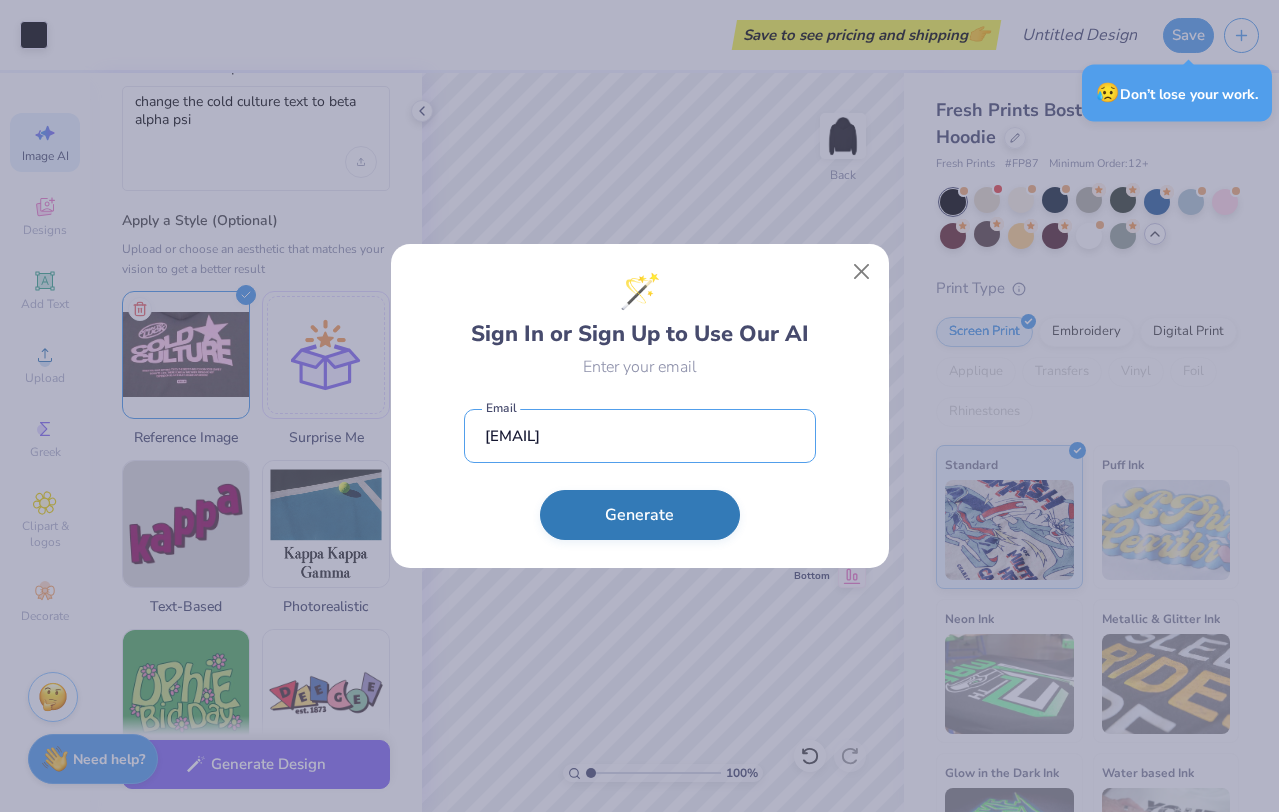 type on "[EMAIL]" 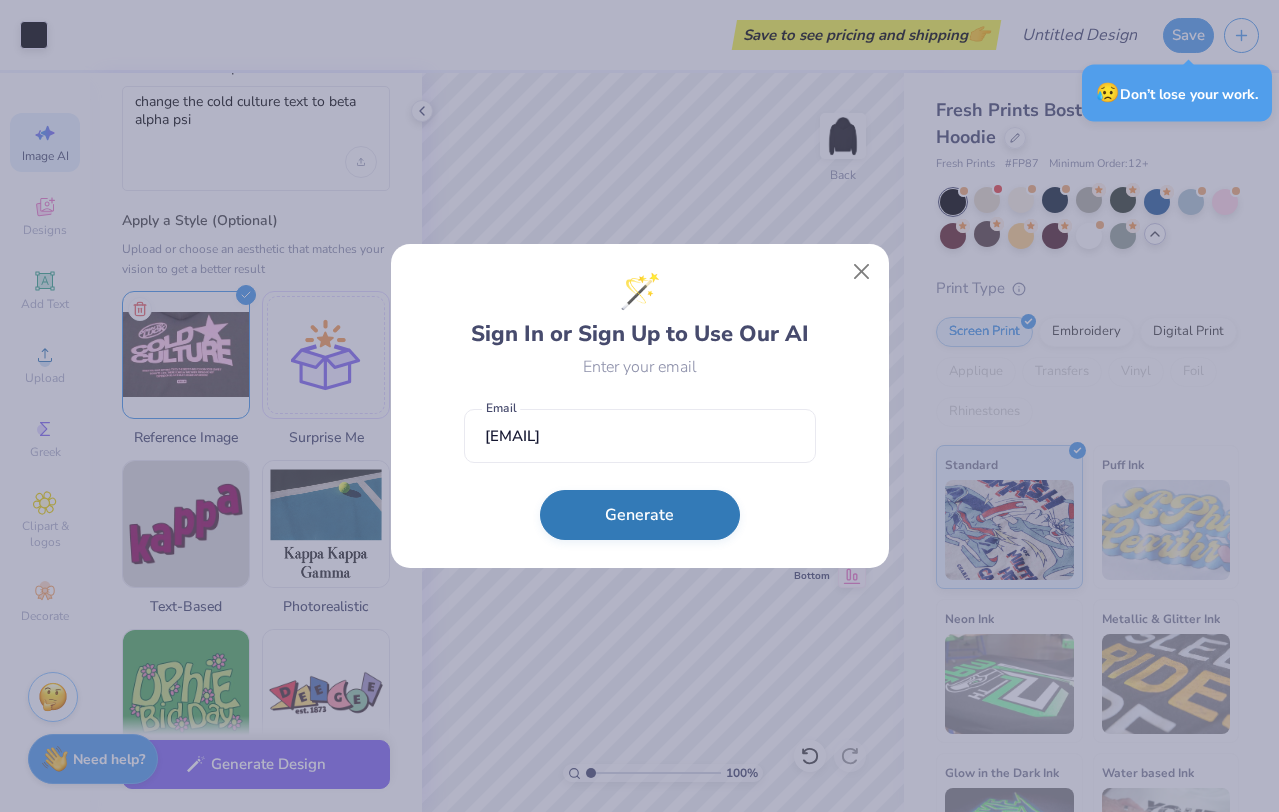 click on "Generate" at bounding box center [640, 515] 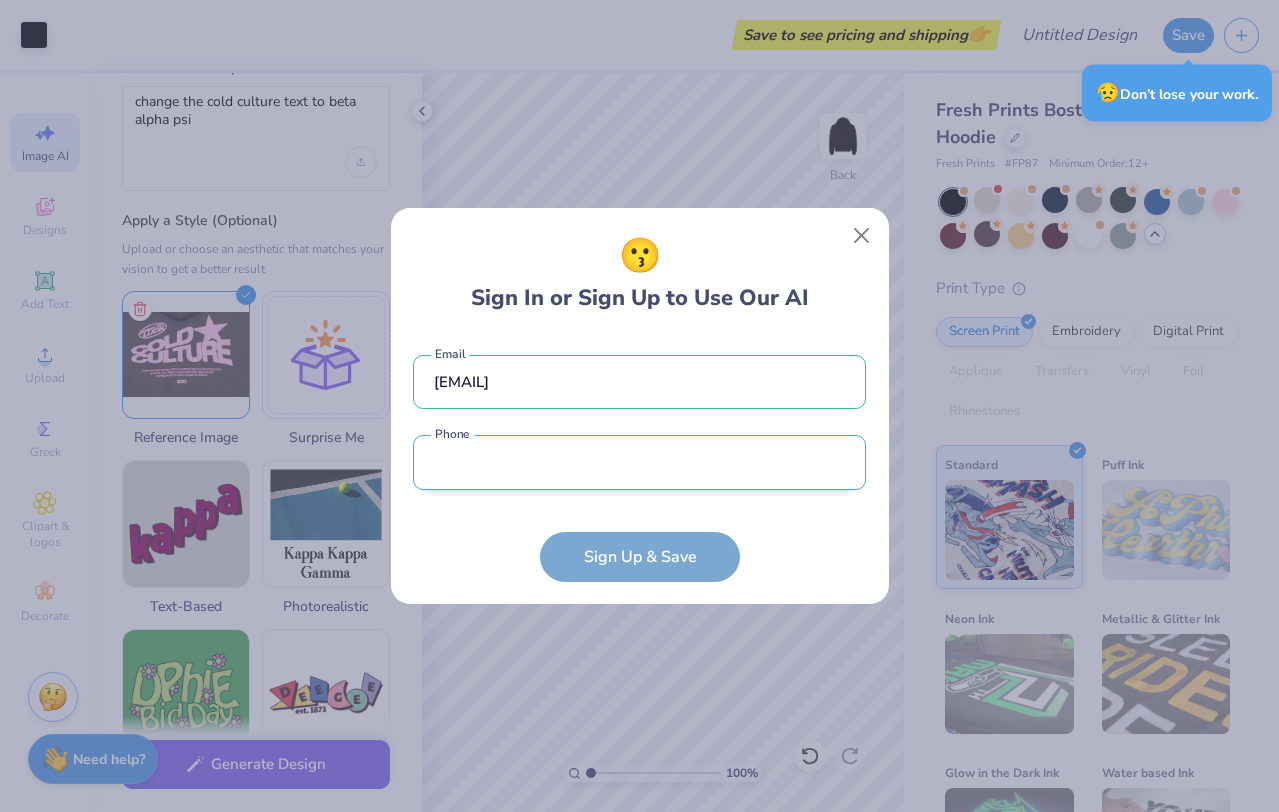click at bounding box center [639, 462] 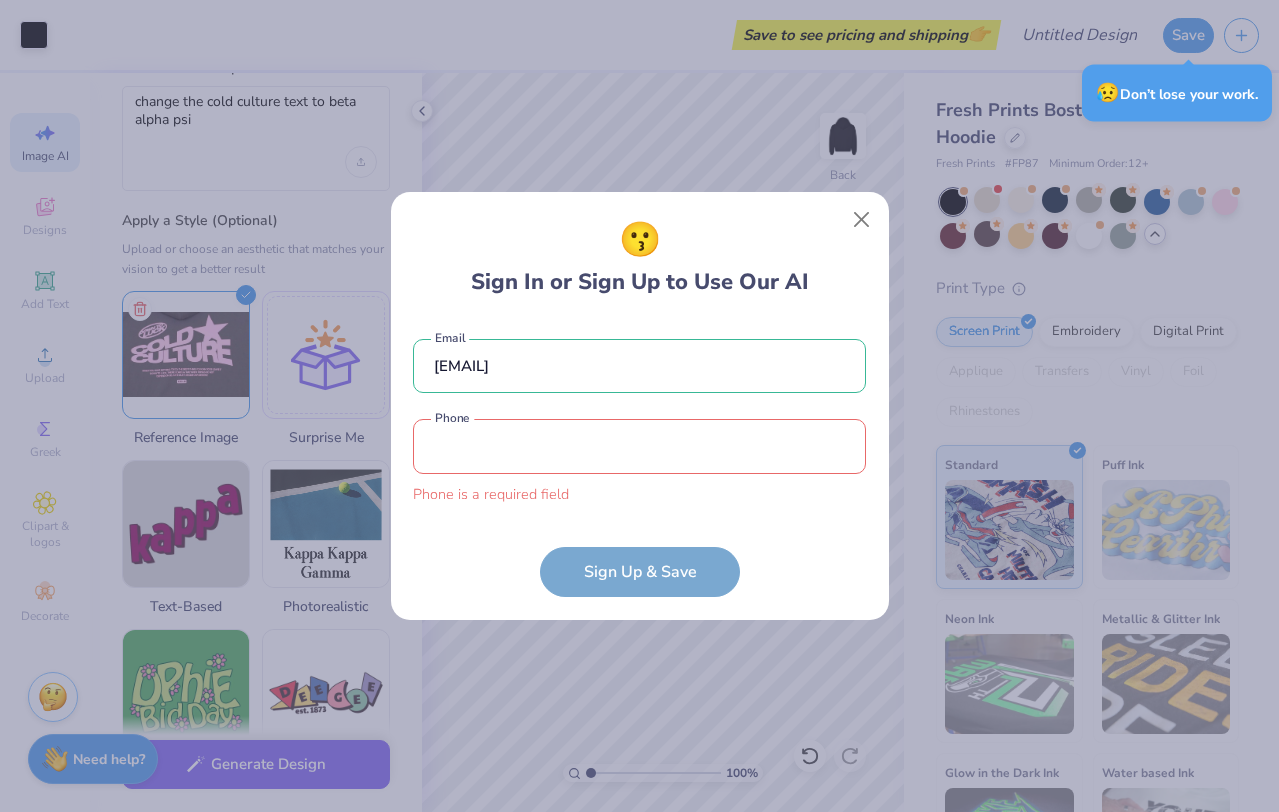 click on "[EMAIL] Email Phone is a required field Phone Sign Up & Save" at bounding box center (639, 458) 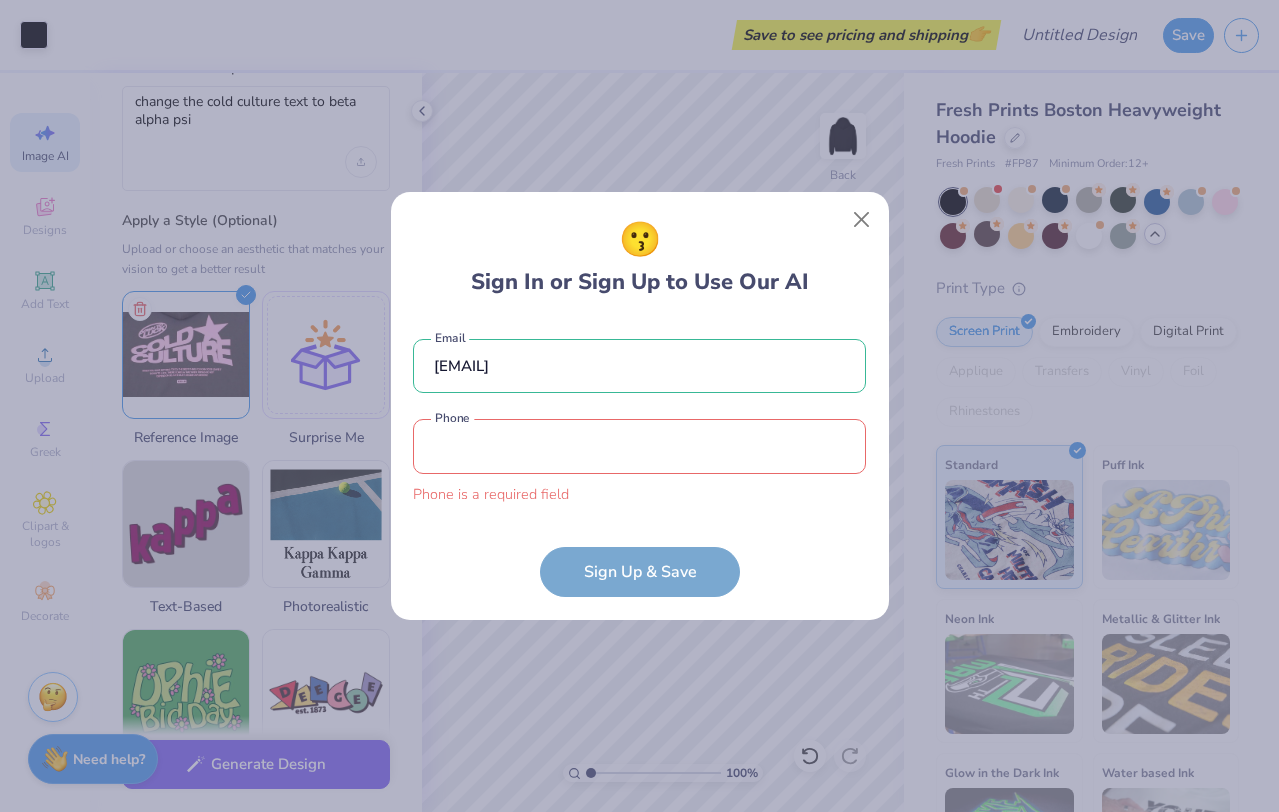click on "😗 Sign In or Sign Up to Use Our AI [EMAIL] Email ([PHONE]) Phone [FIRST] Full Name is a required field Full Name 12 + Characters , Mix of   Numbers ,   Alphabets ,   Symbols Password Sign Up & Save" at bounding box center (640, 406) 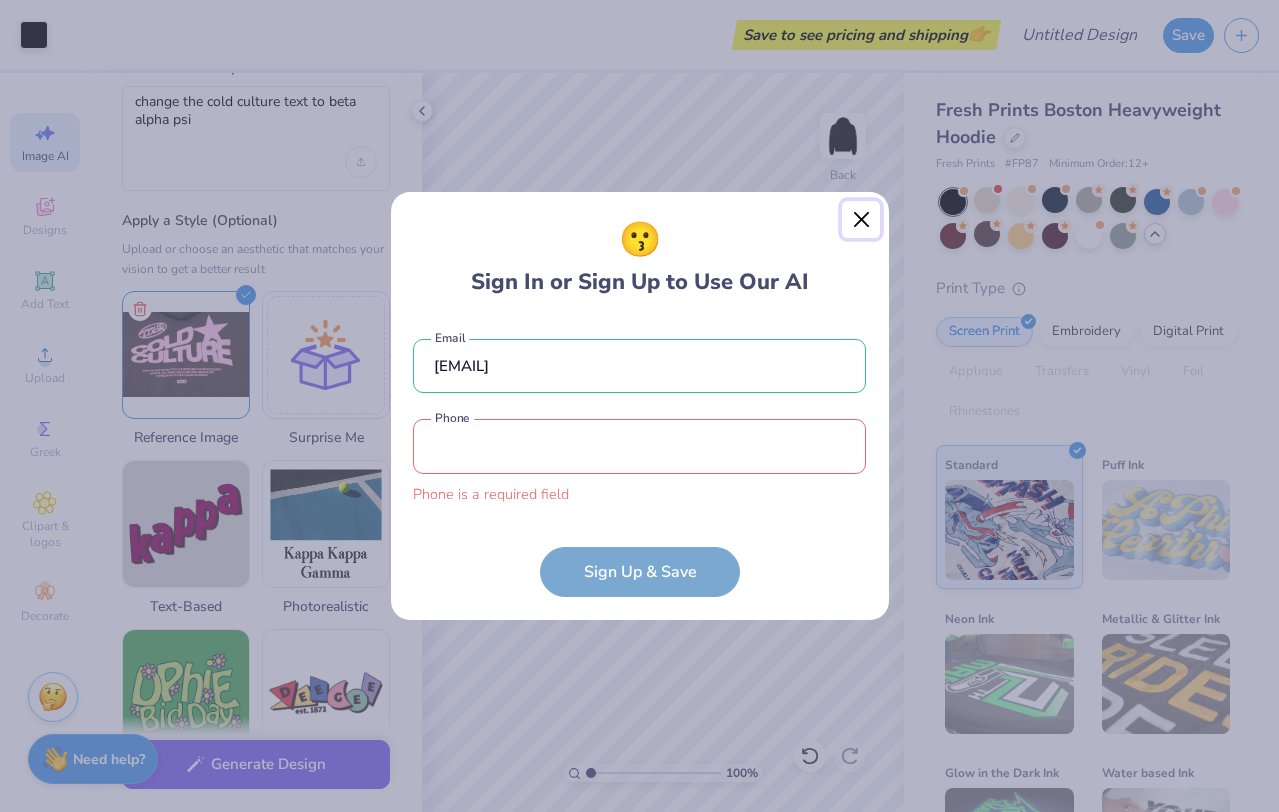 click at bounding box center (861, 220) 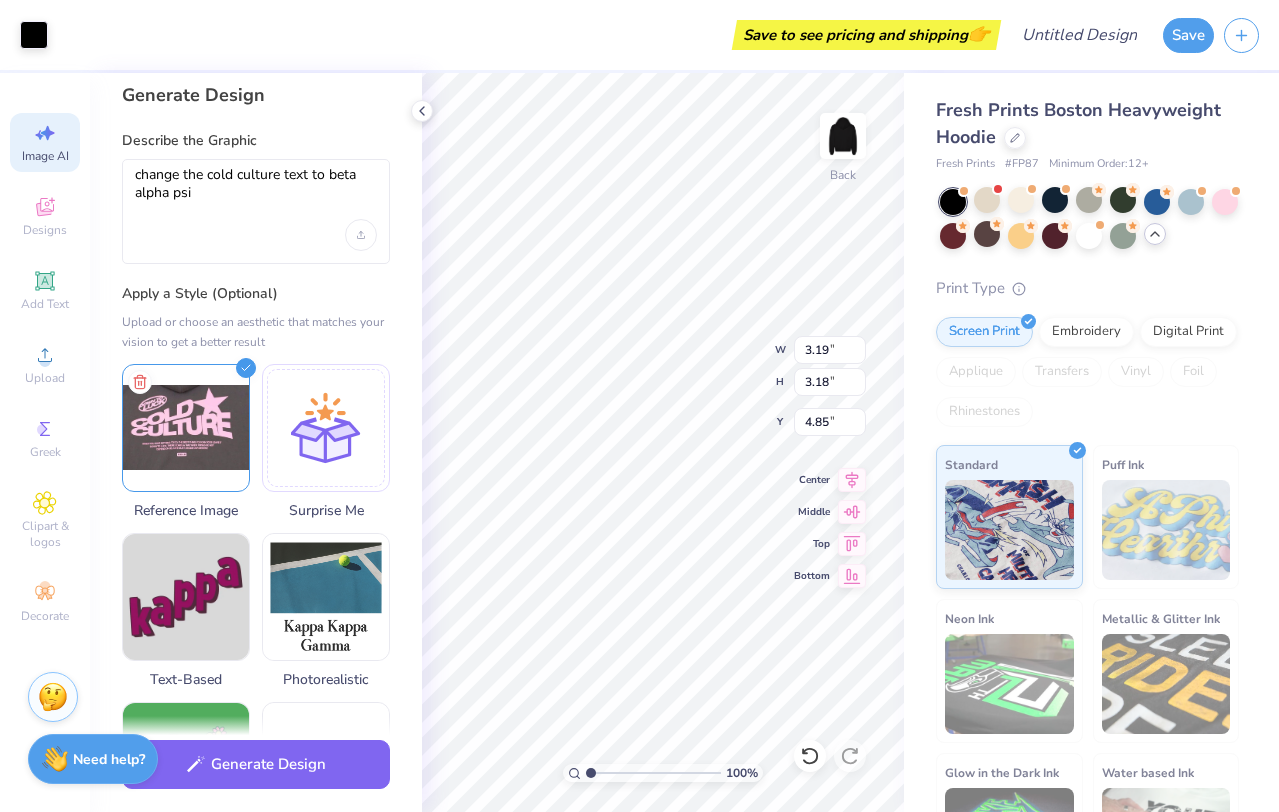 scroll, scrollTop: 0, scrollLeft: 0, axis: both 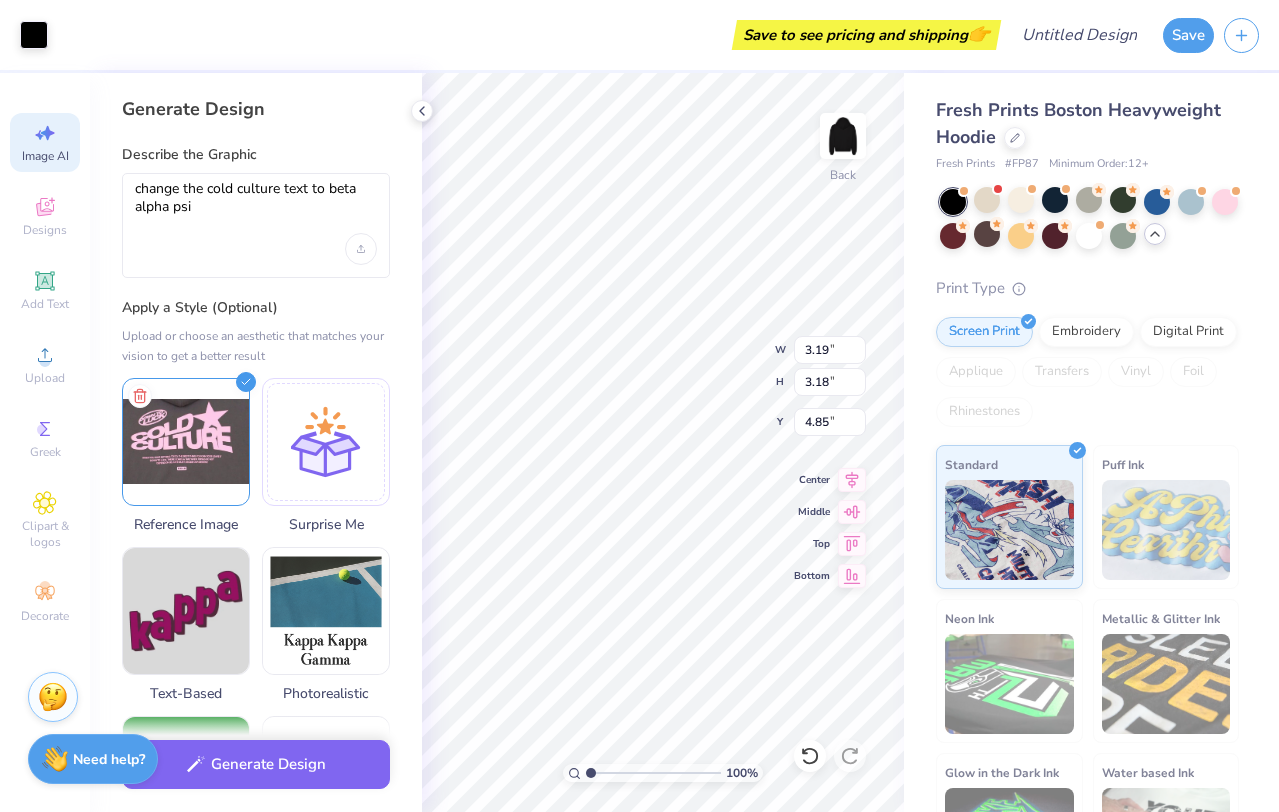 click on "Apply a Style (Optional)" at bounding box center [256, 308] 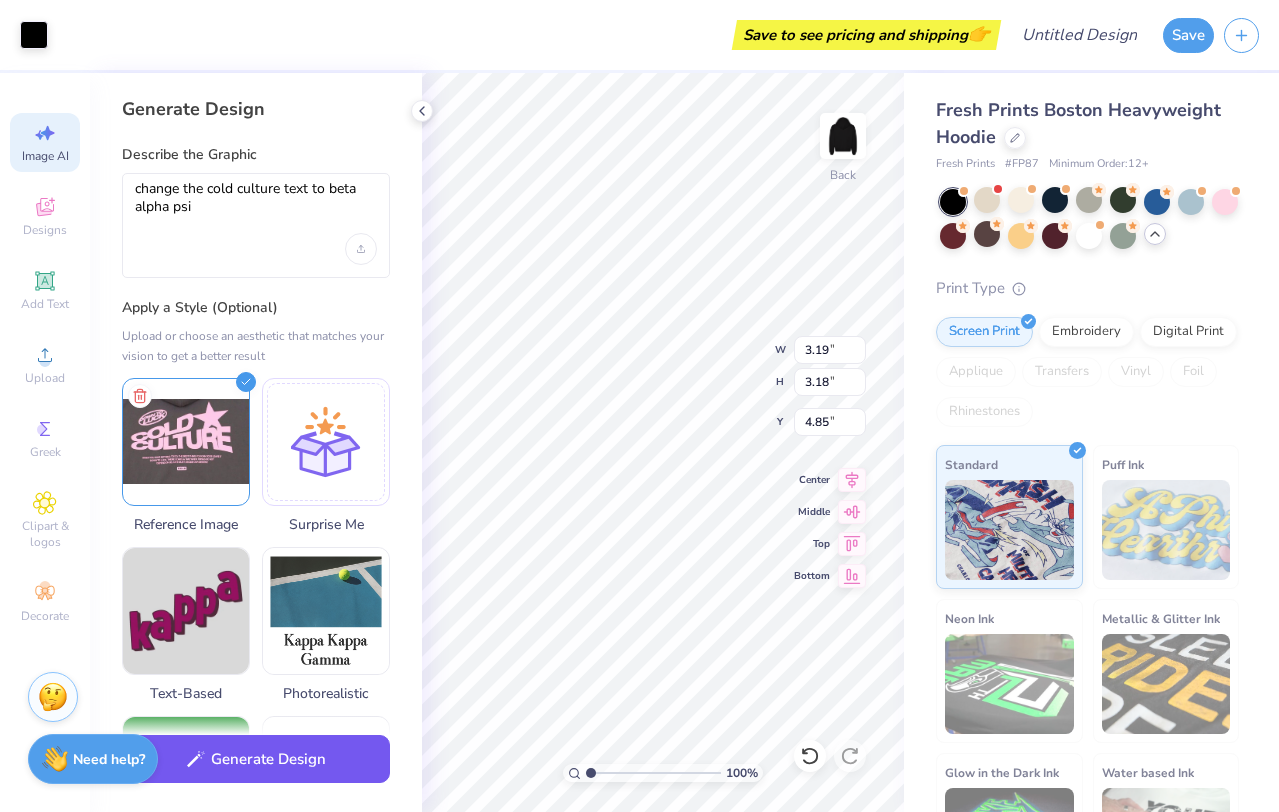 click on "Generate Design" at bounding box center (256, 759) 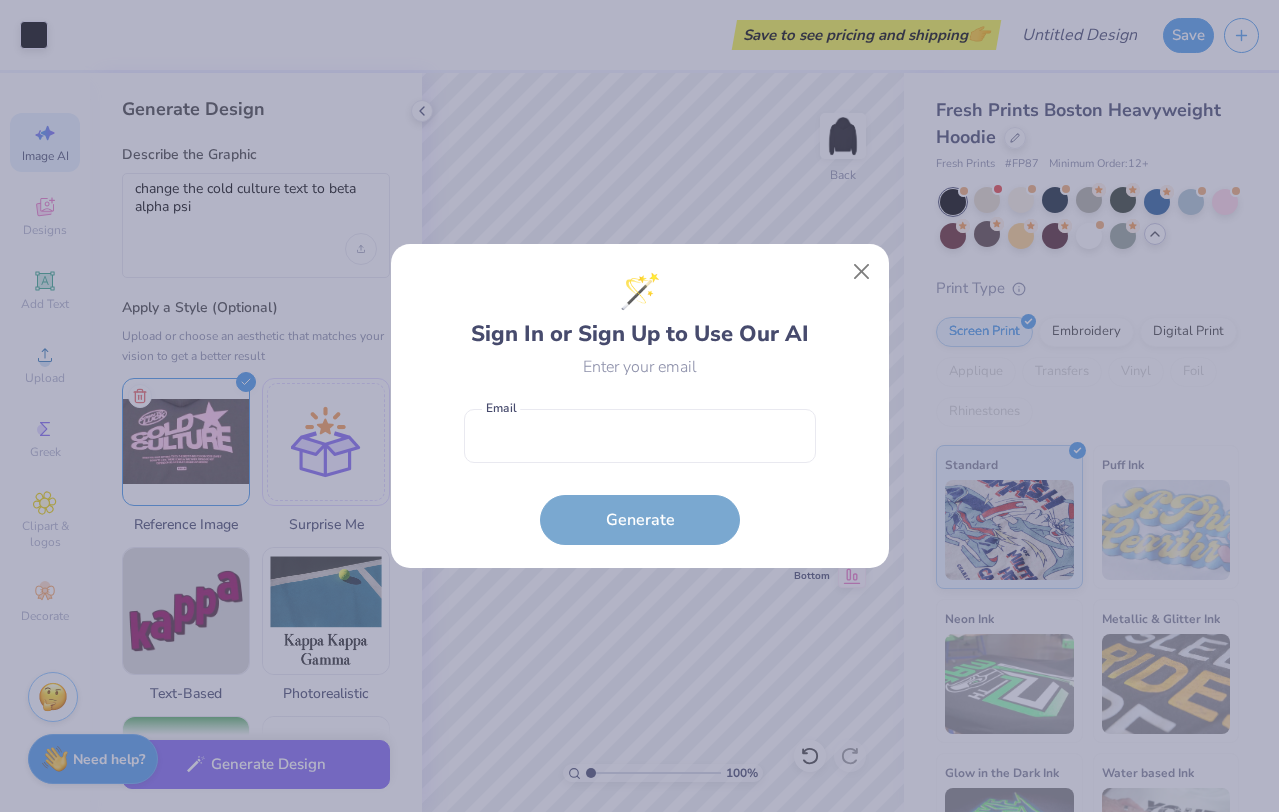 click on "Email is a required field Email Generate" at bounding box center (640, 472) 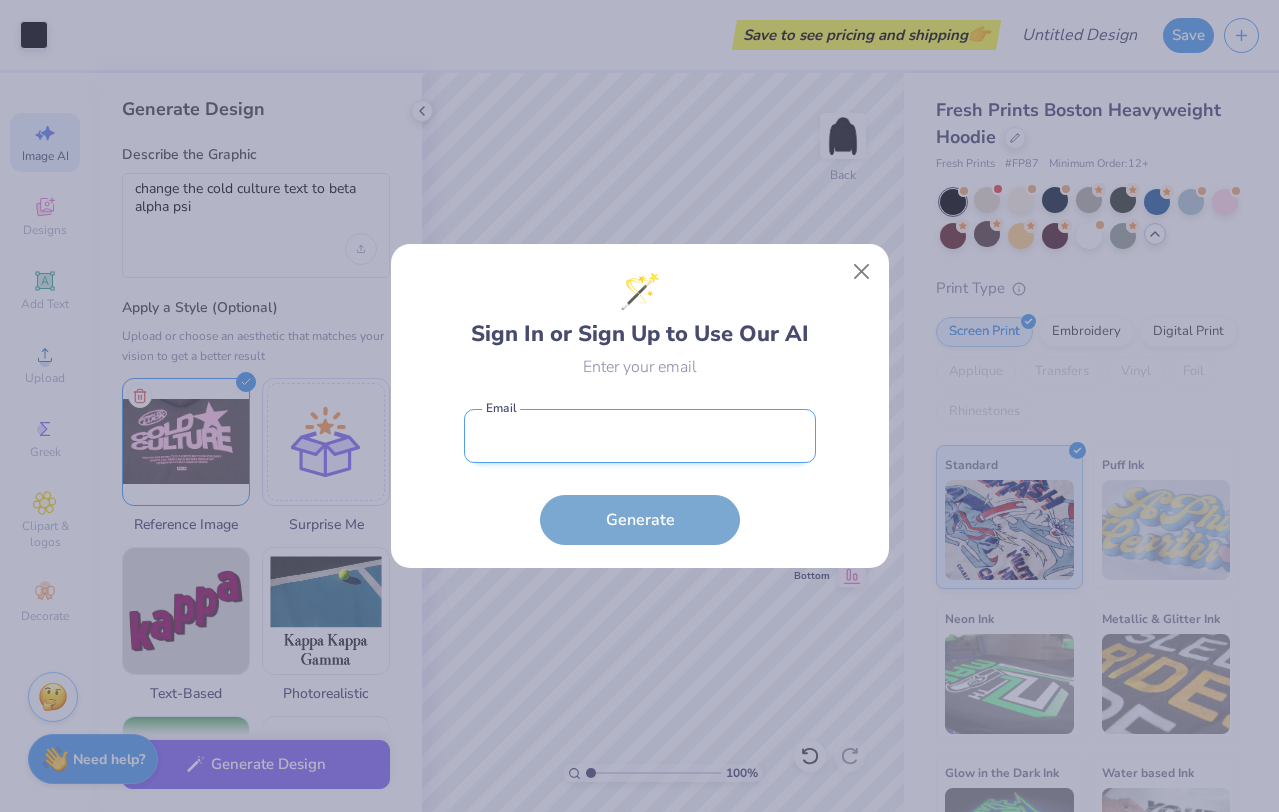 click at bounding box center [640, 436] 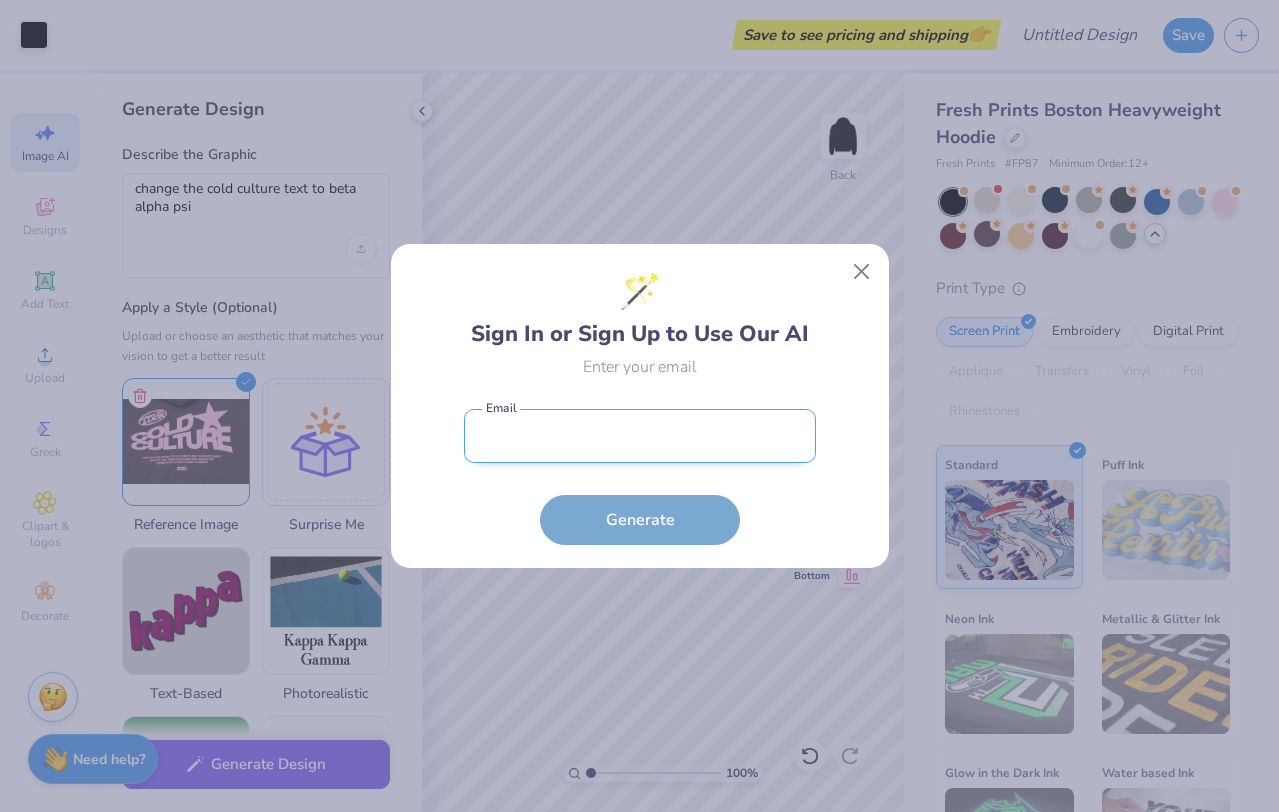 type on "[EMAIL]" 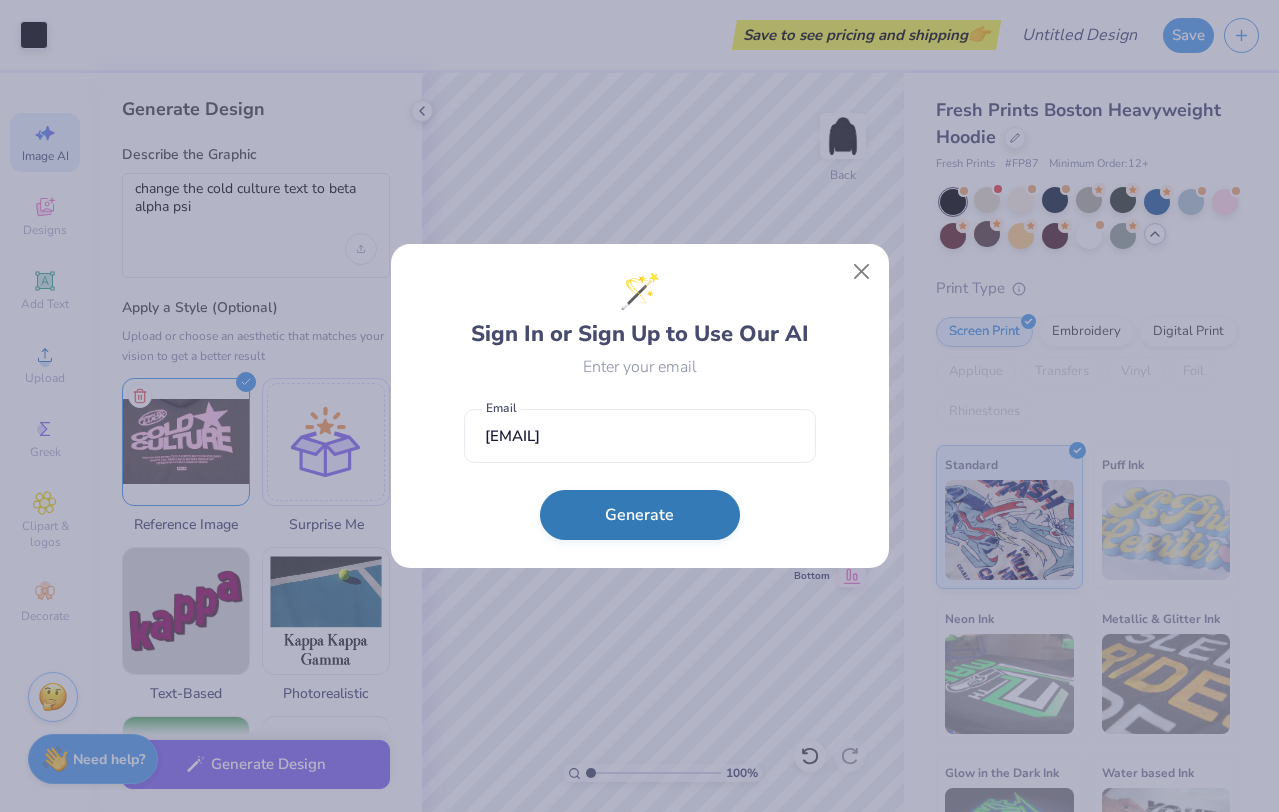 click on "Generate" at bounding box center [640, 515] 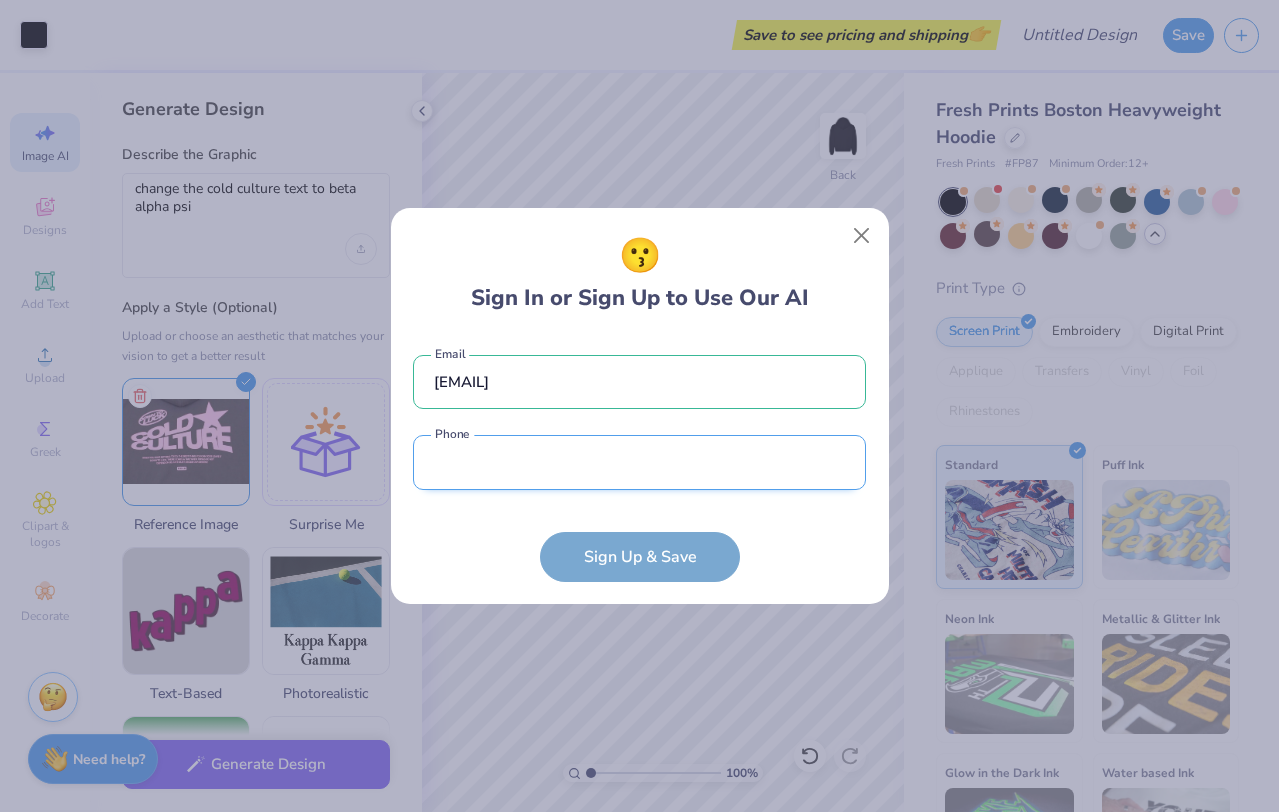 click at bounding box center (639, 462) 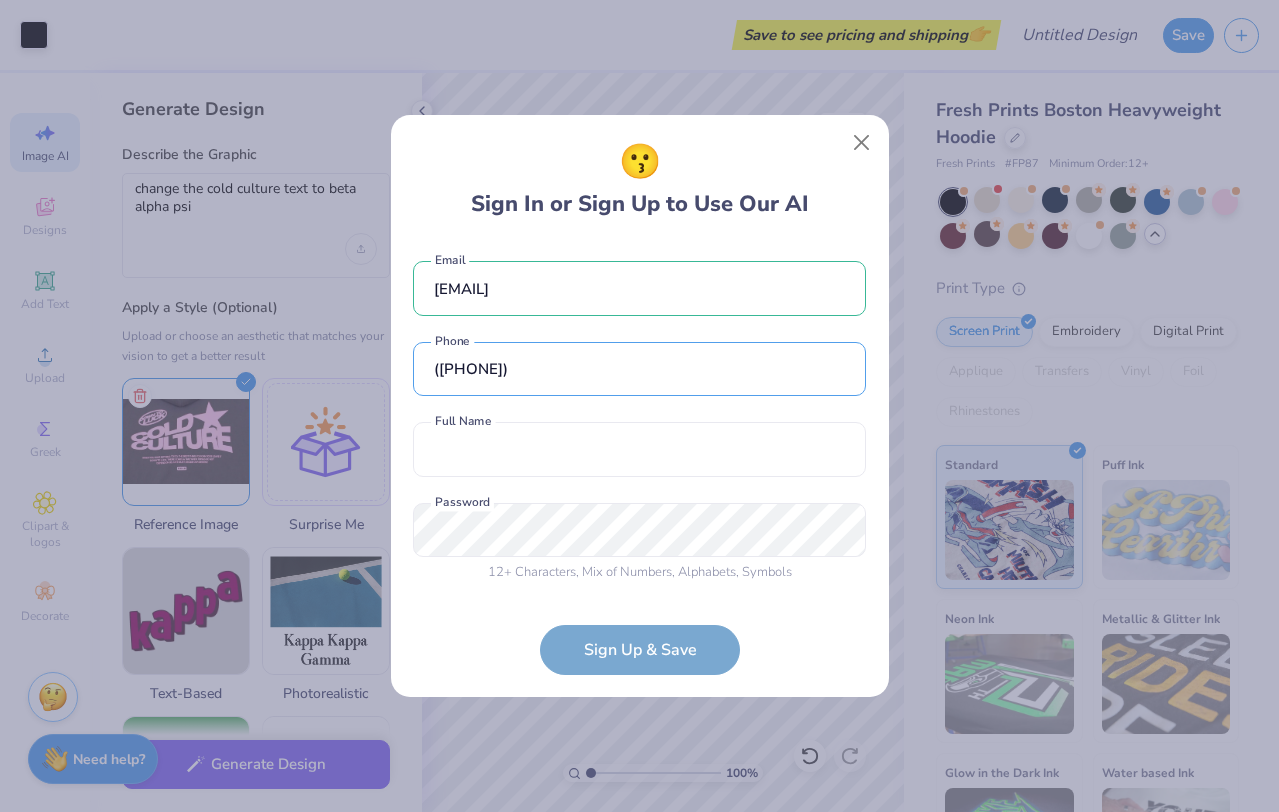 type on "([PHONE])" 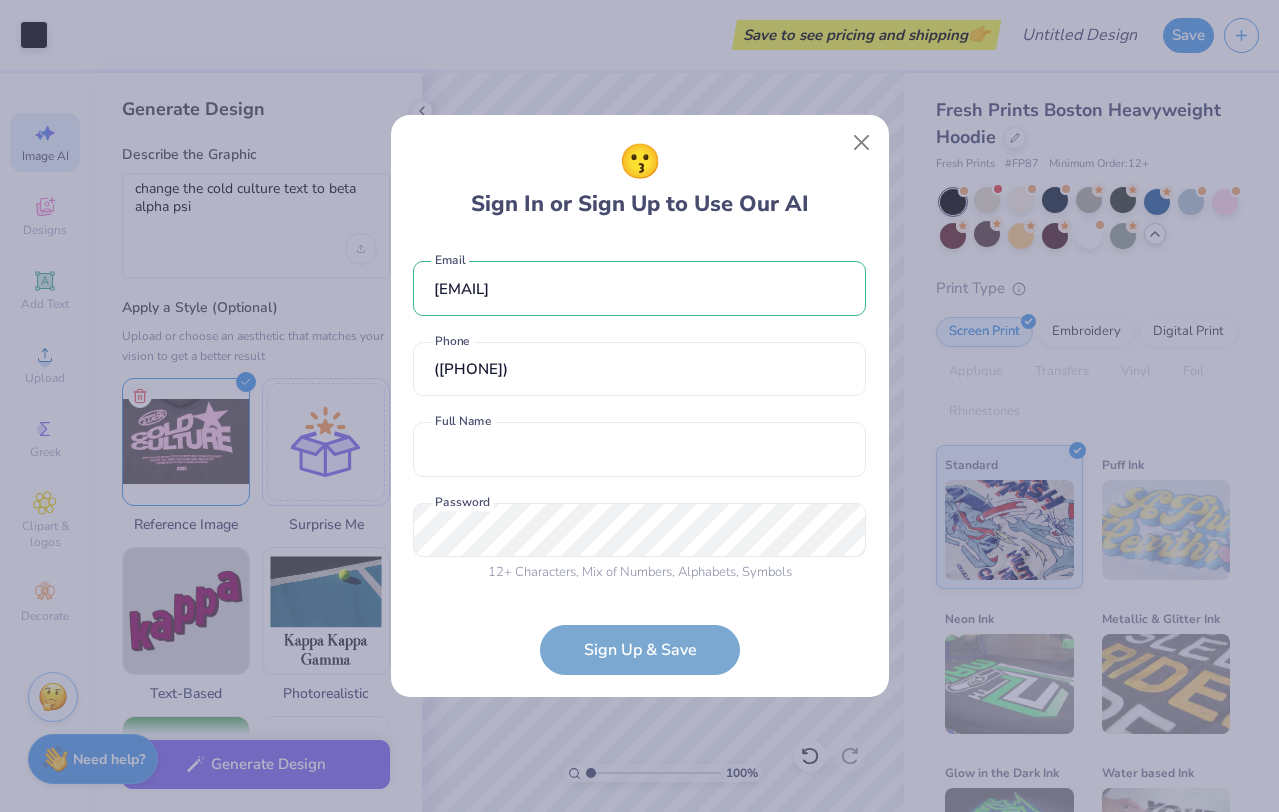 click on "[EMAIL] Email ([PHONE]) Full Name is a required field Full Name 12 + Characters , Mix of   Numbers ,   Alphabets ,   Symbols Password is a required field Password Sign Up & Save" at bounding box center (639, 458) 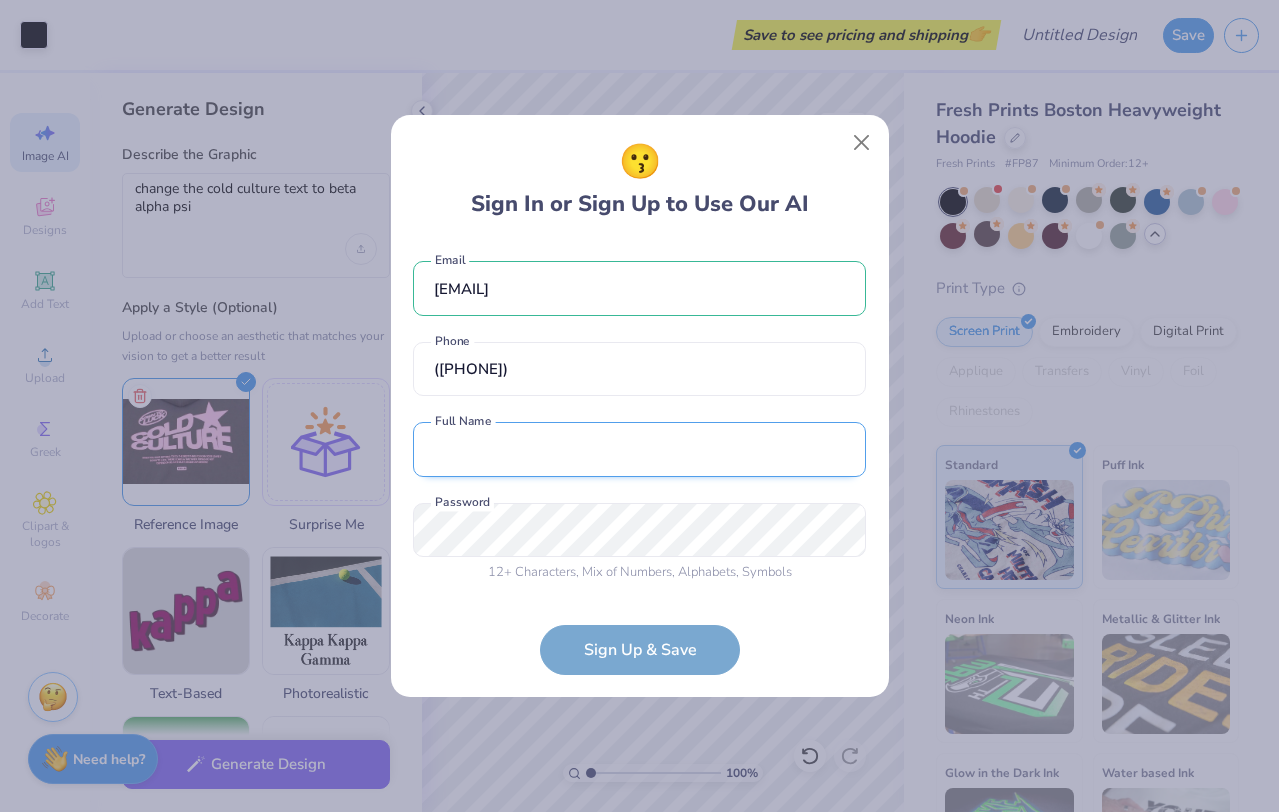click at bounding box center (639, 449) 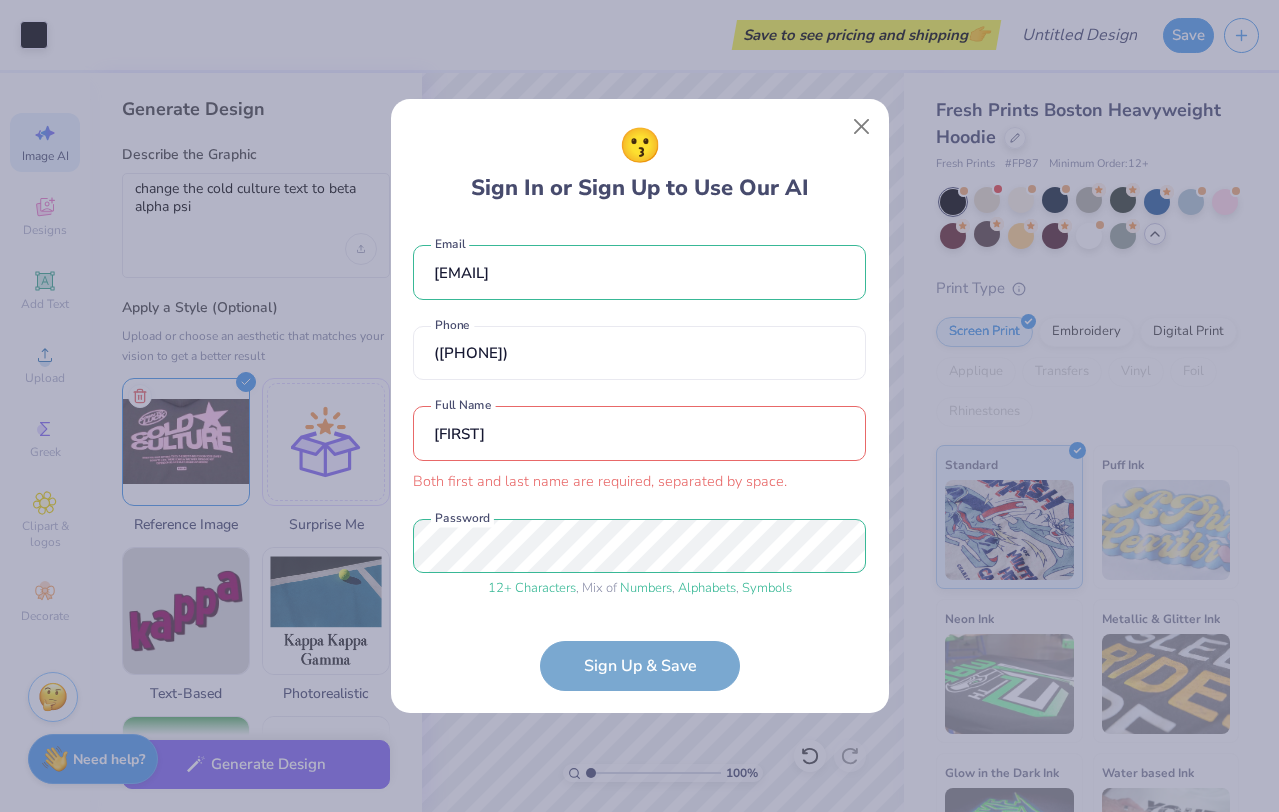 click on "[EMAIL] Email ([PHONE]) Phone [FIRST] Full Name is a required field Full Name 12 + Characters , Mix of   Numbers ,   Alphabets ,   Symbols Password Sign Up & Save" at bounding box center [639, 457] 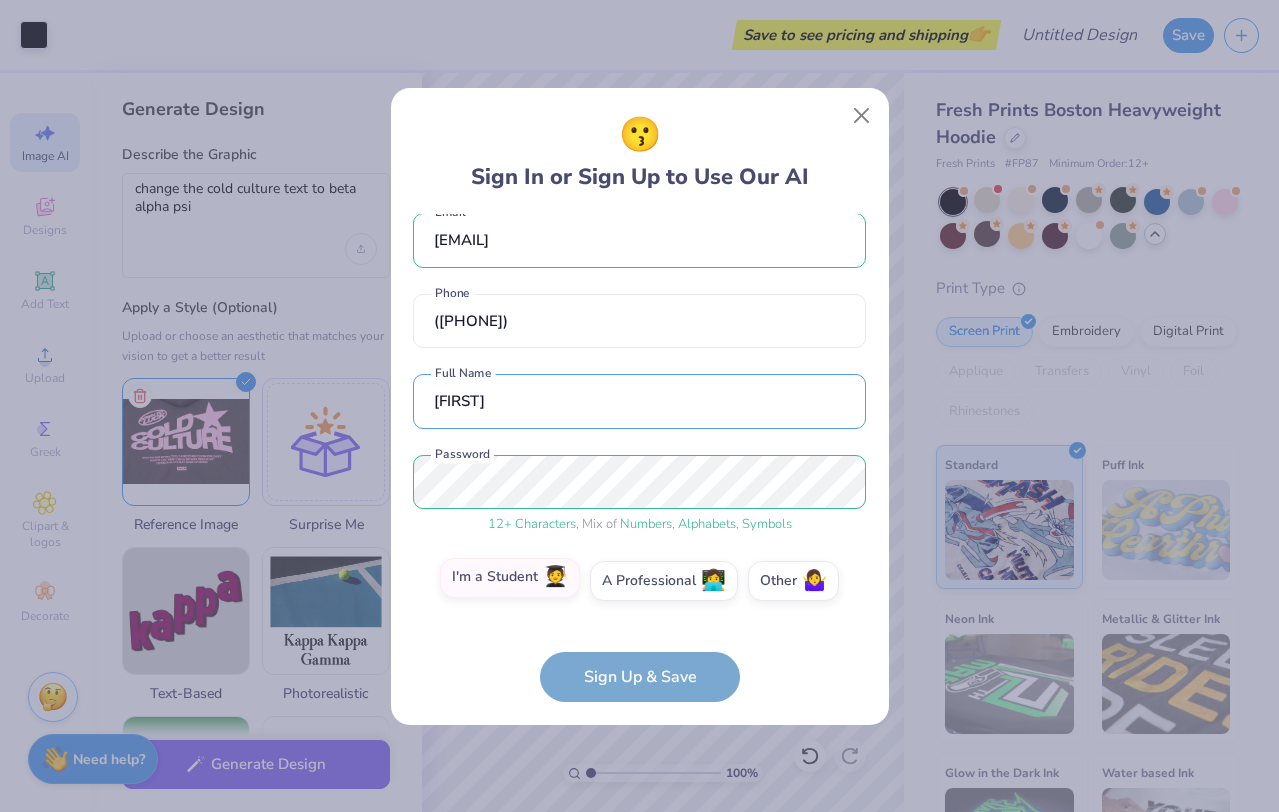 type on "[FIRST]" 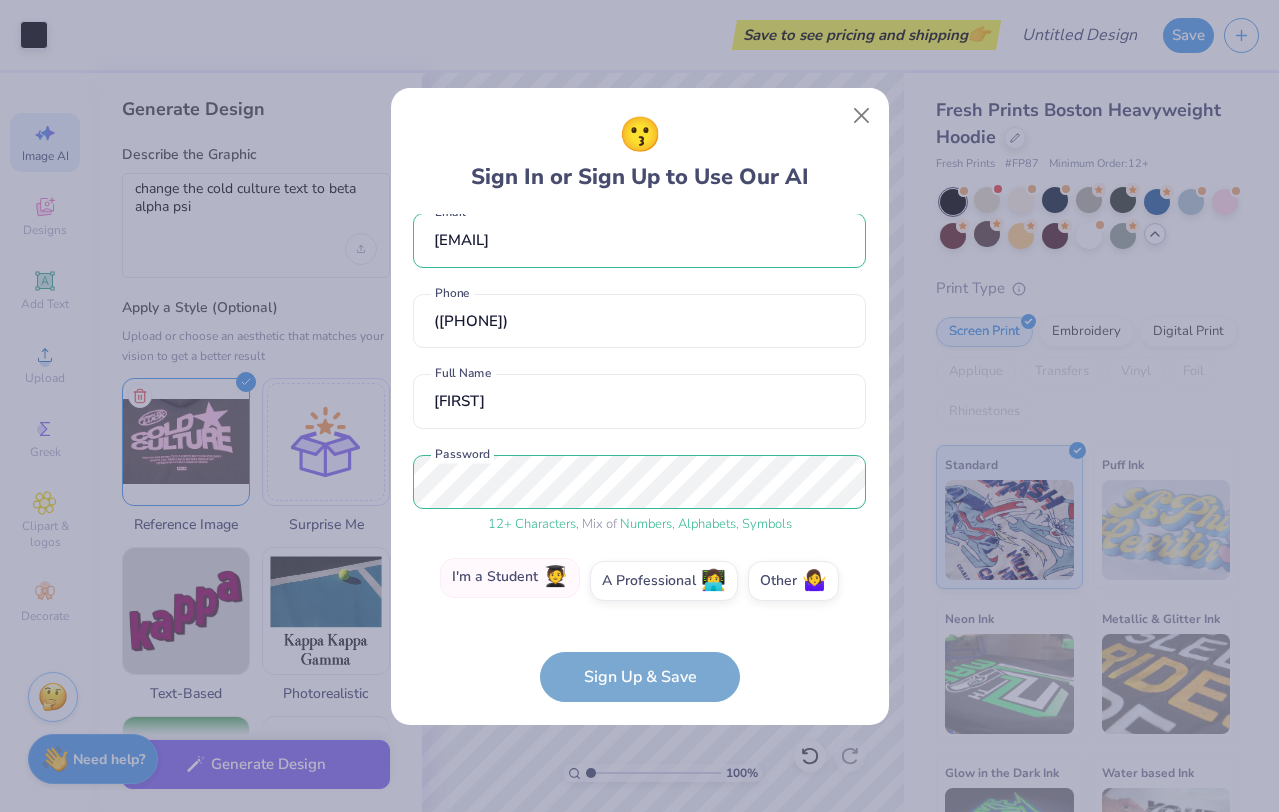 click on "I'm a Student 🧑‍🎓" at bounding box center (510, 578) 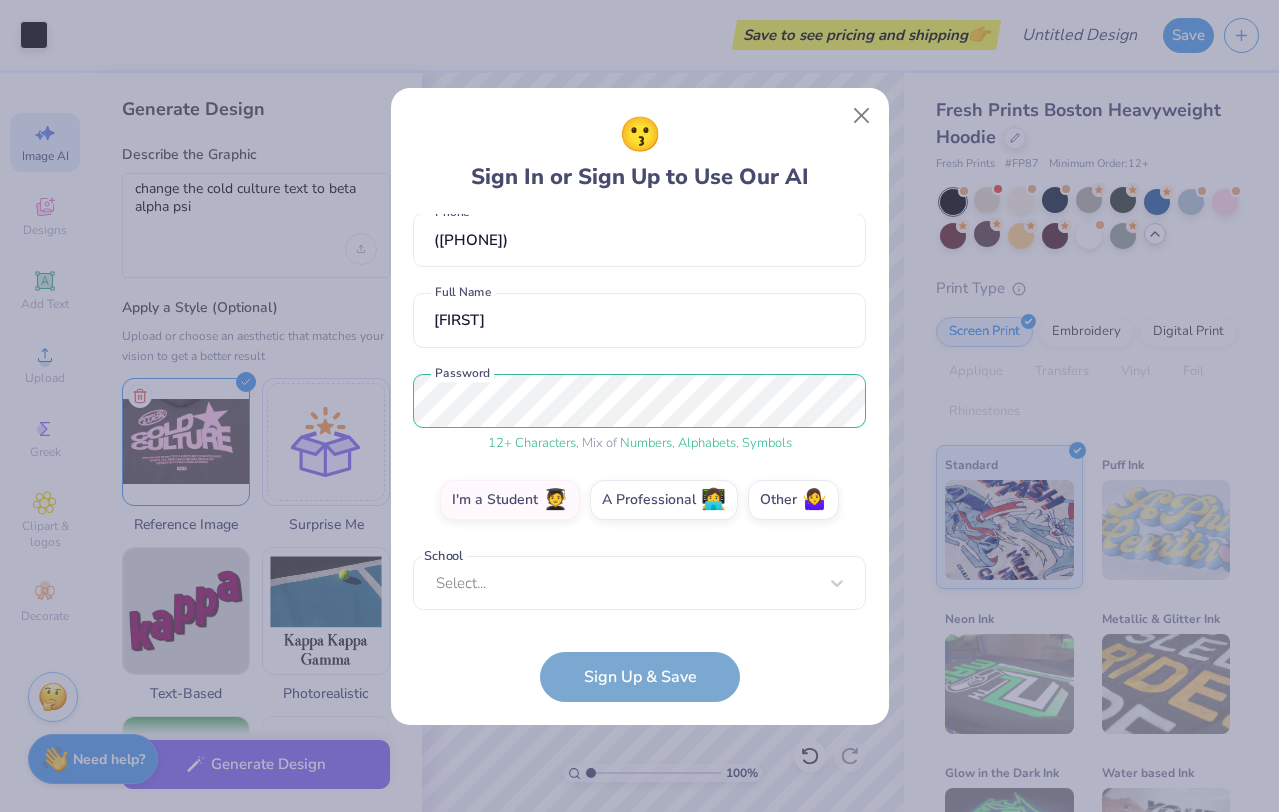 scroll, scrollTop: 92, scrollLeft: 0, axis: vertical 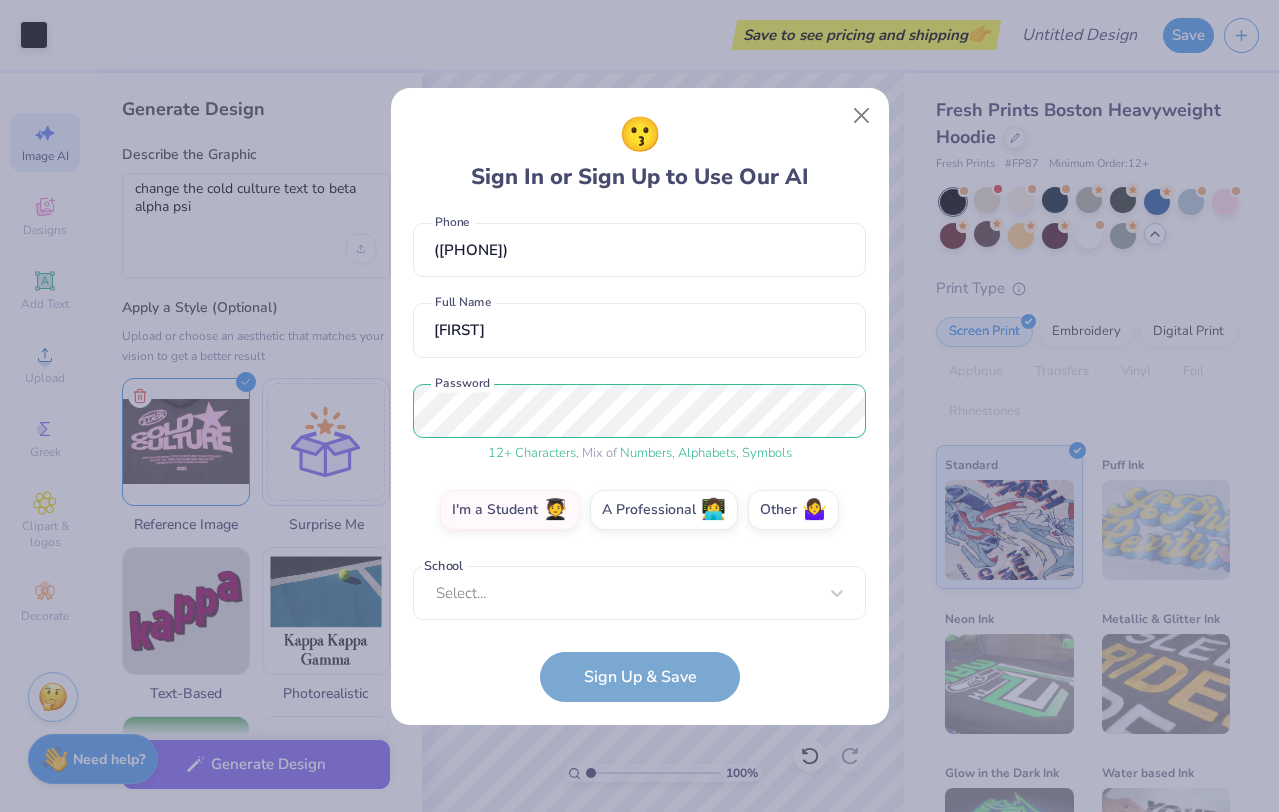click on "[EMAIL] Email ([PHONE]) Phone [FIRST] [LAST] Full Name 12 + Characters , Mix of   Numbers ,   Alphabets ,   Symbols Password I'm a Student 🧑‍🎓 A Professional 👩‍💻 Other 🤷‍♀️ School Select... School cannot be null Sign Up & Save" at bounding box center (639, 458) 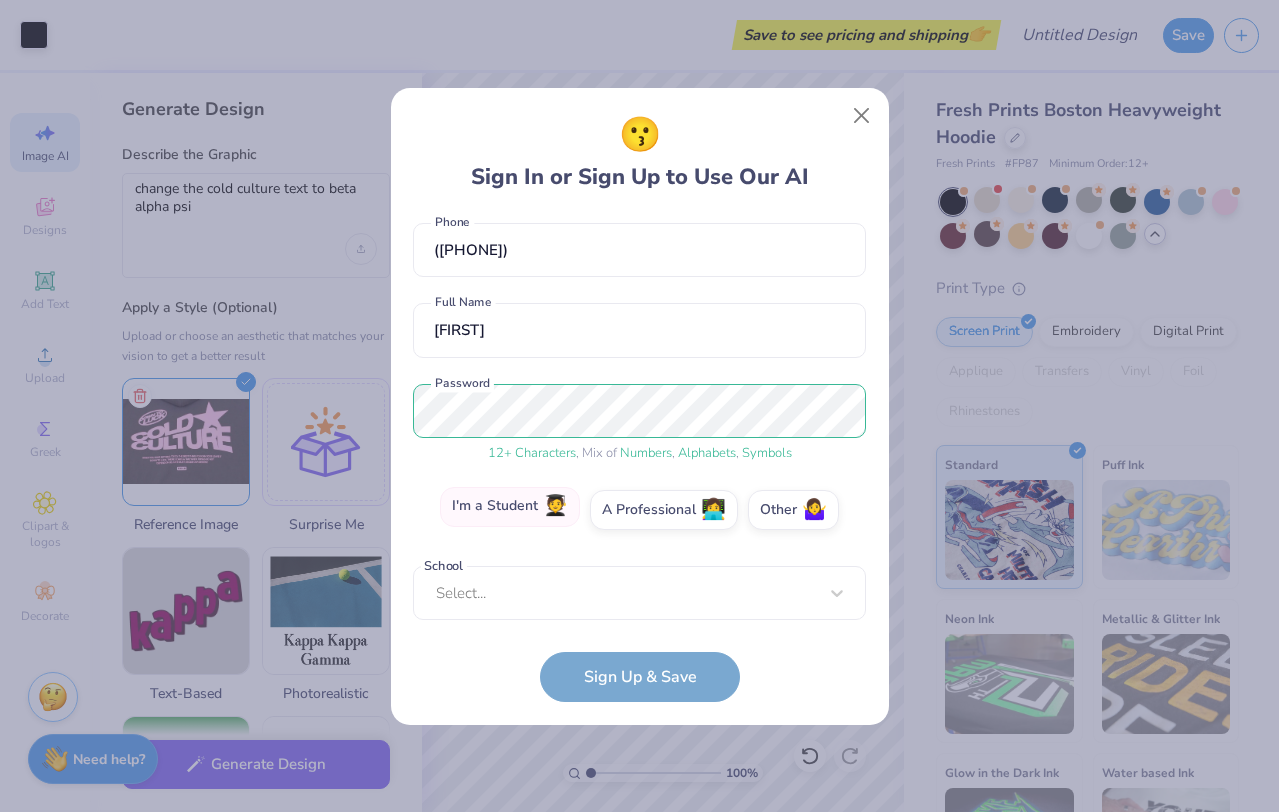 click on "I'm a Student 🧑‍🎓" at bounding box center (510, 507) 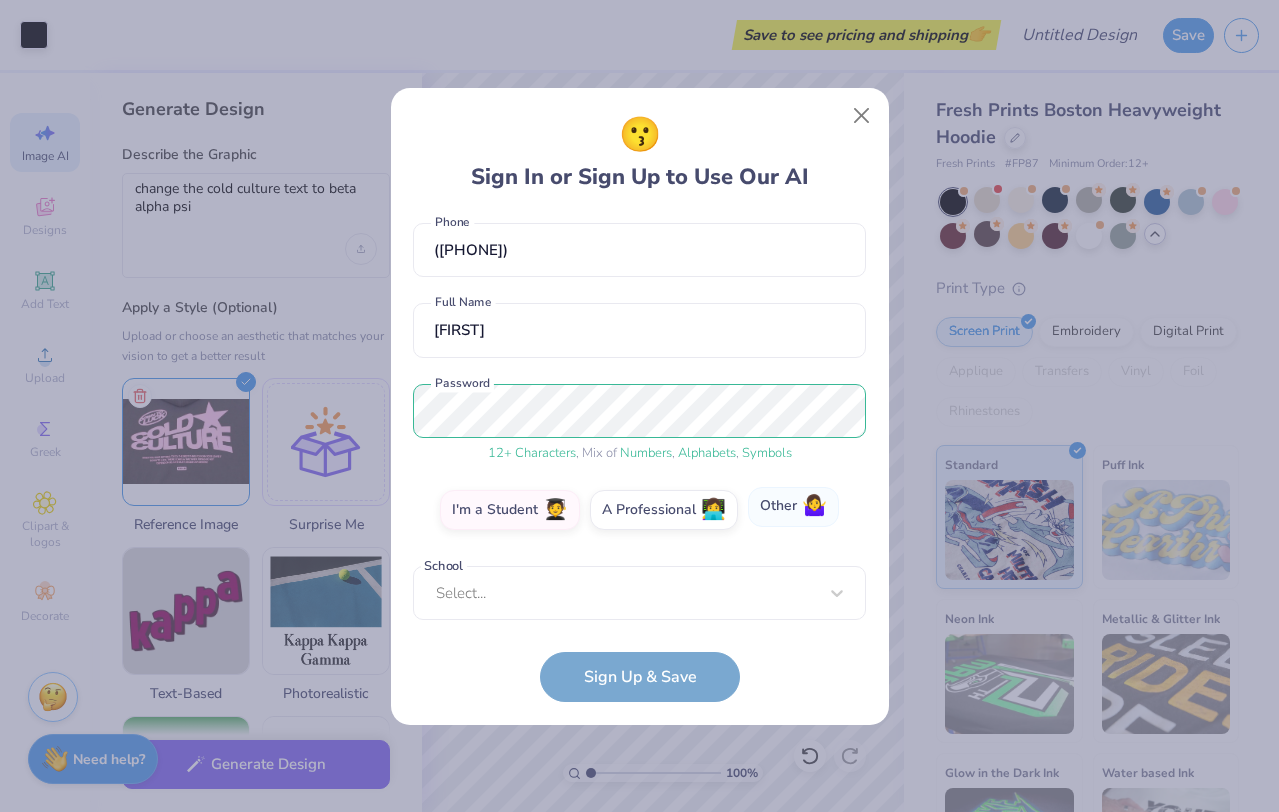 click on "🤷‍♀️" at bounding box center (814, 506) 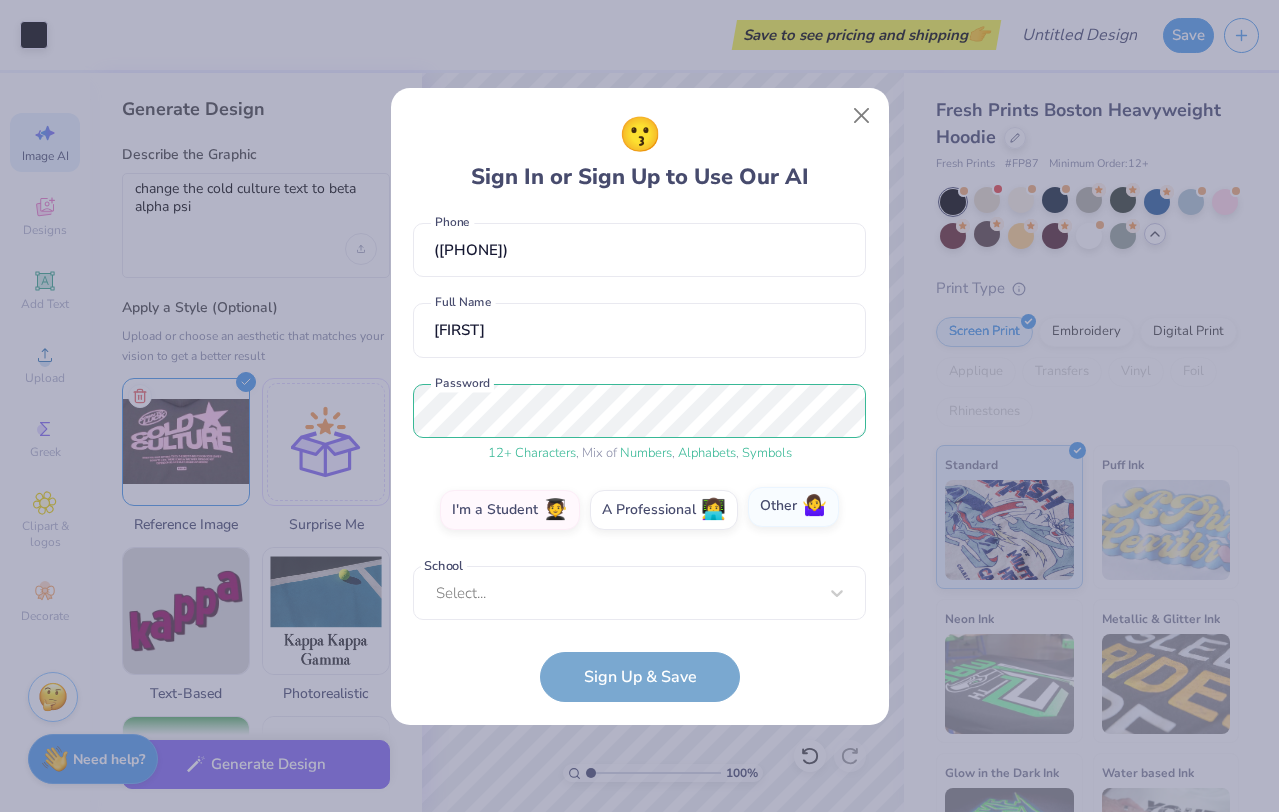 scroll, scrollTop: 102, scrollLeft: 0, axis: vertical 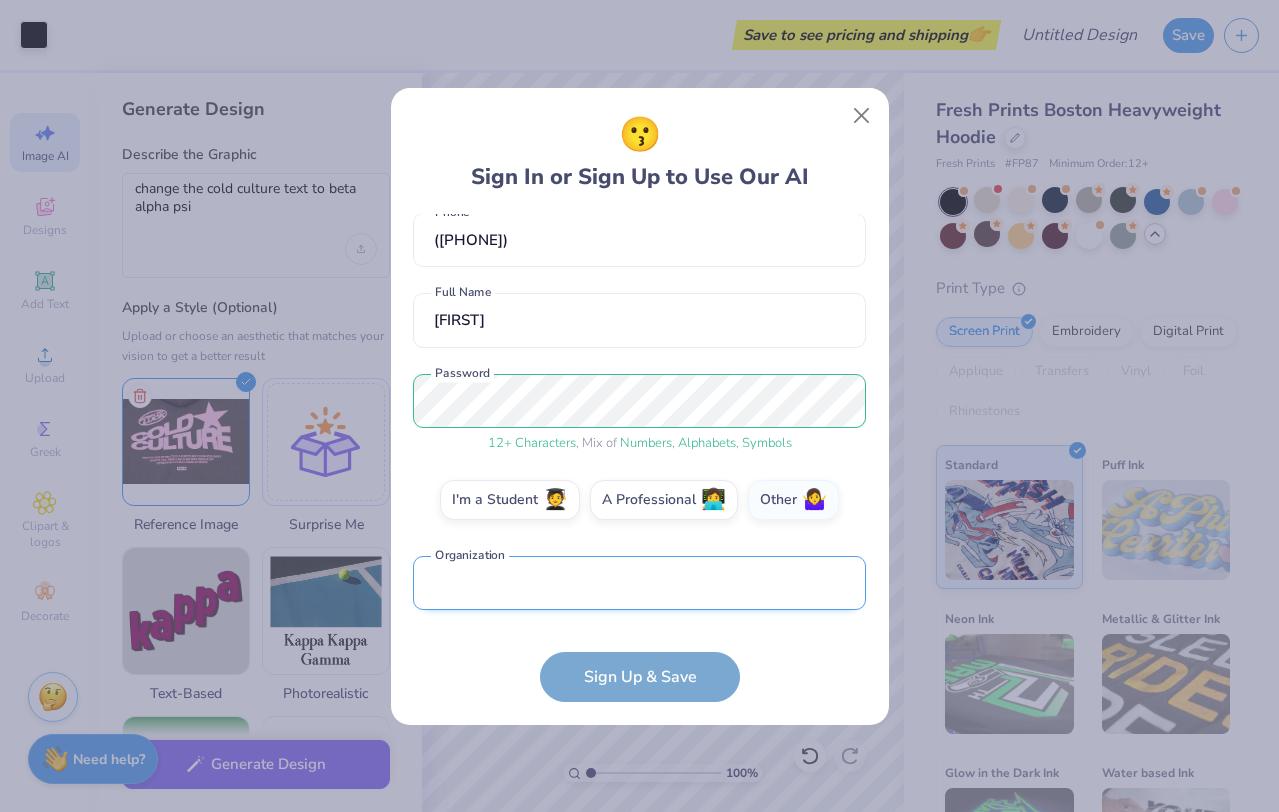 click at bounding box center (639, 583) 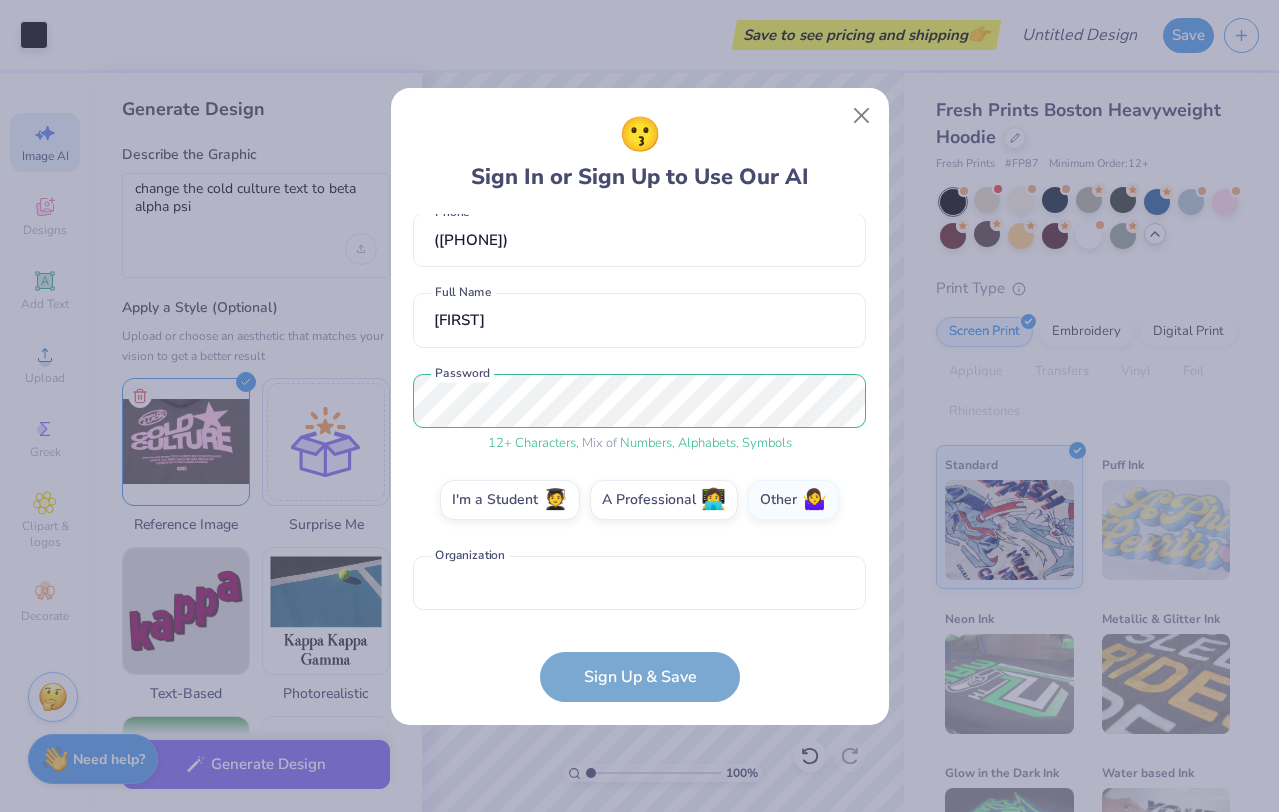 click on "[EMAIL] Email ([PHONE]) Phone [FIRST] [LAST] Full Name 12 + Characters , Mix of   Numbers ,   Alphabets ,   Symbols Password I'm a Student 🧑‍🎓 A Professional 👩‍💻 Other 🤷‍♀️ Organization is a required field Organization Sign Up & Save" at bounding box center [639, 458] 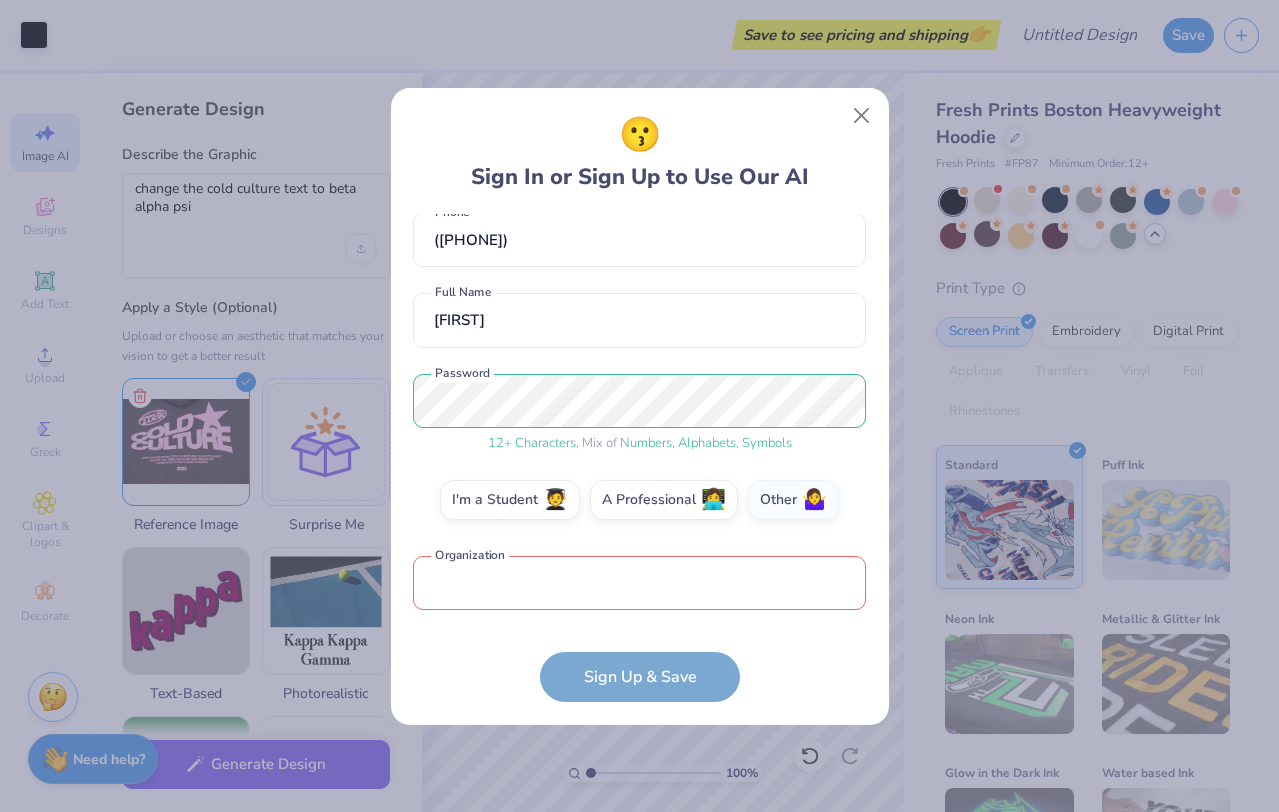 click at bounding box center (639, 583) 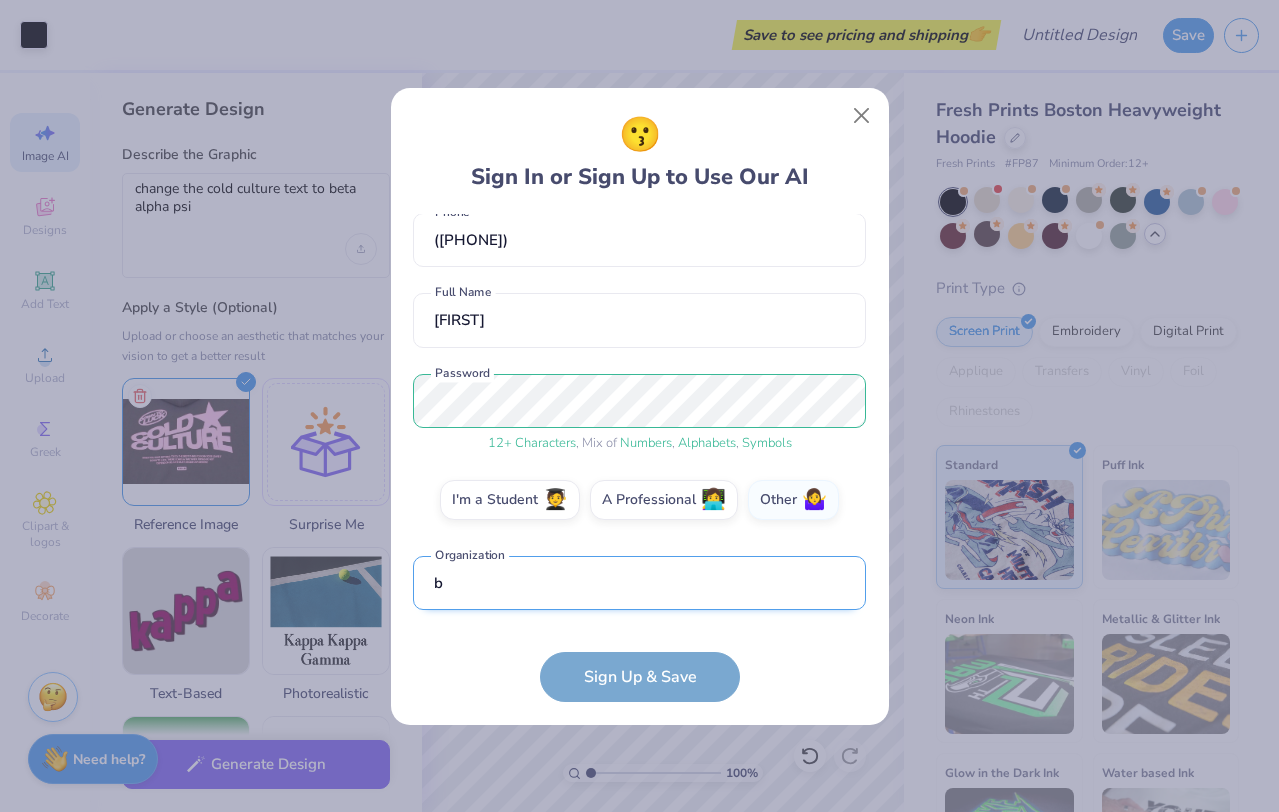 scroll, scrollTop: 221, scrollLeft: 0, axis: vertical 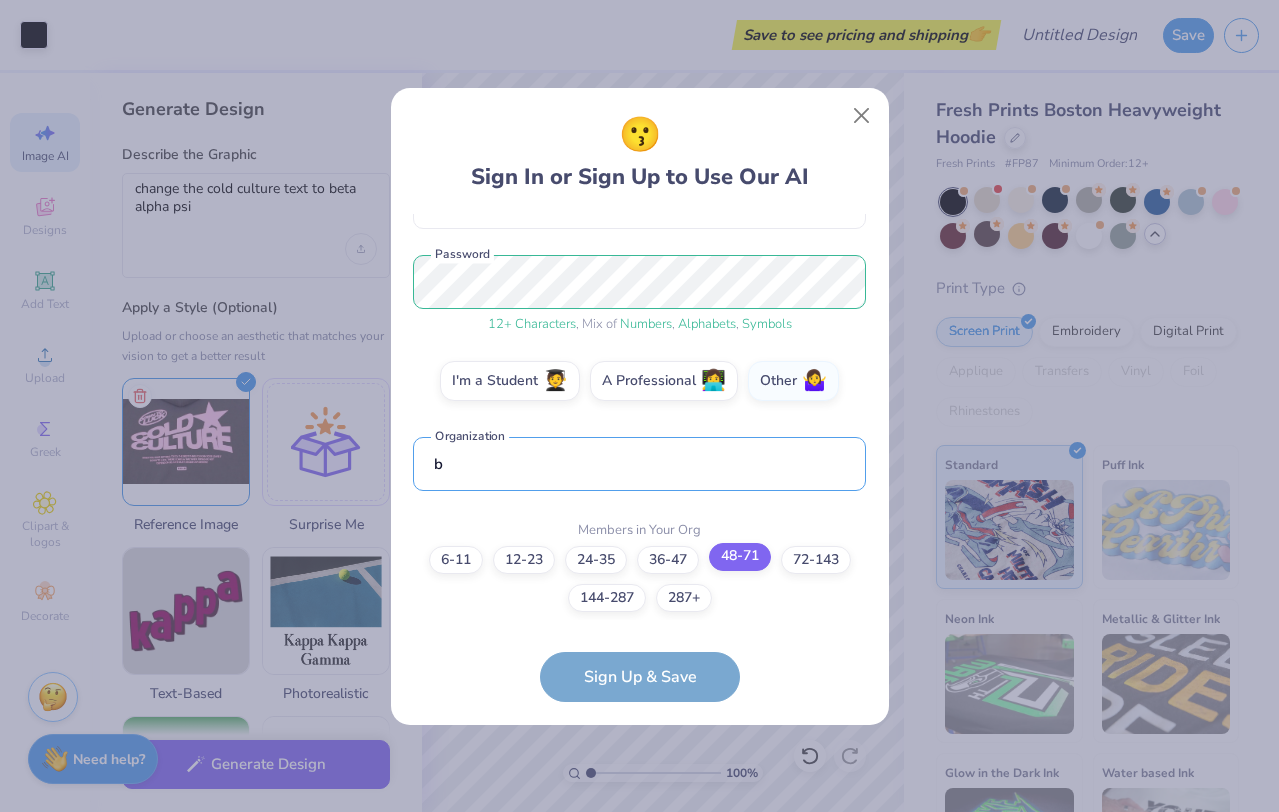 type on "b" 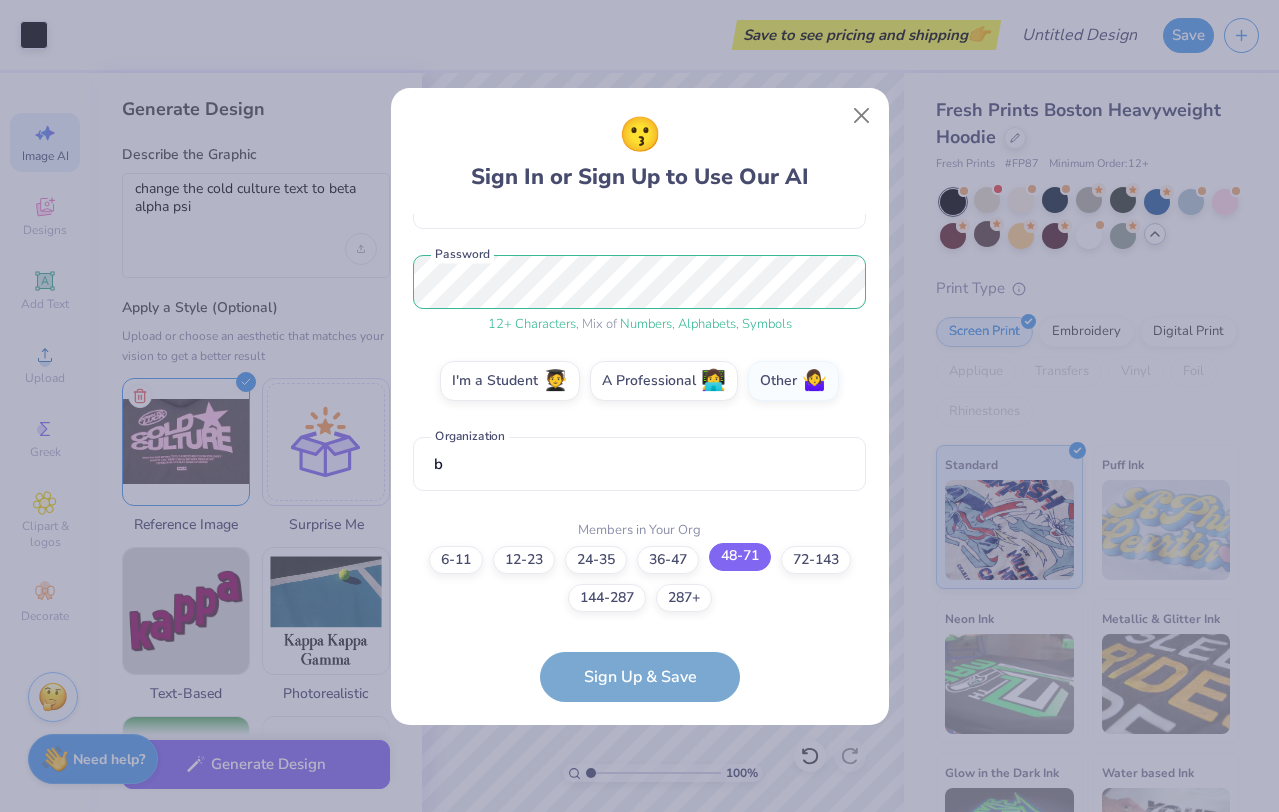 click on "48-71" at bounding box center (740, 557) 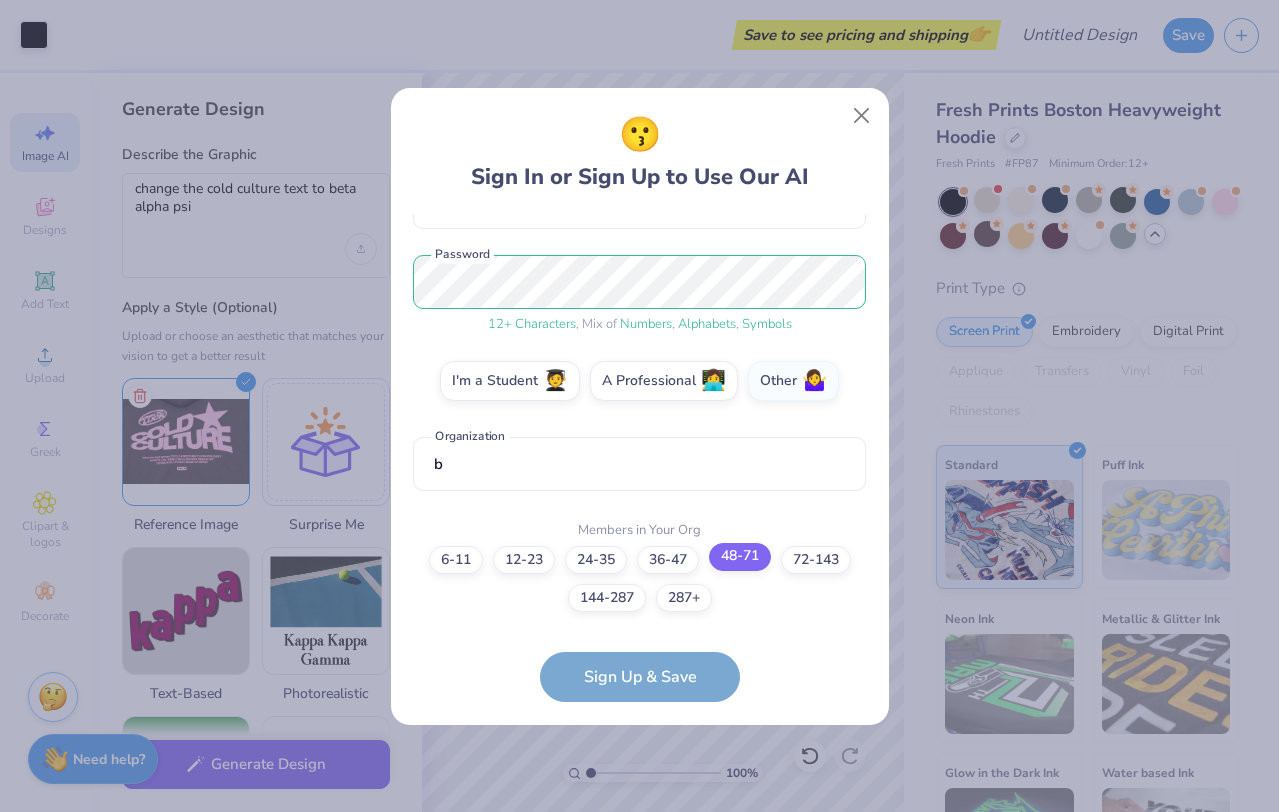 scroll, scrollTop: 0, scrollLeft: 0, axis: both 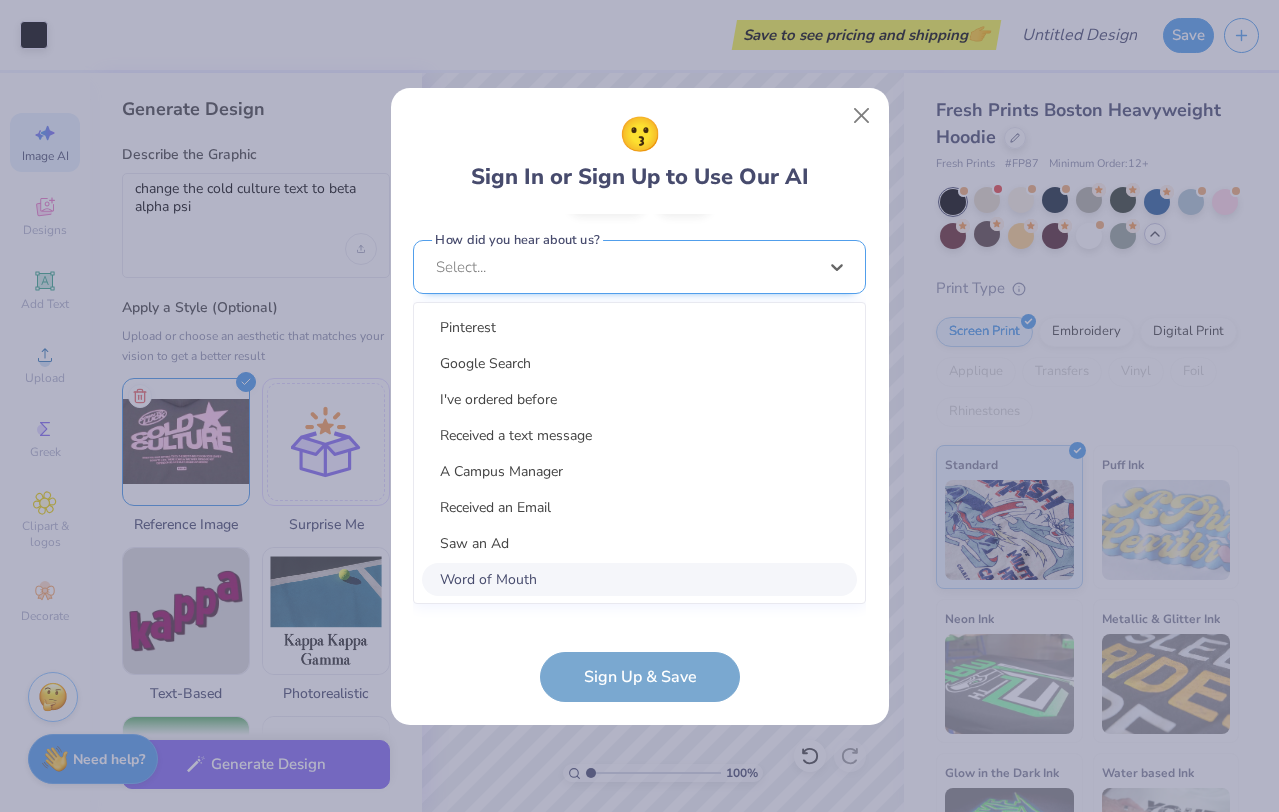 click on "option Word of Mouth focused, 8 of 15. 15 results available. Use Up and Down to choose options, press Enter to select the currently focused option, press Escape to exit the menu, press Tab to select the option and exit the menu. Select... Pinterest Google Search I've ordered before Received a text message A Campus Manager Received an Email Saw an Ad Word of Mouth LinkedIn Tik Tok Instagram Blog/Article Reddit An AI Chatbot Other" at bounding box center [639, 422] 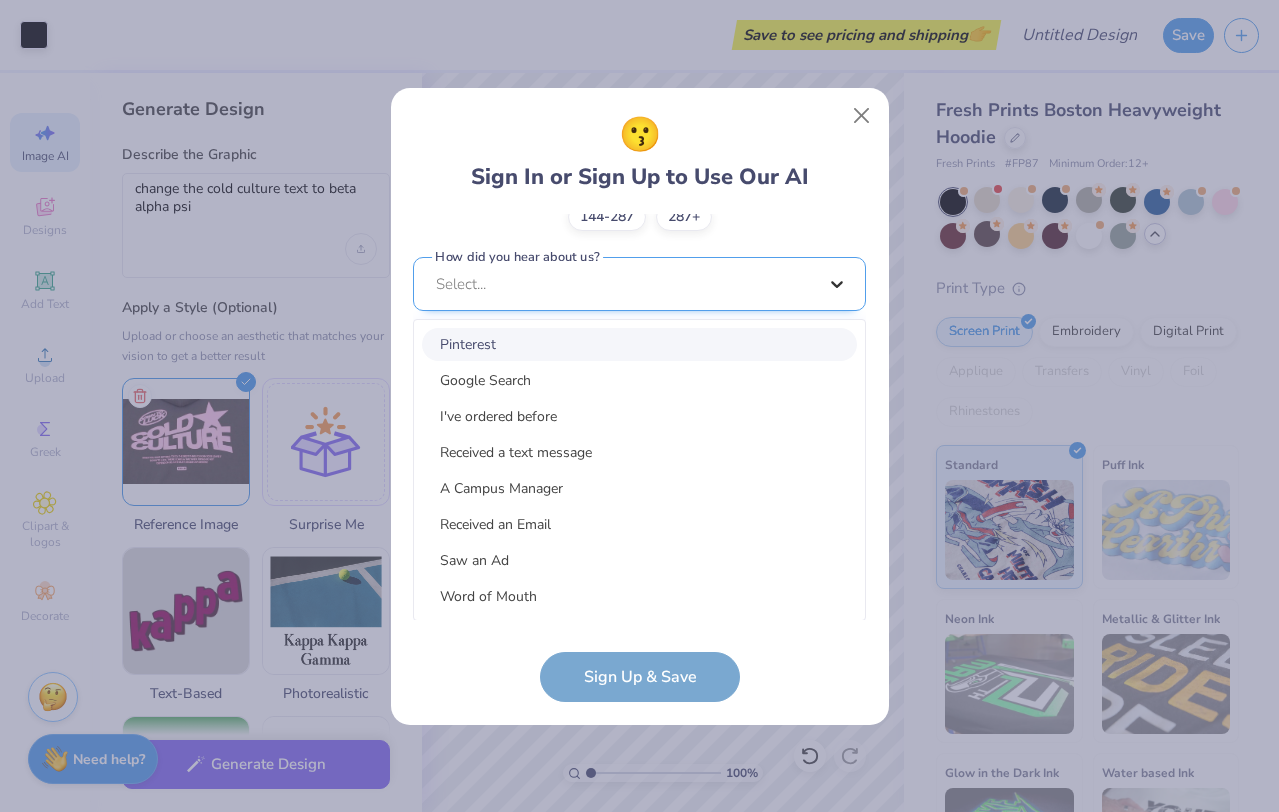 click on "[EMAIL] Email ([PHONE]) Phone [FIRST] [LAST] Full Name 12 + Characters , Mix of   Numbers ,   Alphabets ,   Symbols Password I'm a Student 🧑‍🎓 A Professional 👩‍💻 Other 🤷‍♀️ b Organization Members in Your Org 6-11 12-23 24-35 36-47 48-71 72-143 144-287 287+ How did you hear about us? option Pinterest focused, 1 of 15. 15 results available. Use Up and Down to choose options, press Enter to select the currently focused option, press Escape to exit the menu, press Tab to select the option and exit the menu. Select... Pinterest Google Search I've ordered before Received a text message A Campus Manager Received an Email Saw an Ad Word of Mouth LinkedIn Tik Tok Instagram Blog/Article Reddit An AI Chatbot Other How did you hear about us? cannot be null" at bounding box center (639, 417) 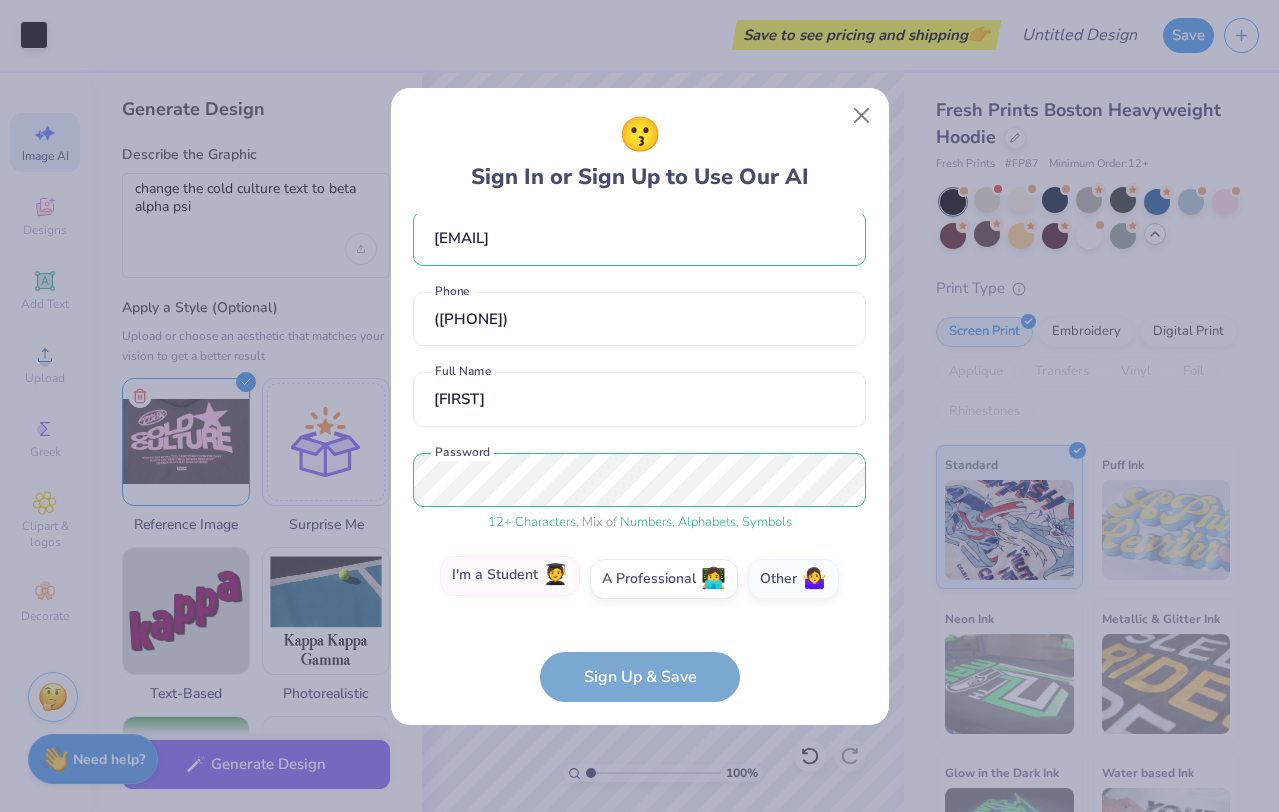 click on "I'm a Student 🧑‍🎓" at bounding box center [510, 576] 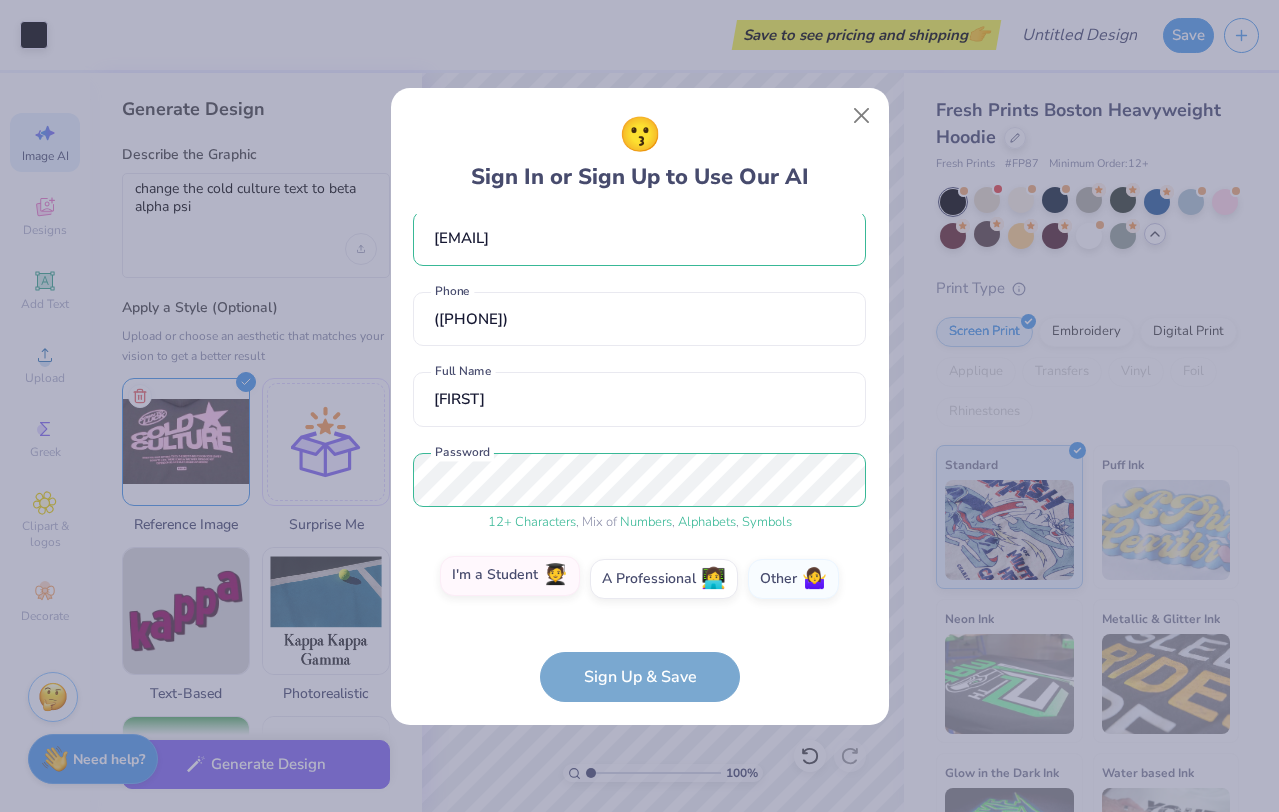 click on "I'm a Student 🧑‍🎓" at bounding box center (639, 606) 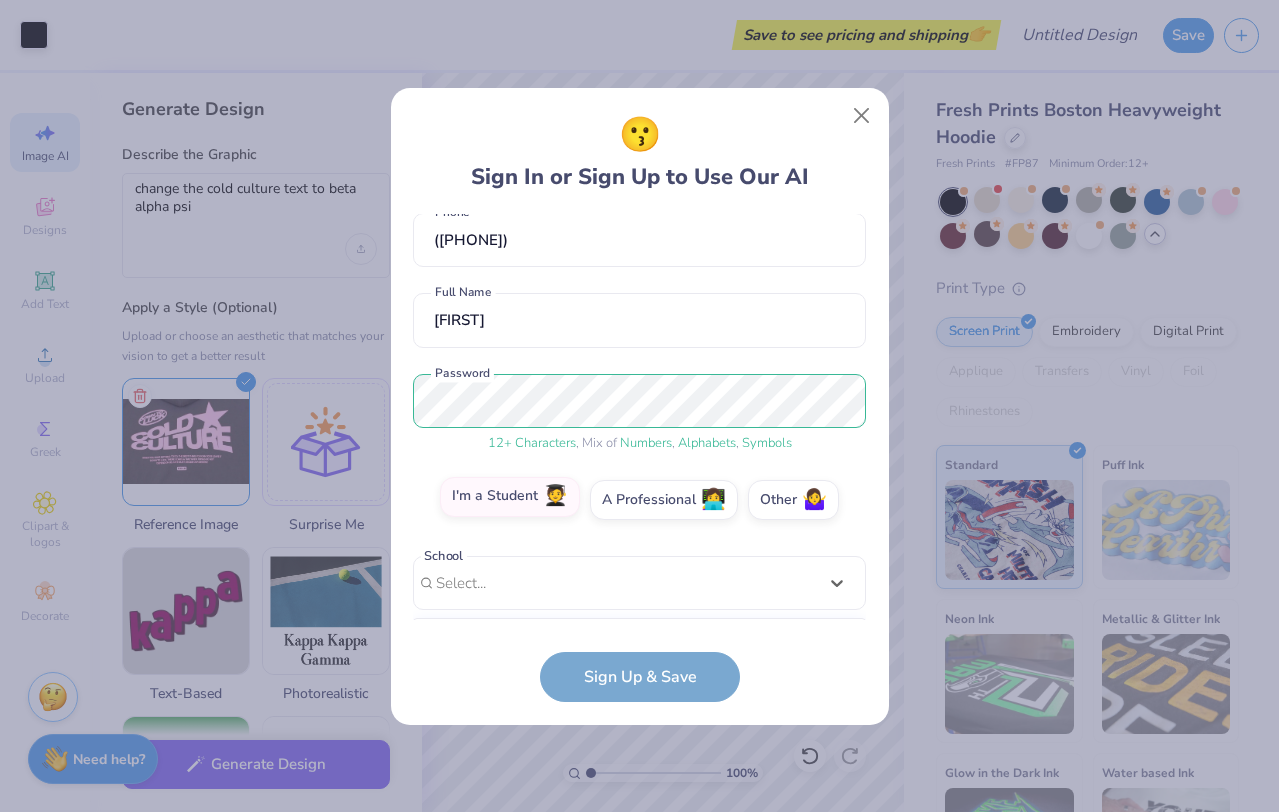scroll, scrollTop: 402, scrollLeft: 0, axis: vertical 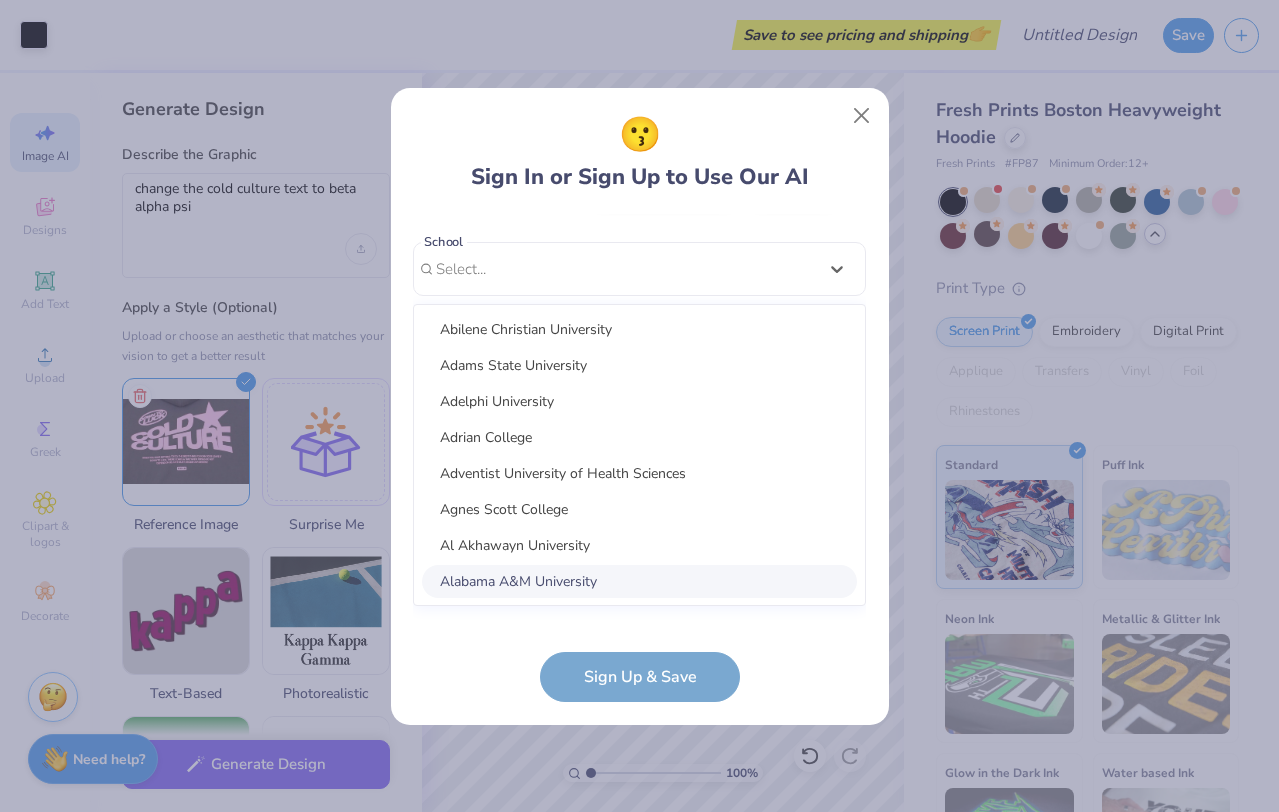 click on "option  focused, 8 of 15. 15 results available. Use Up and Down to choose options, press Enter to select the currently focused option, press Escape to exit the menu, press Tab to select the option and exit the menu. Select... Abilene Christian University Adams State University Adelphi University Adrian College Adventist University of Health Sciences Agnes Scott College Al Akhawayn University Alabama A&M University Alabama State University Alaska Bible College Alaska Pacific University Albany College of Pharmacy and Health Sciences Albany State University Albertus Magnus College Albion College" at bounding box center [639, 424] 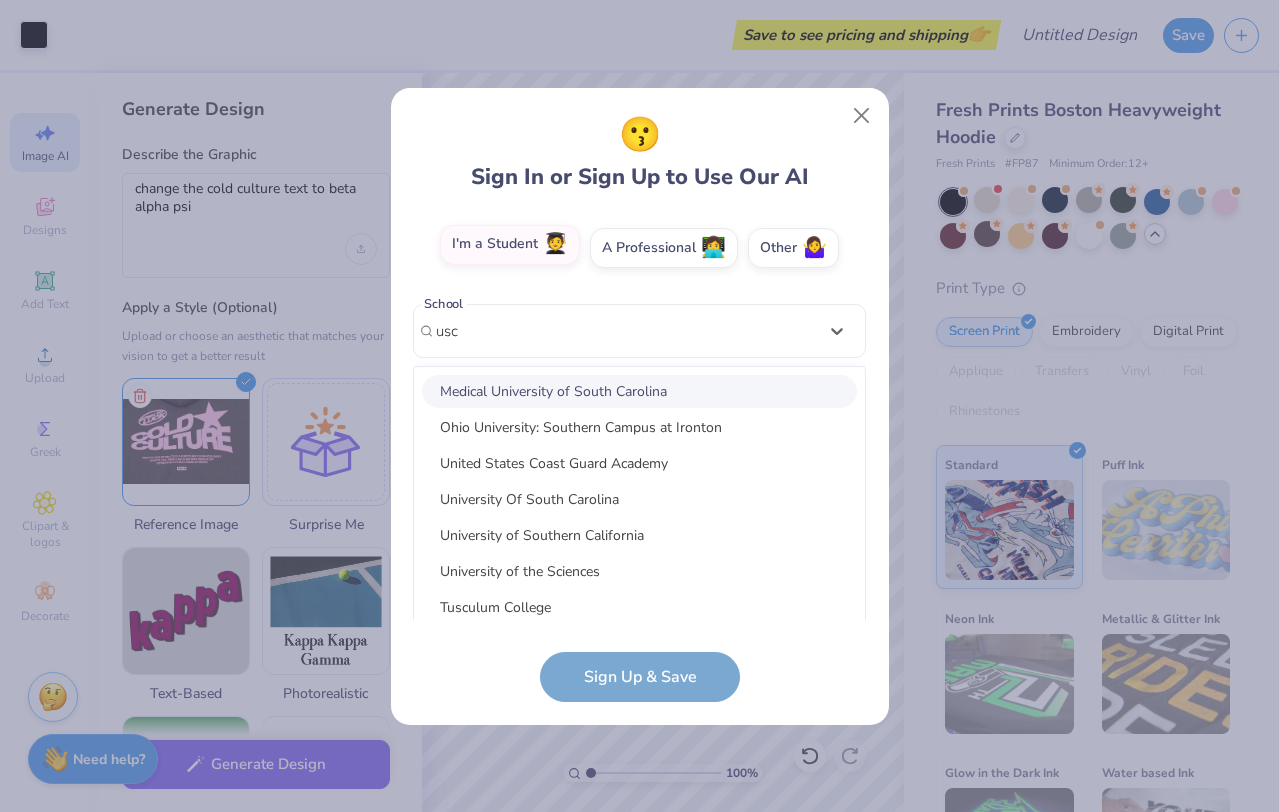 scroll, scrollTop: 381, scrollLeft: 0, axis: vertical 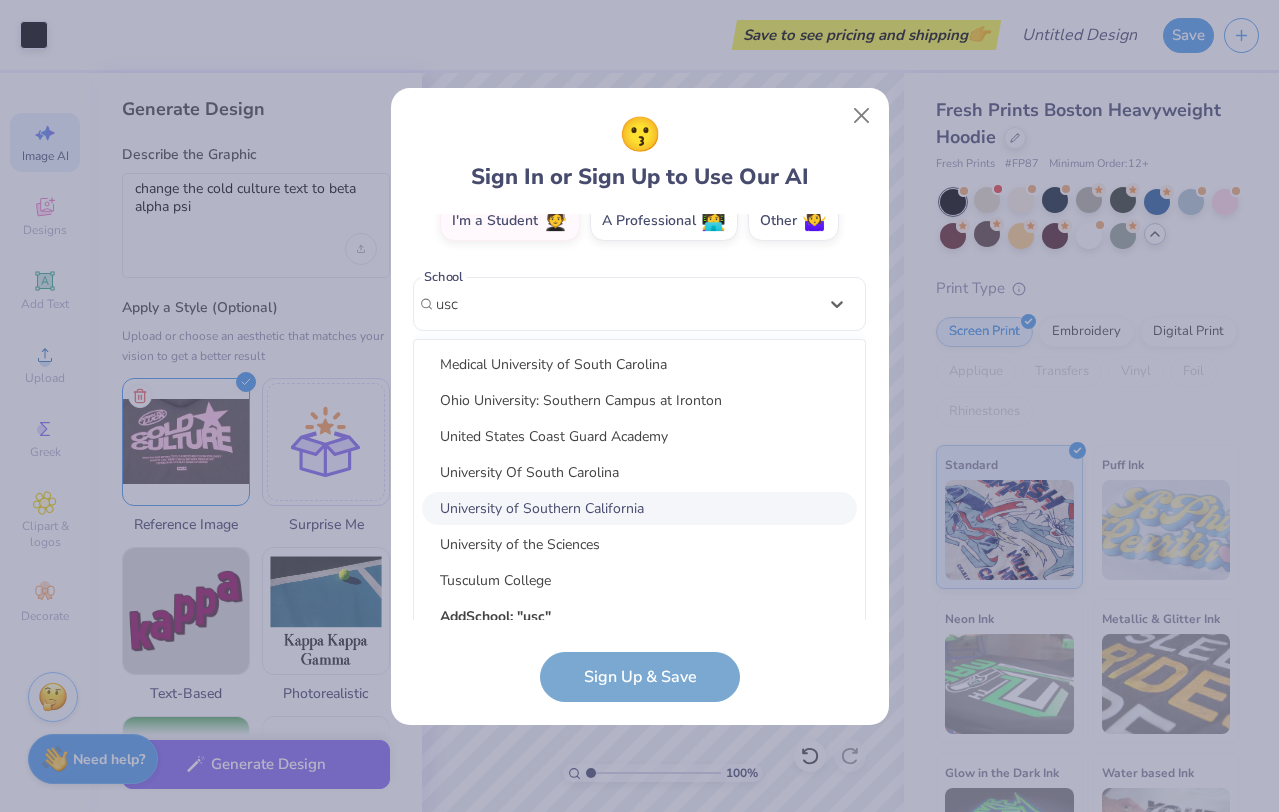 click on "University of Southern California" at bounding box center [639, 508] 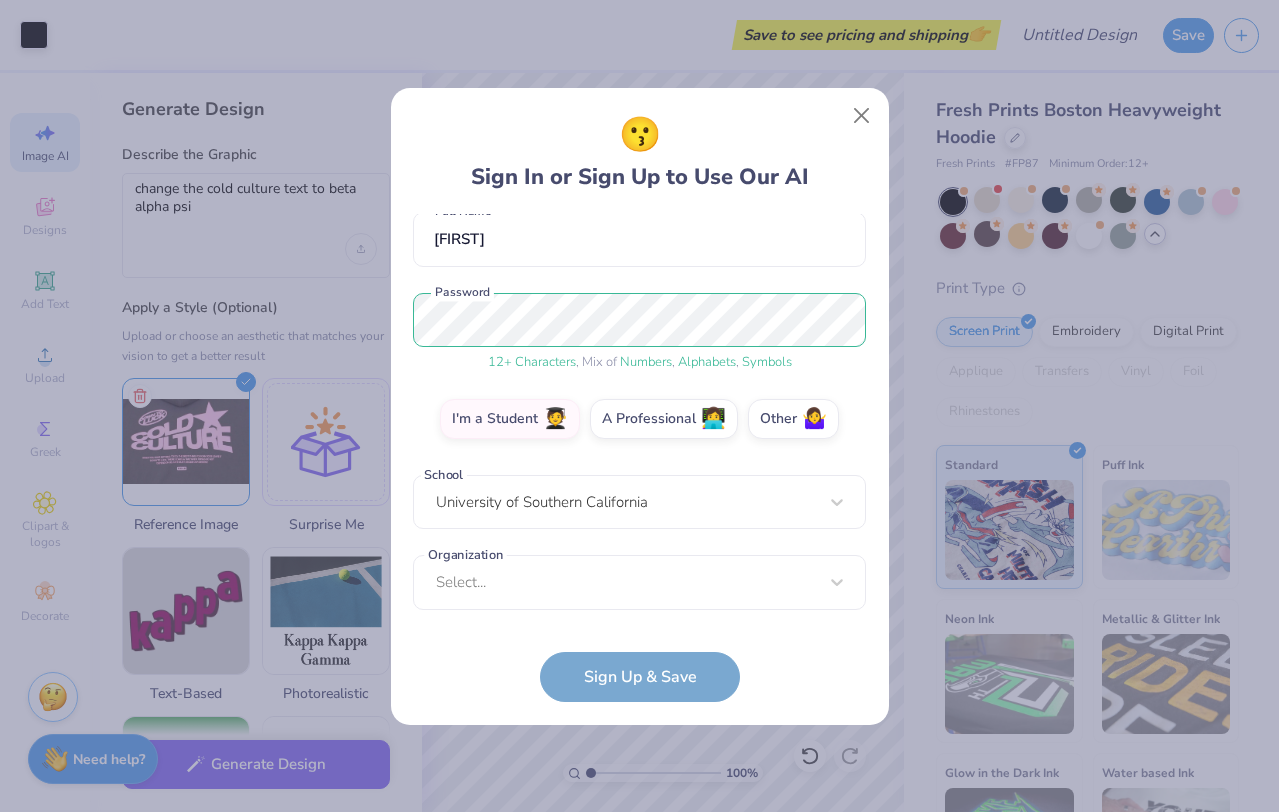 type 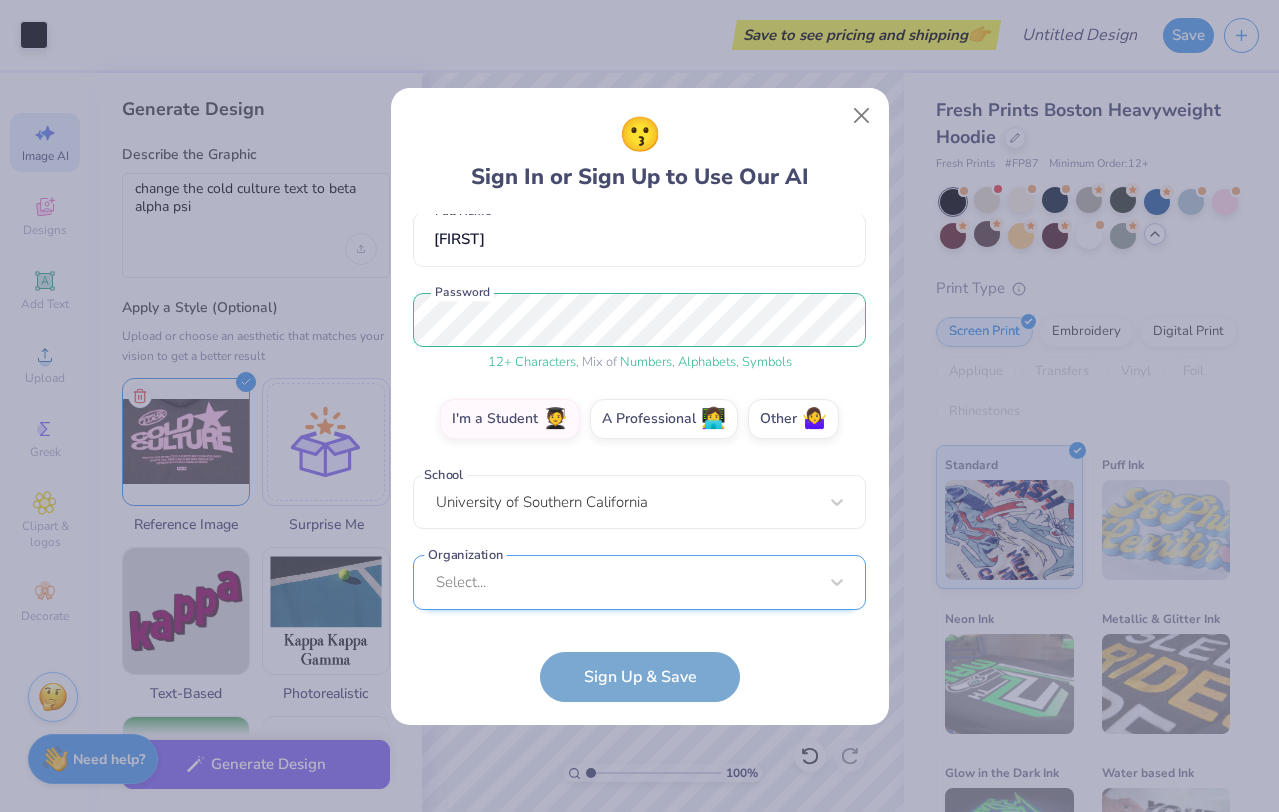 click on "Select..." at bounding box center (639, 582) 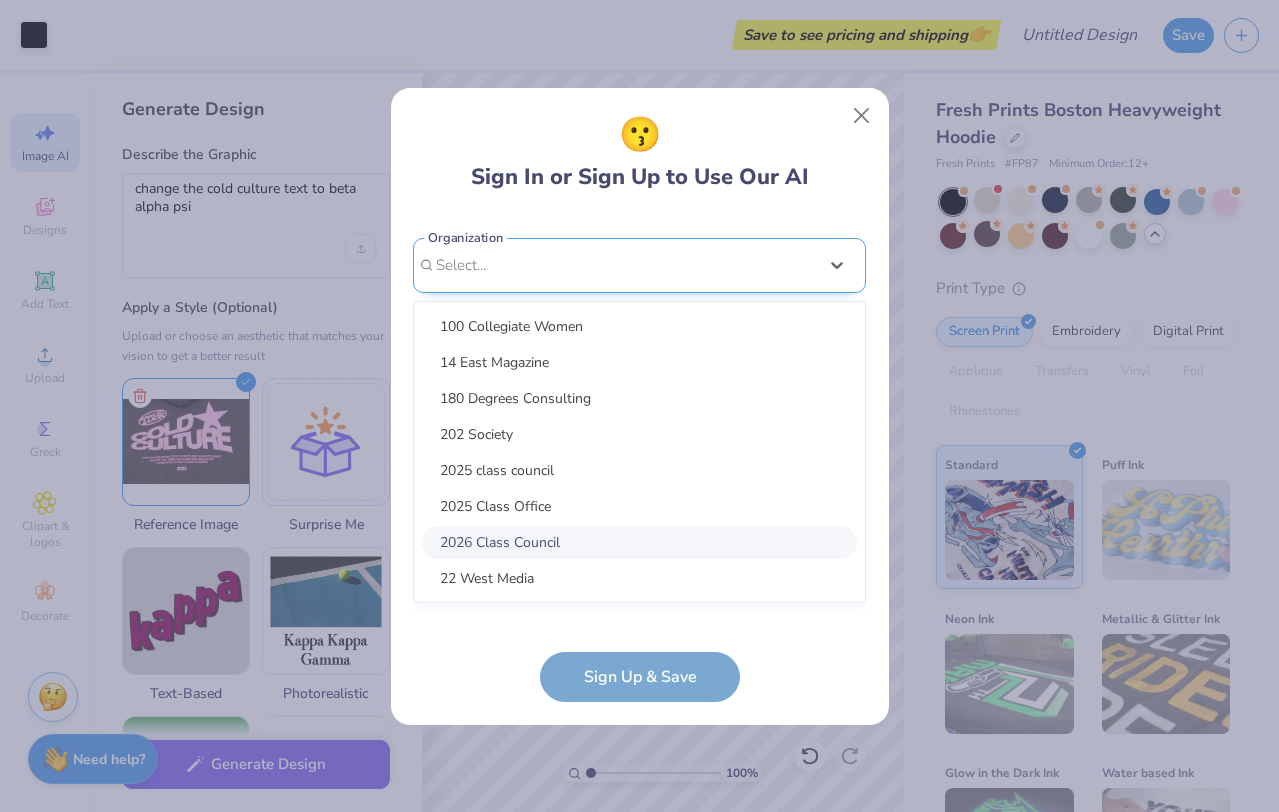 scroll, scrollTop: 482, scrollLeft: 0, axis: vertical 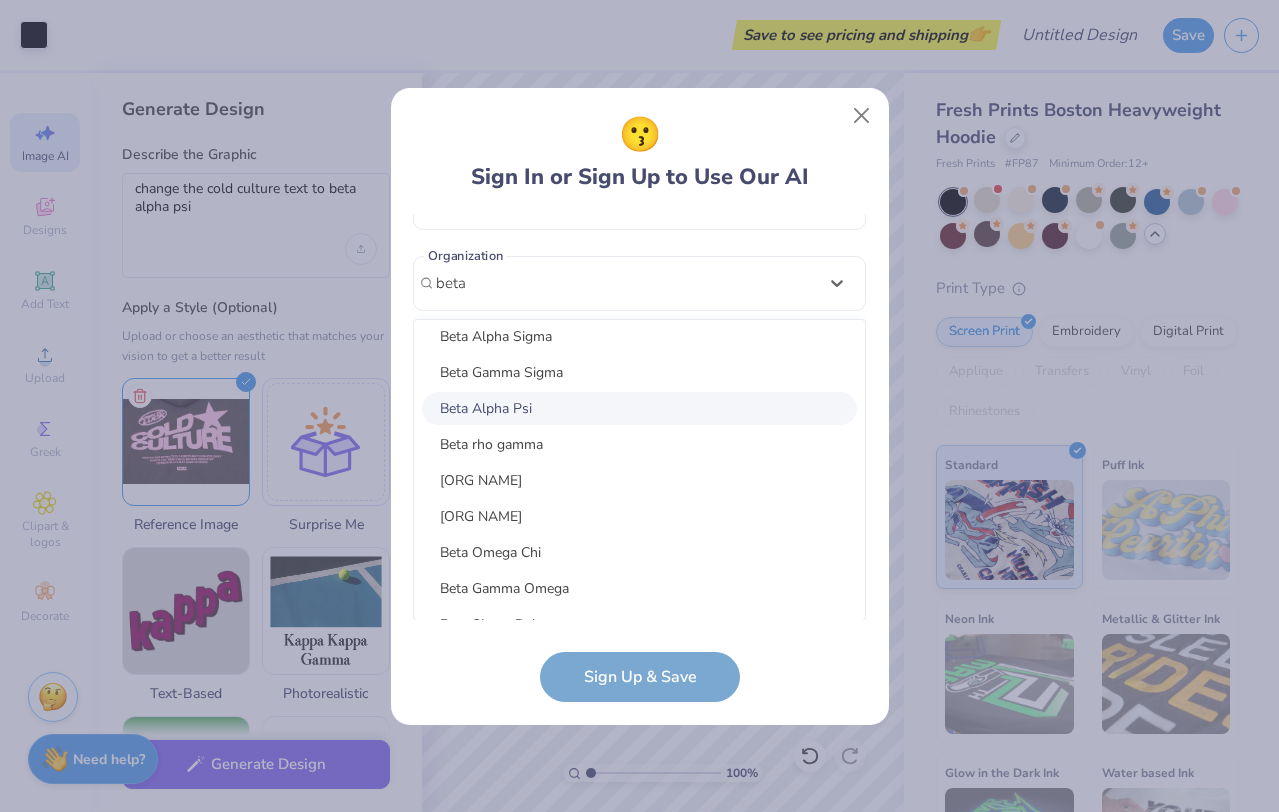 click on "Beta Alpha Psi" at bounding box center (639, 408) 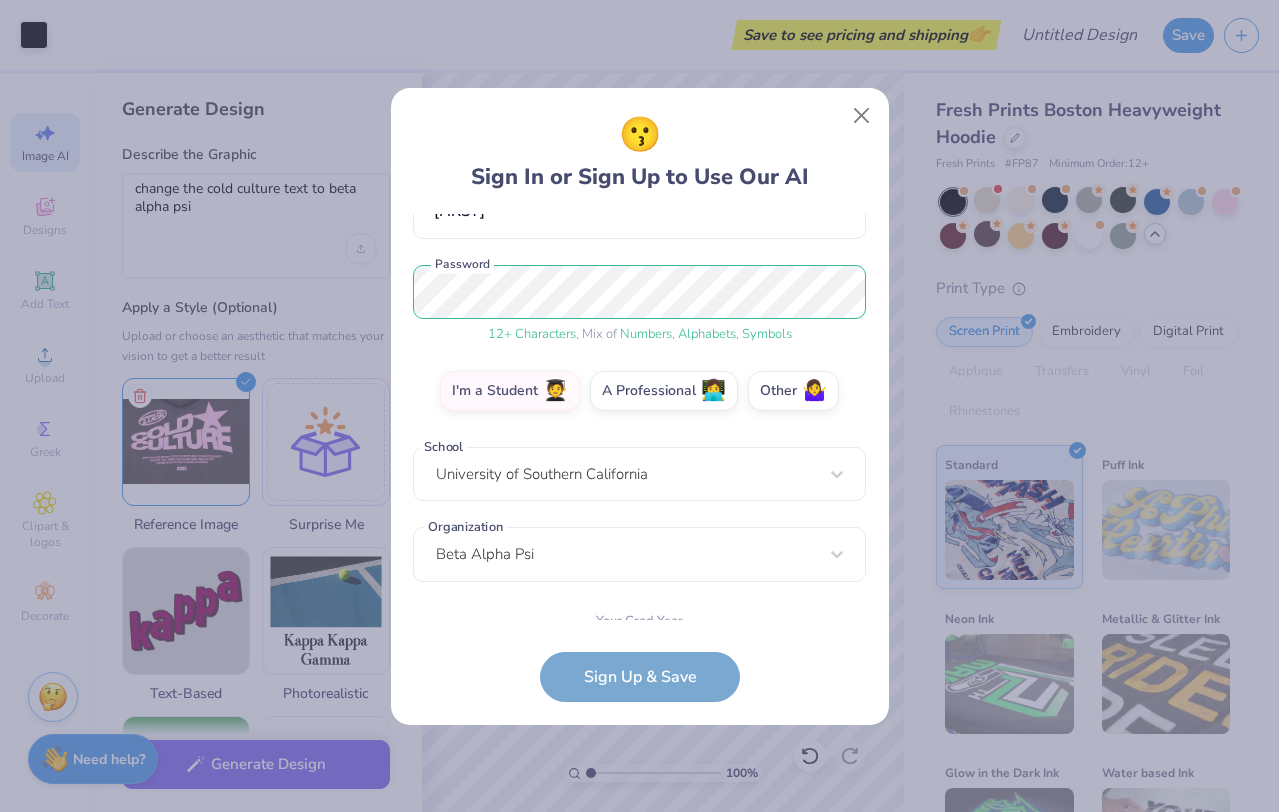 scroll, scrollTop: 264, scrollLeft: 0, axis: vertical 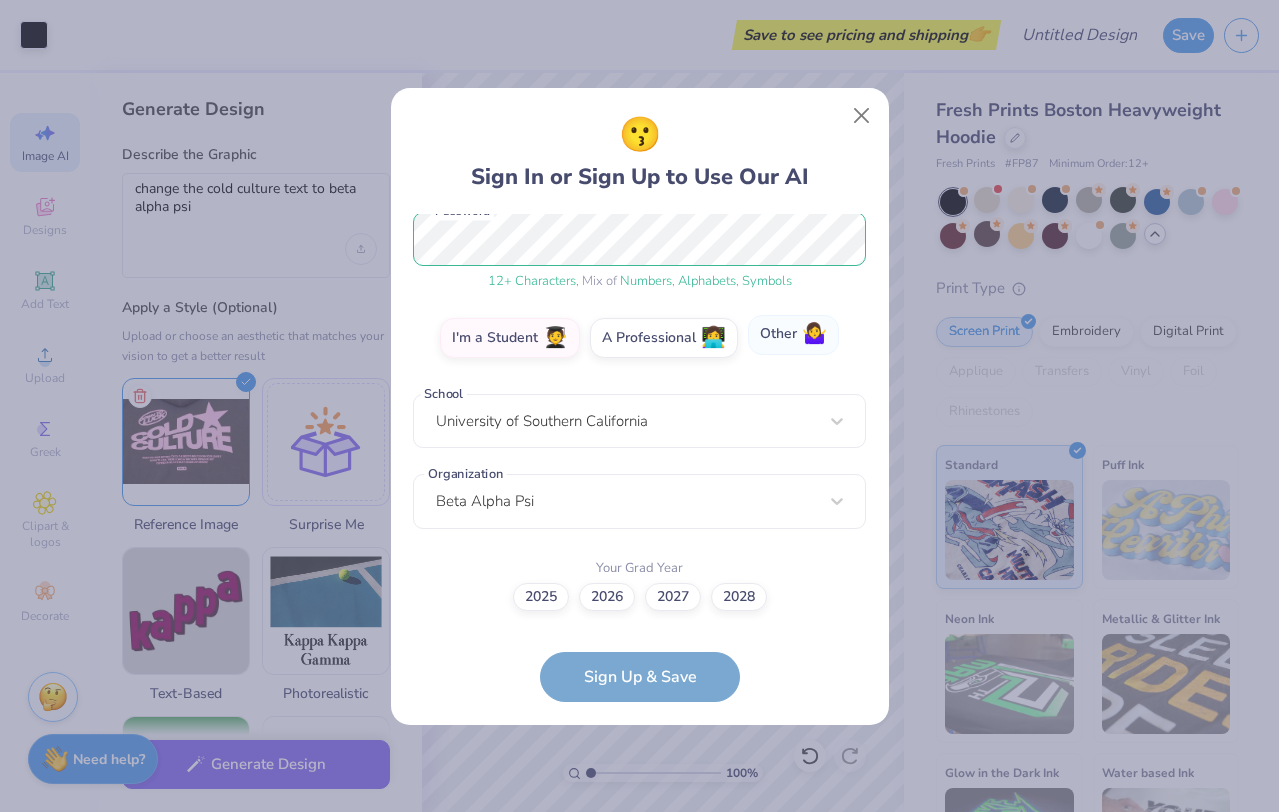 click on "🤷‍♀️" at bounding box center [814, 334] 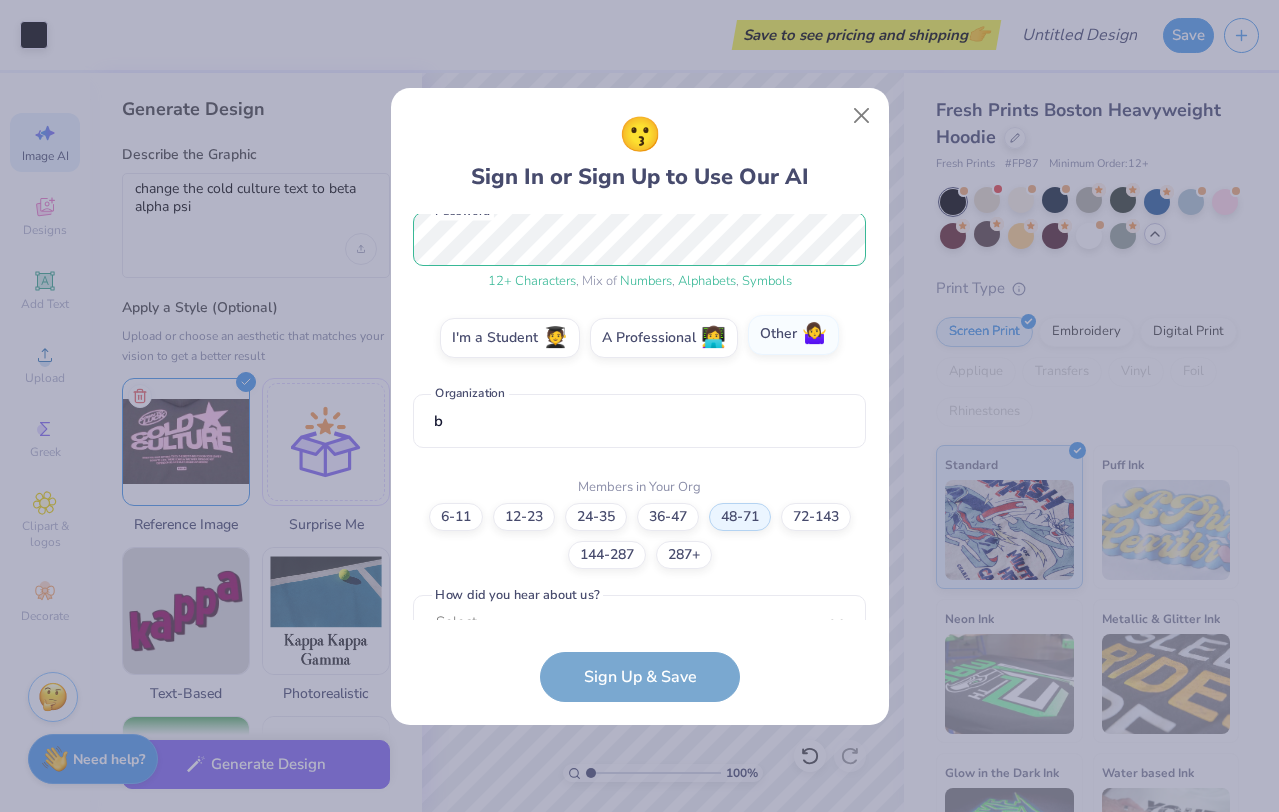 scroll, scrollTop: 302, scrollLeft: 0, axis: vertical 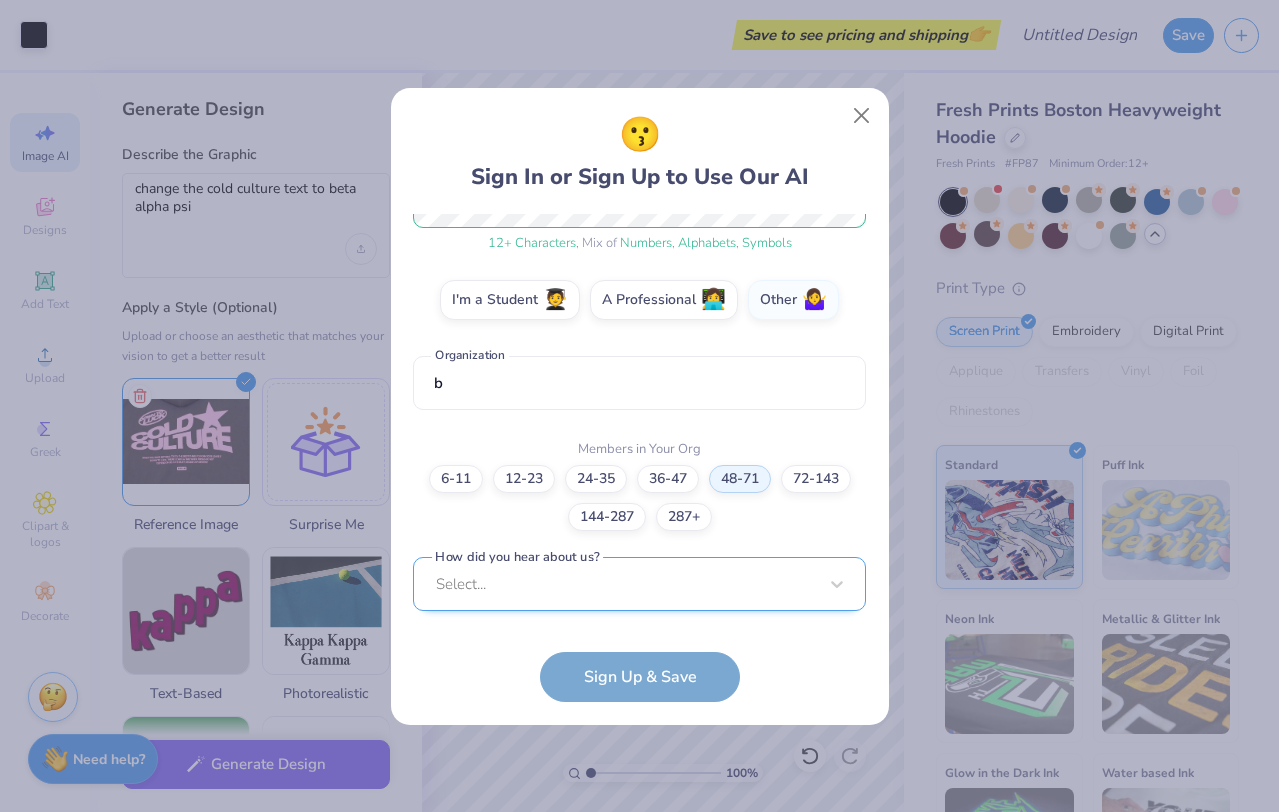 click on "Select..." at bounding box center (639, 584) 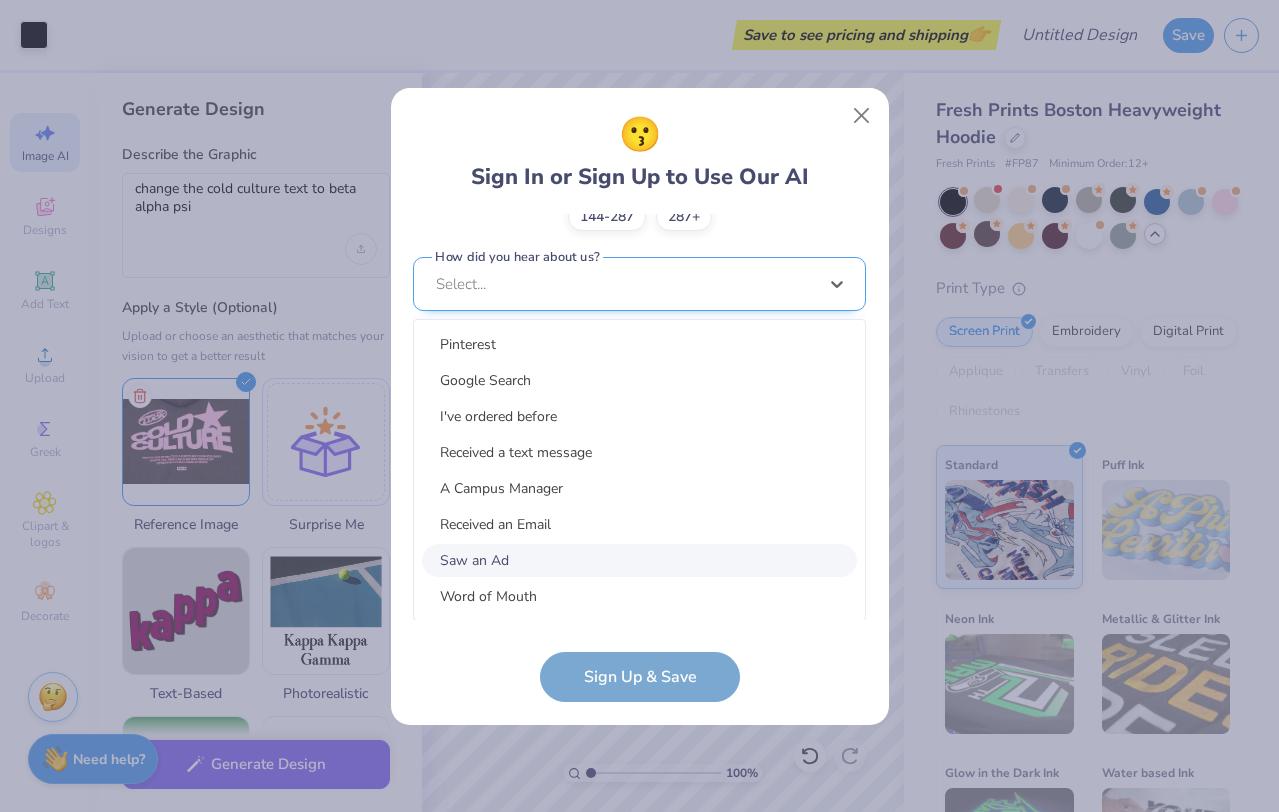 click on "Saw an Ad" at bounding box center (639, 560) 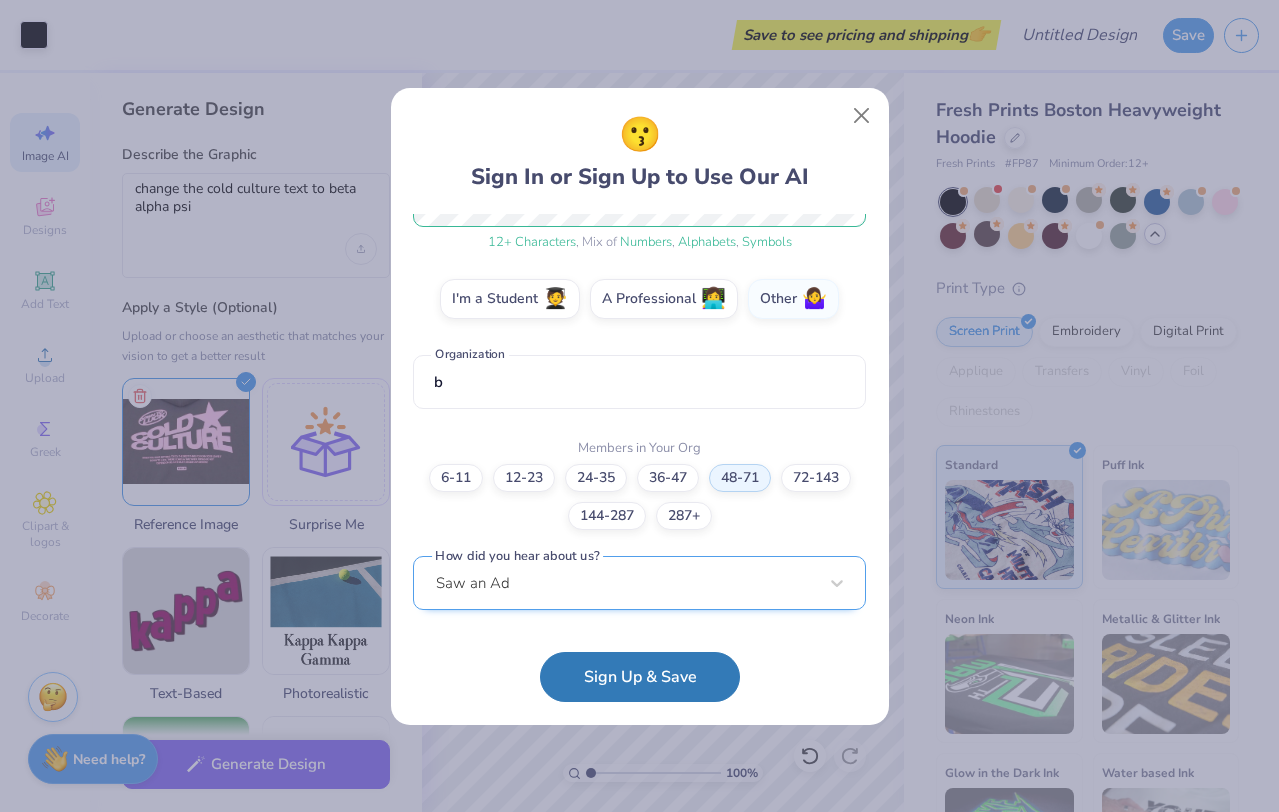scroll, scrollTop: 302, scrollLeft: 0, axis: vertical 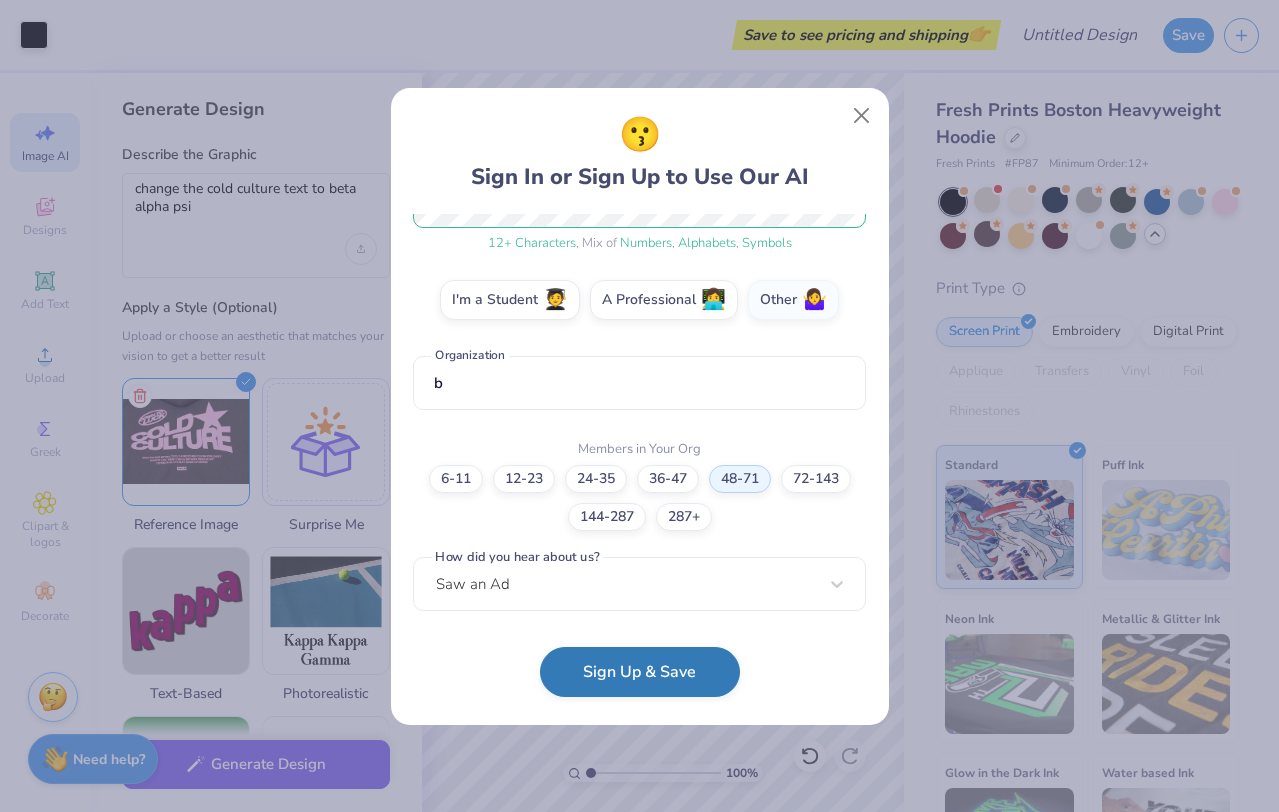 click on "Sign Up & Save" at bounding box center [640, 672] 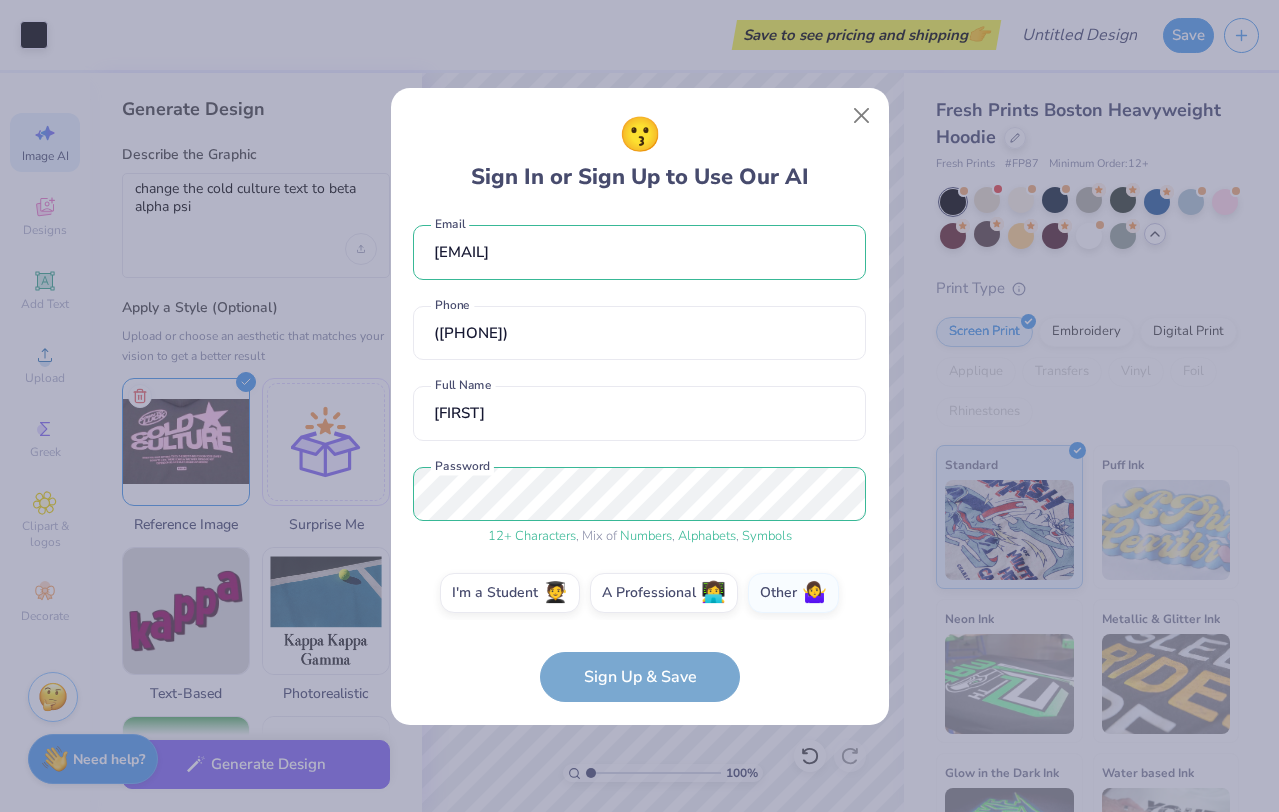 scroll, scrollTop: 0, scrollLeft: 0, axis: both 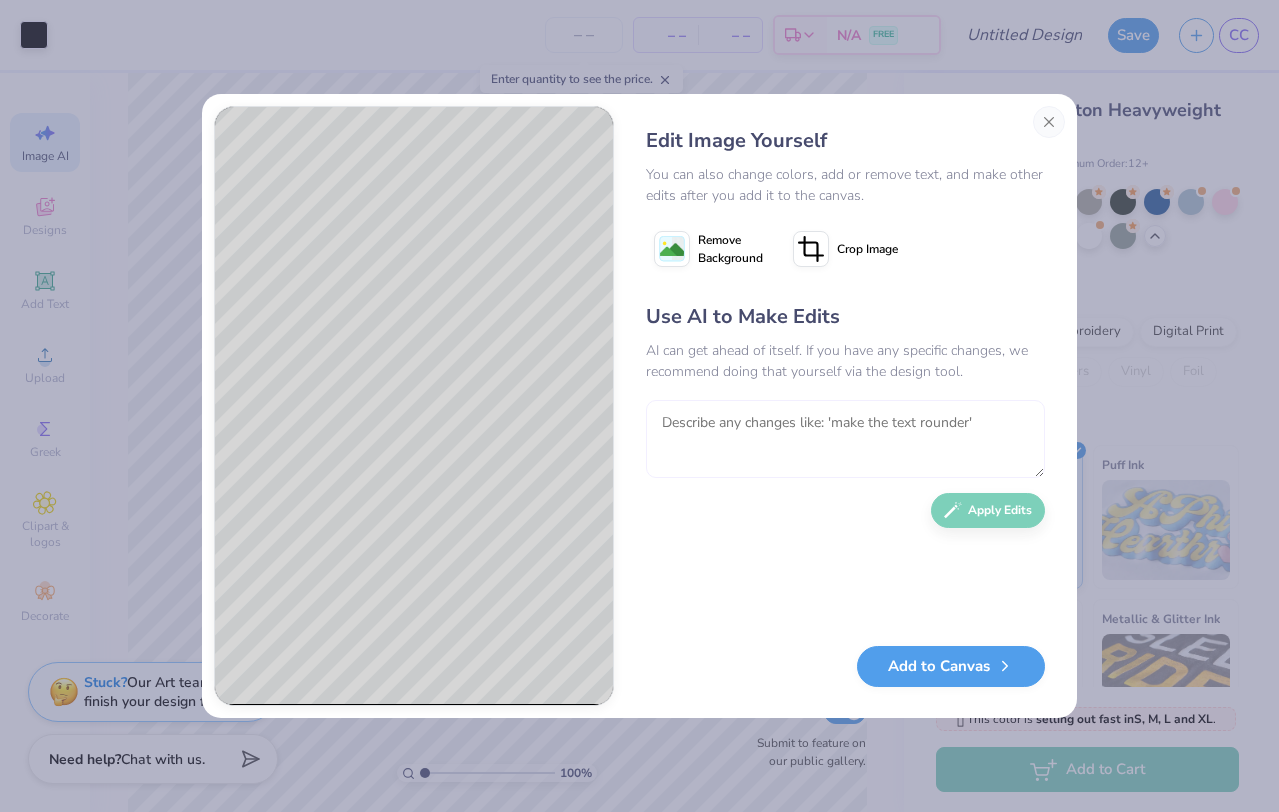 click at bounding box center (845, 439) 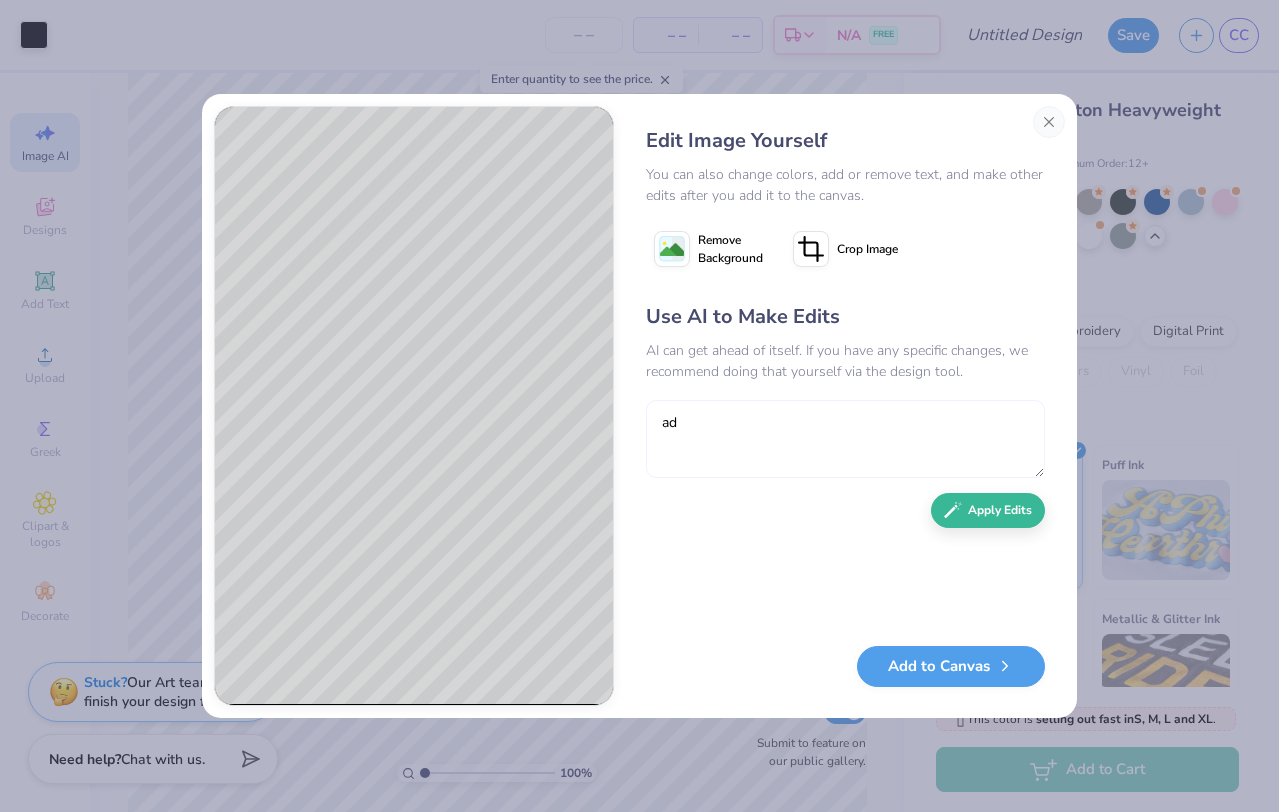 type on "a" 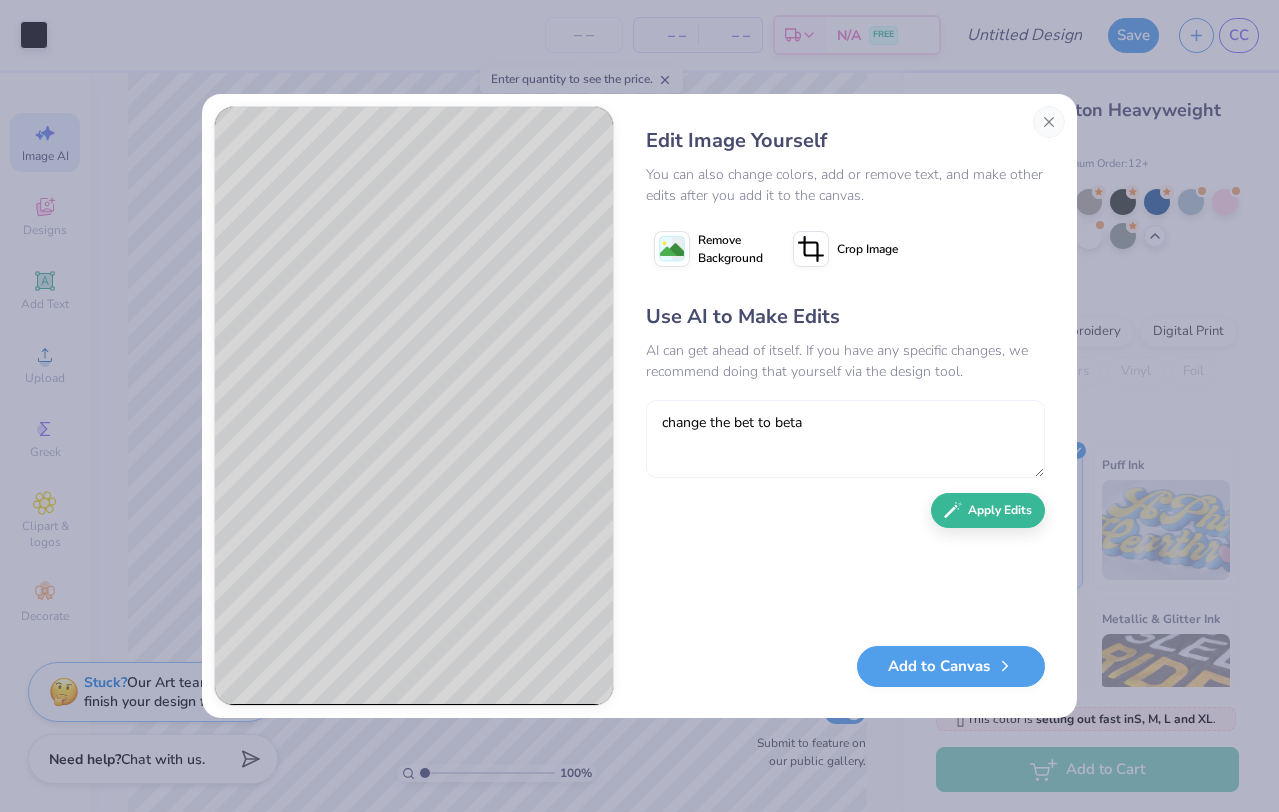 click on "change the bet to beta" at bounding box center (845, 439) 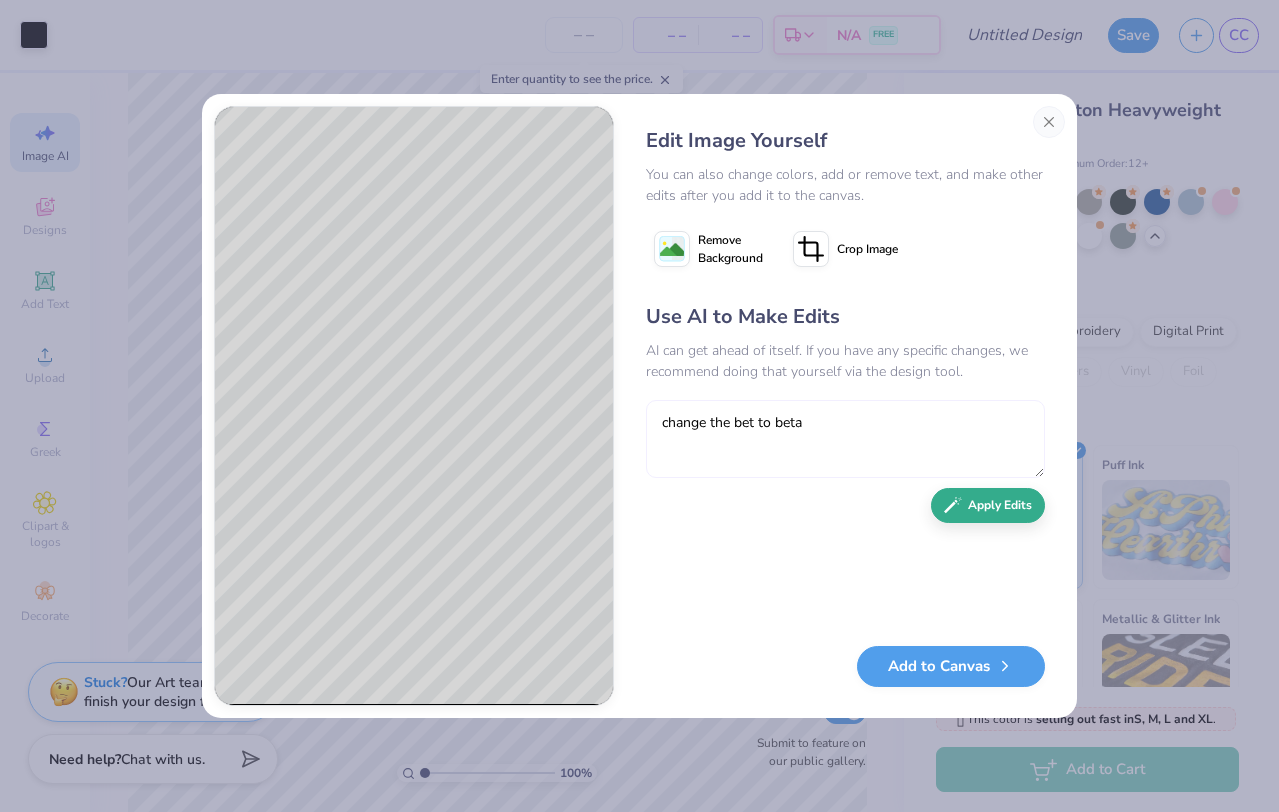 type on "change the bet to beta" 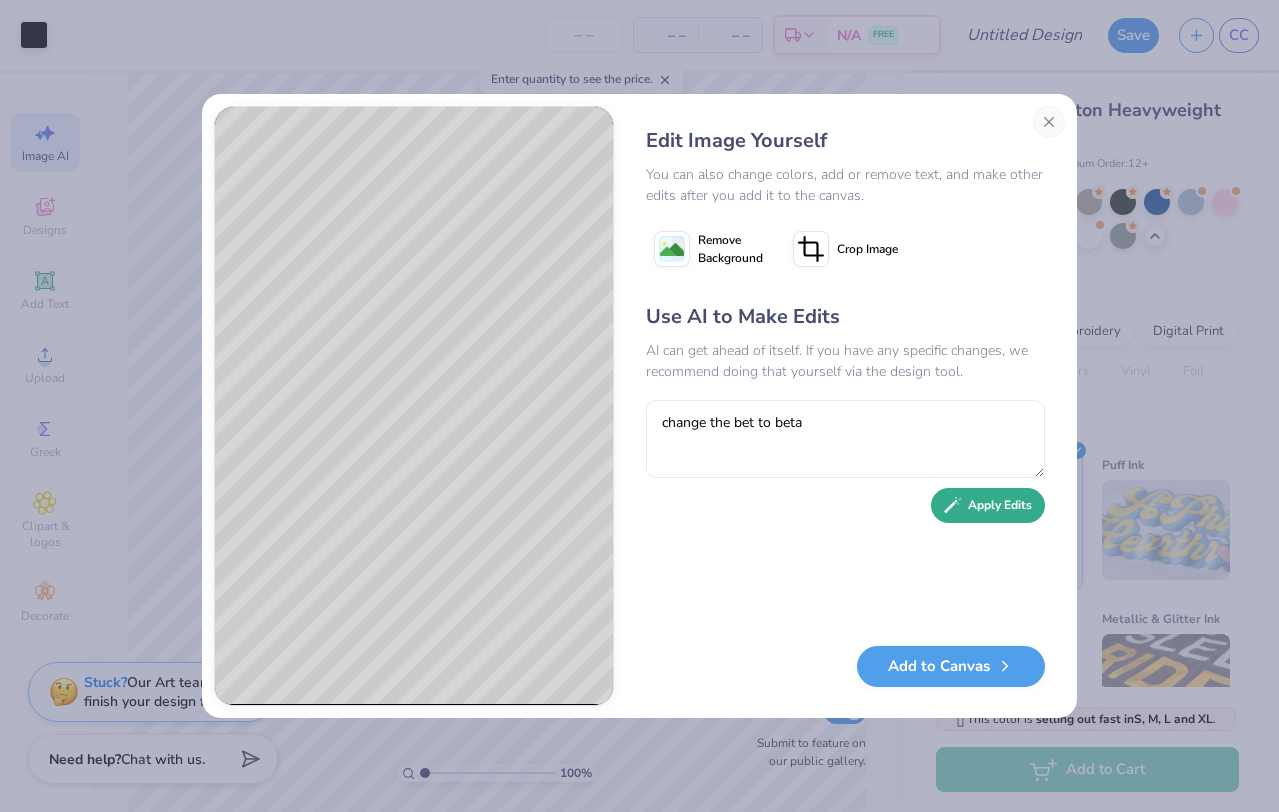 click on "Apply Edits" at bounding box center [988, 505] 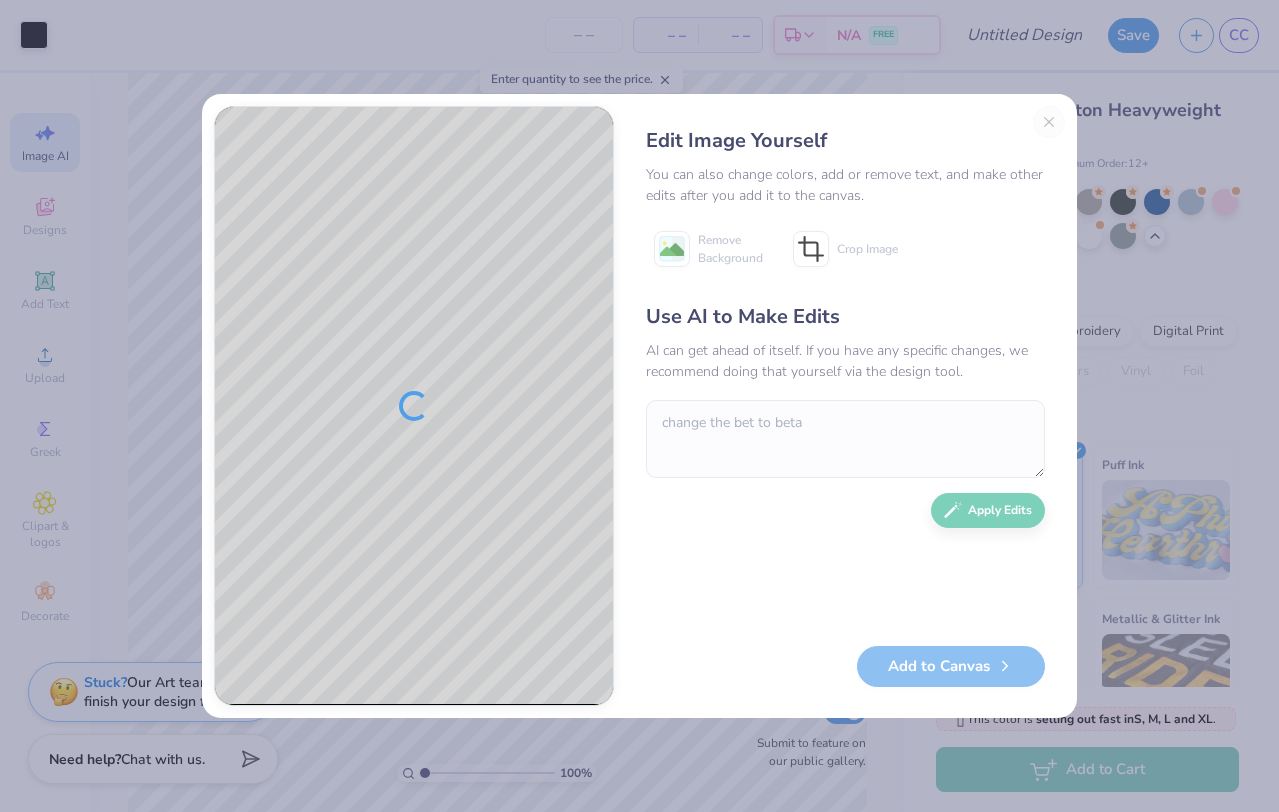 scroll, scrollTop: 0, scrollLeft: 0, axis: both 